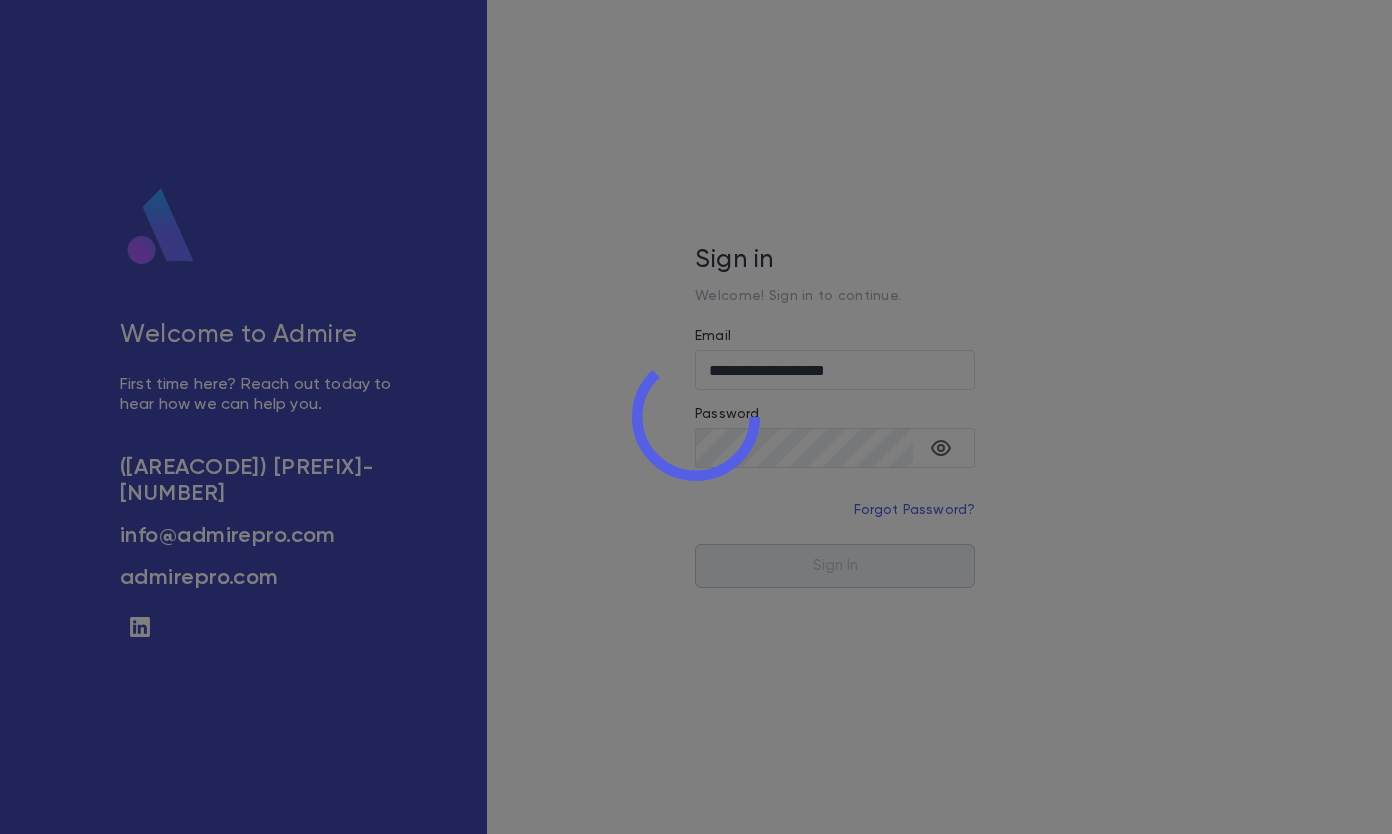 scroll, scrollTop: 0, scrollLeft: 0, axis: both 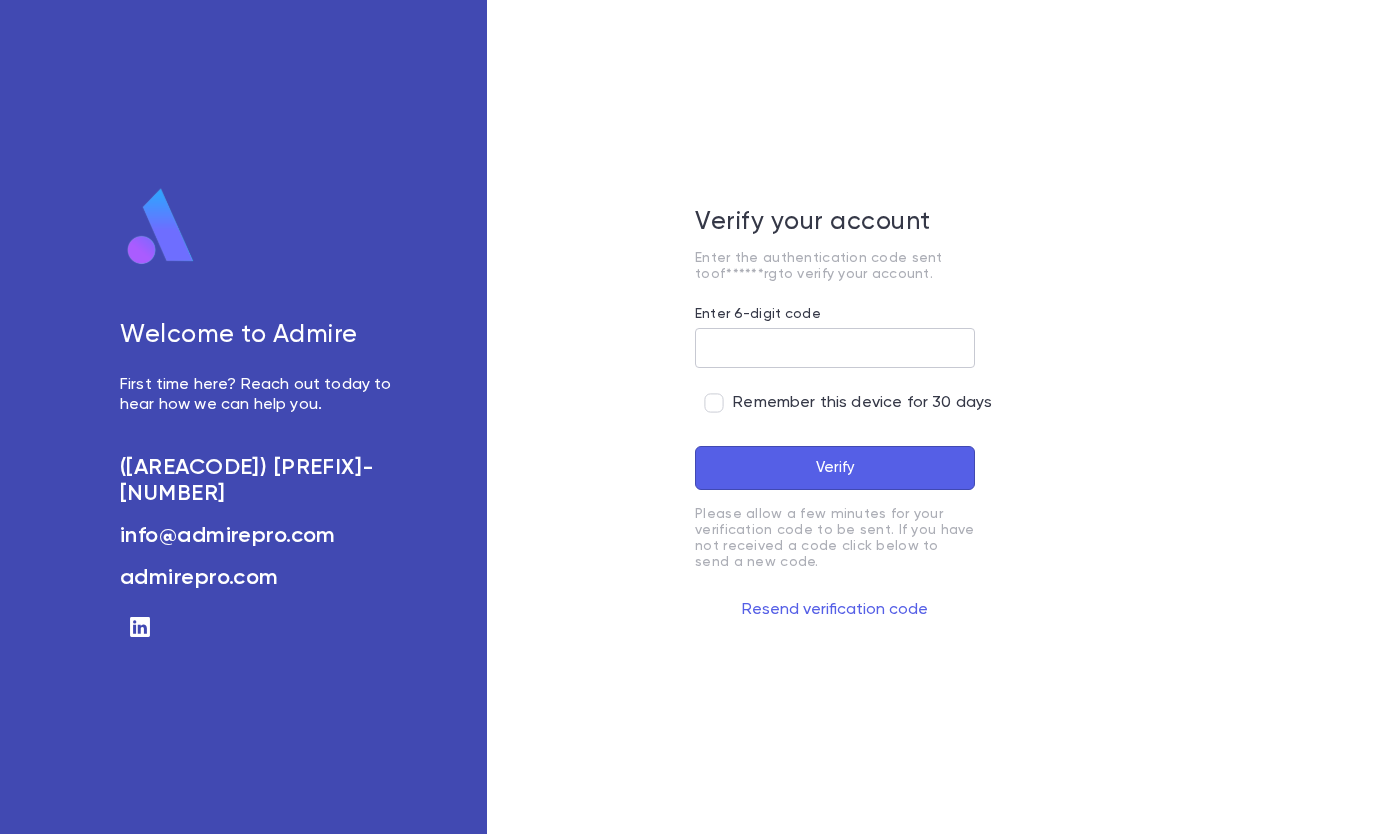 click on "Enter 6-digit code" at bounding box center (835, 348) 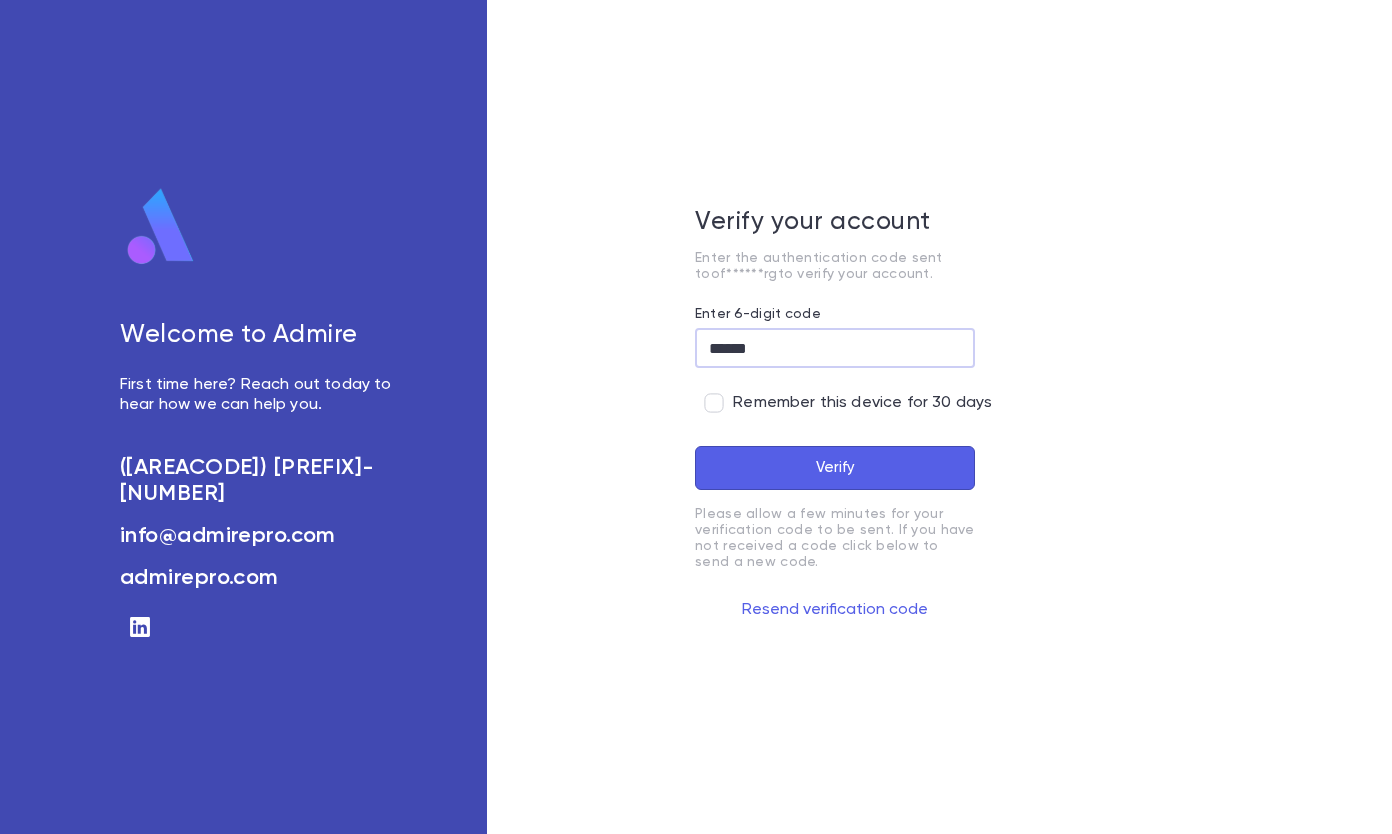type on "******" 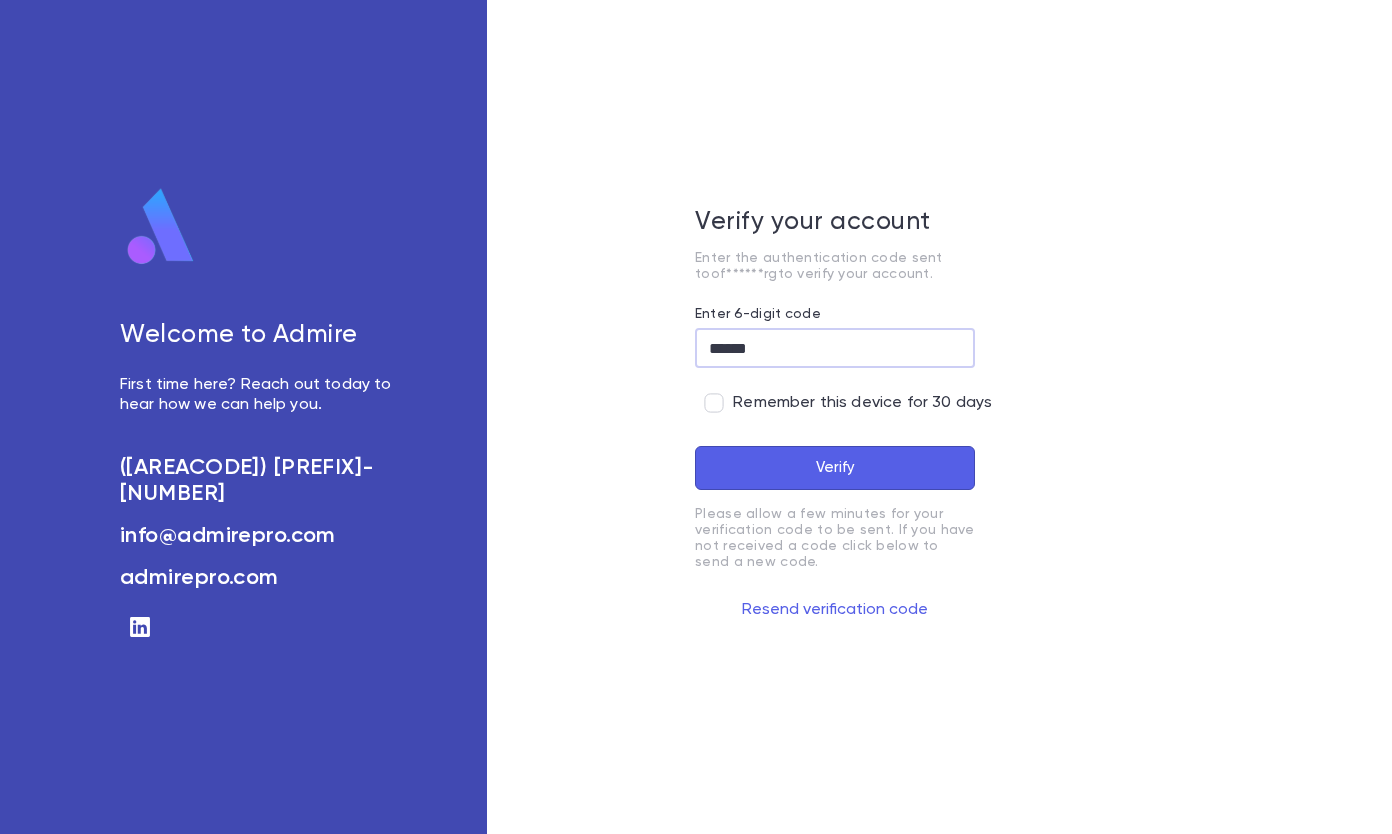 click on "Verify" at bounding box center [835, 468] 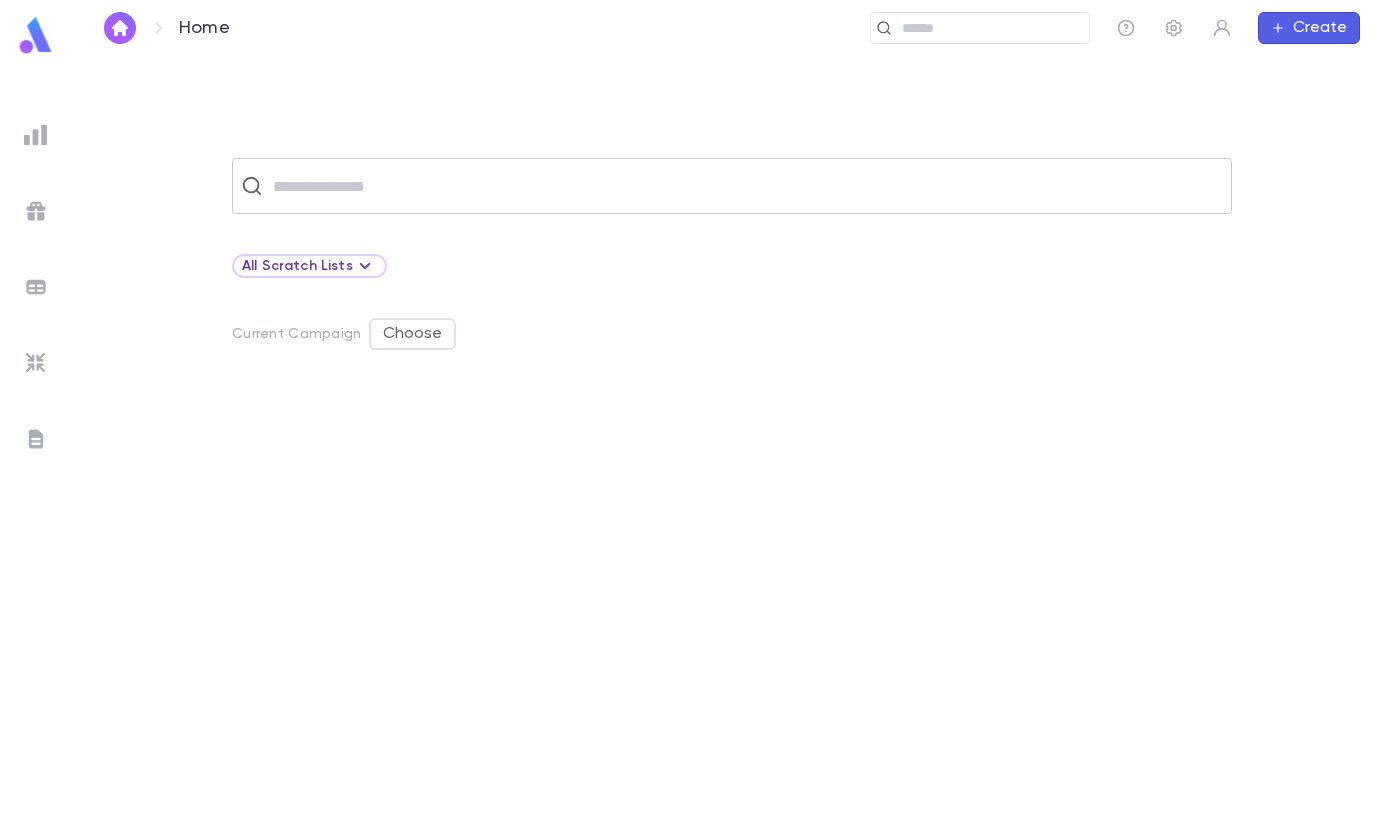 click at bounding box center [745, 186] 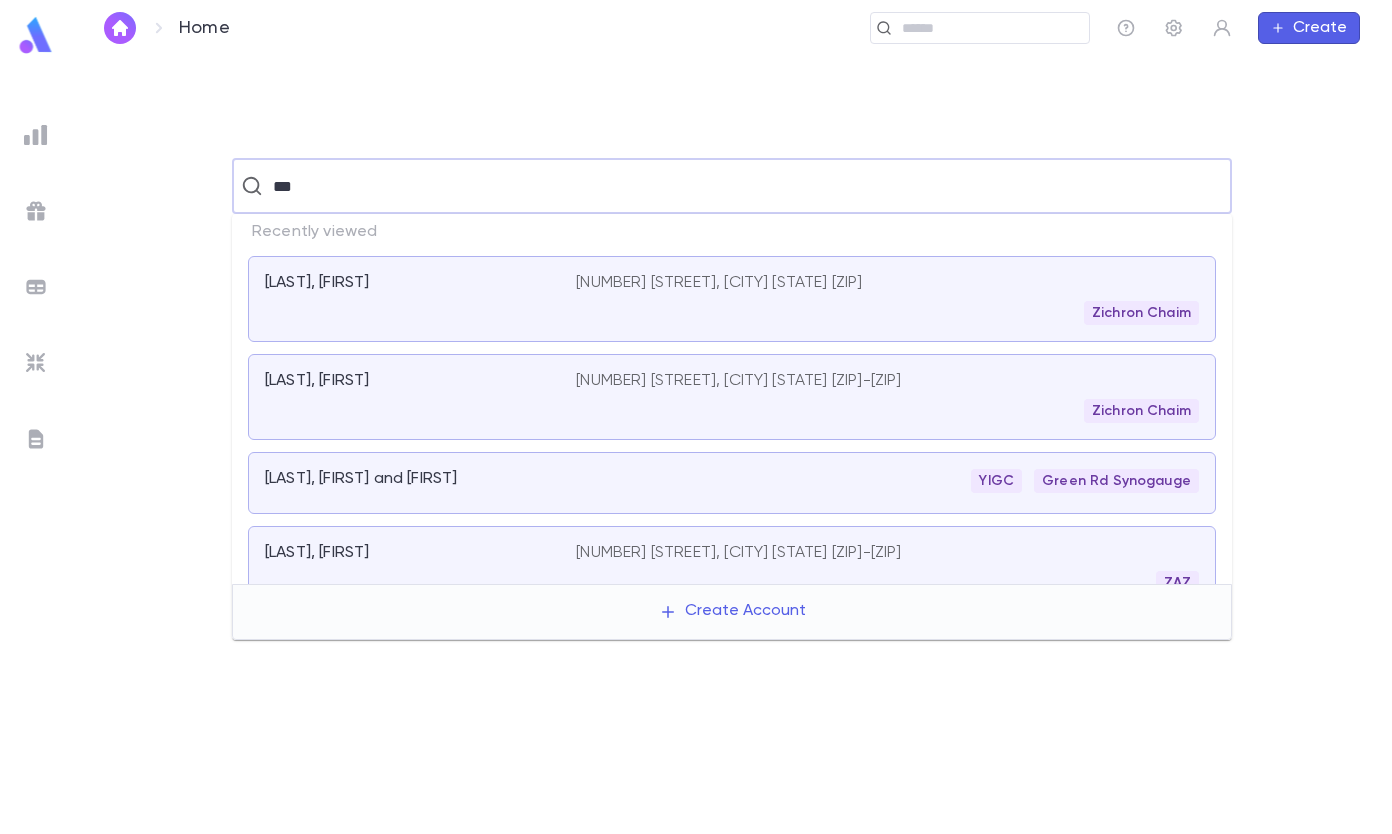 type on "***" 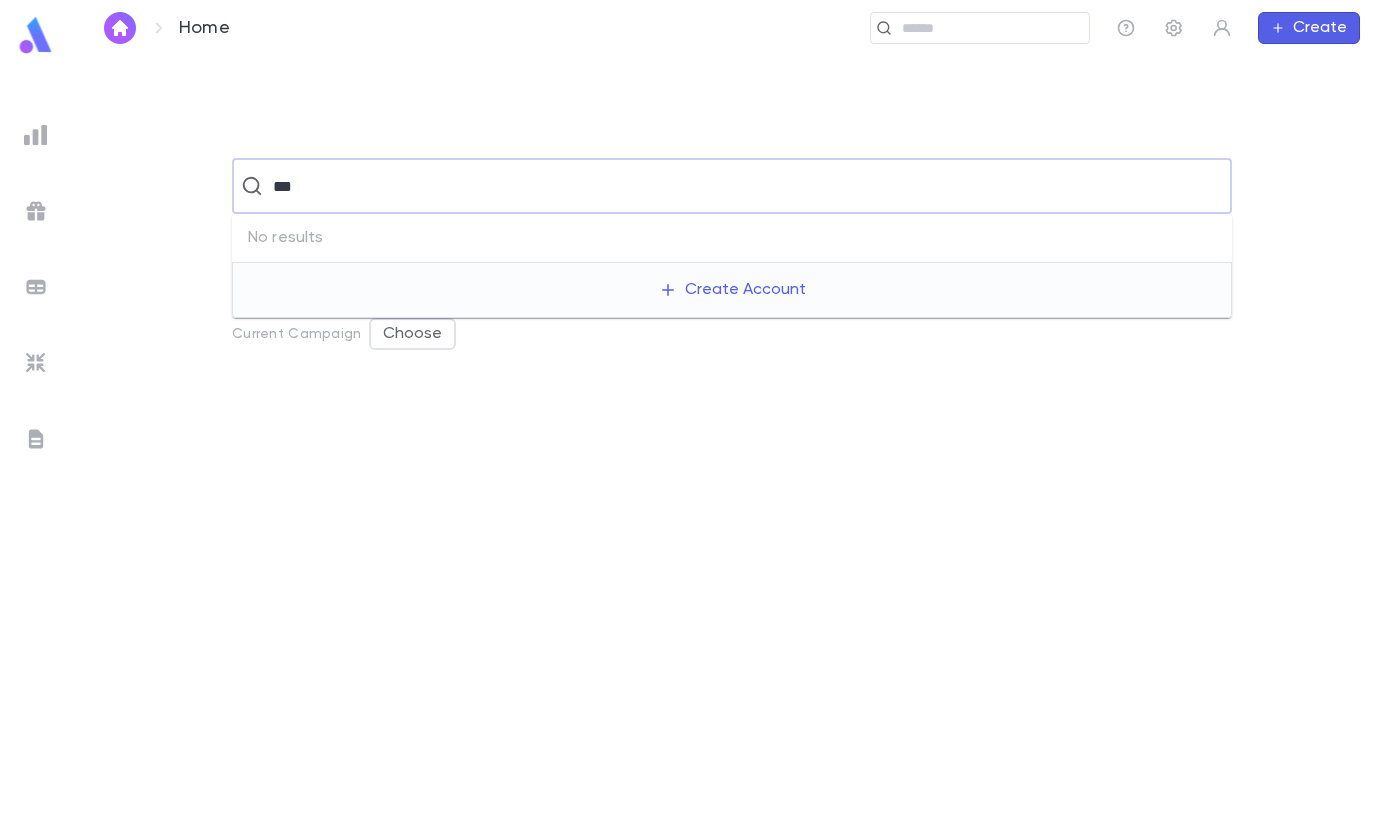 type 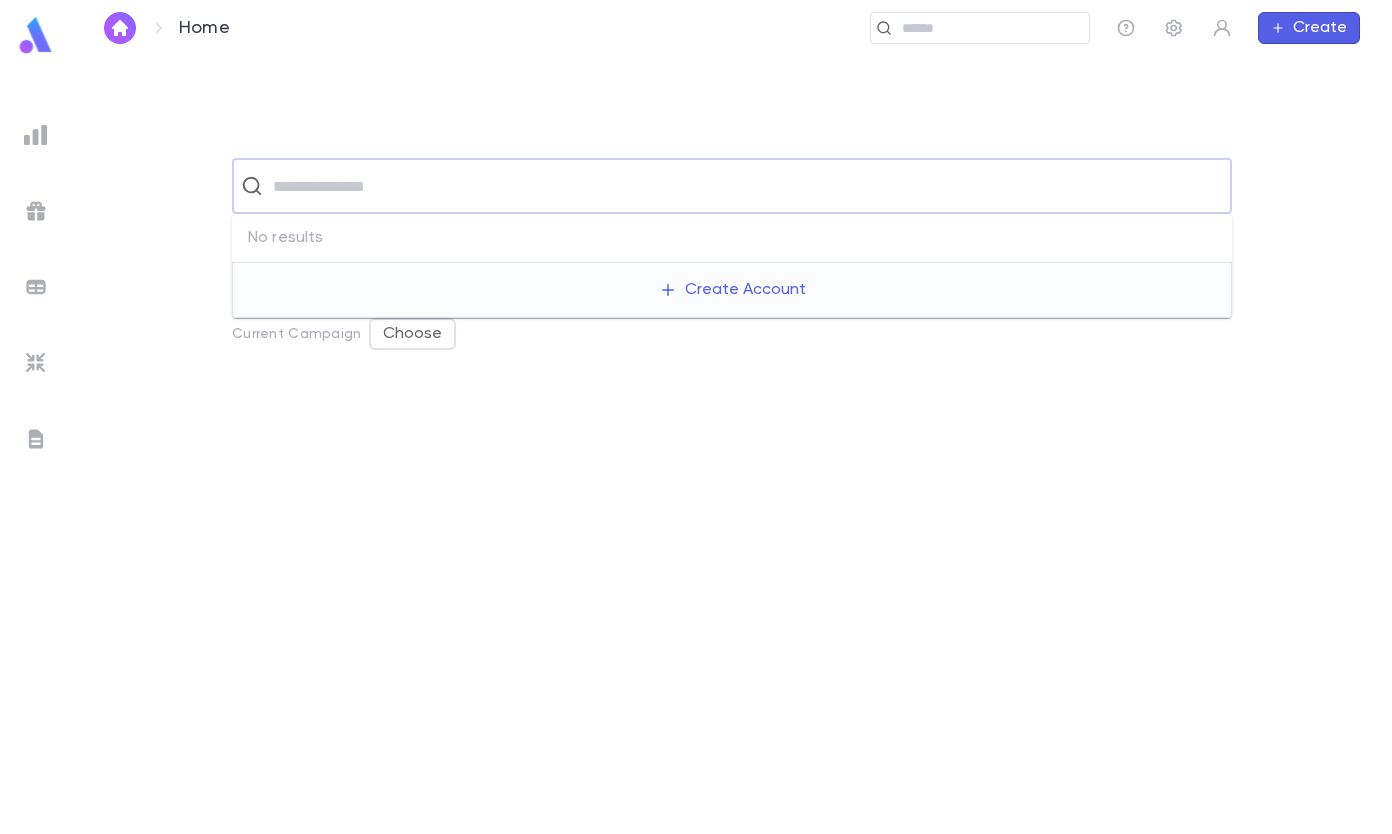 click on "Create" at bounding box center [1309, 28] 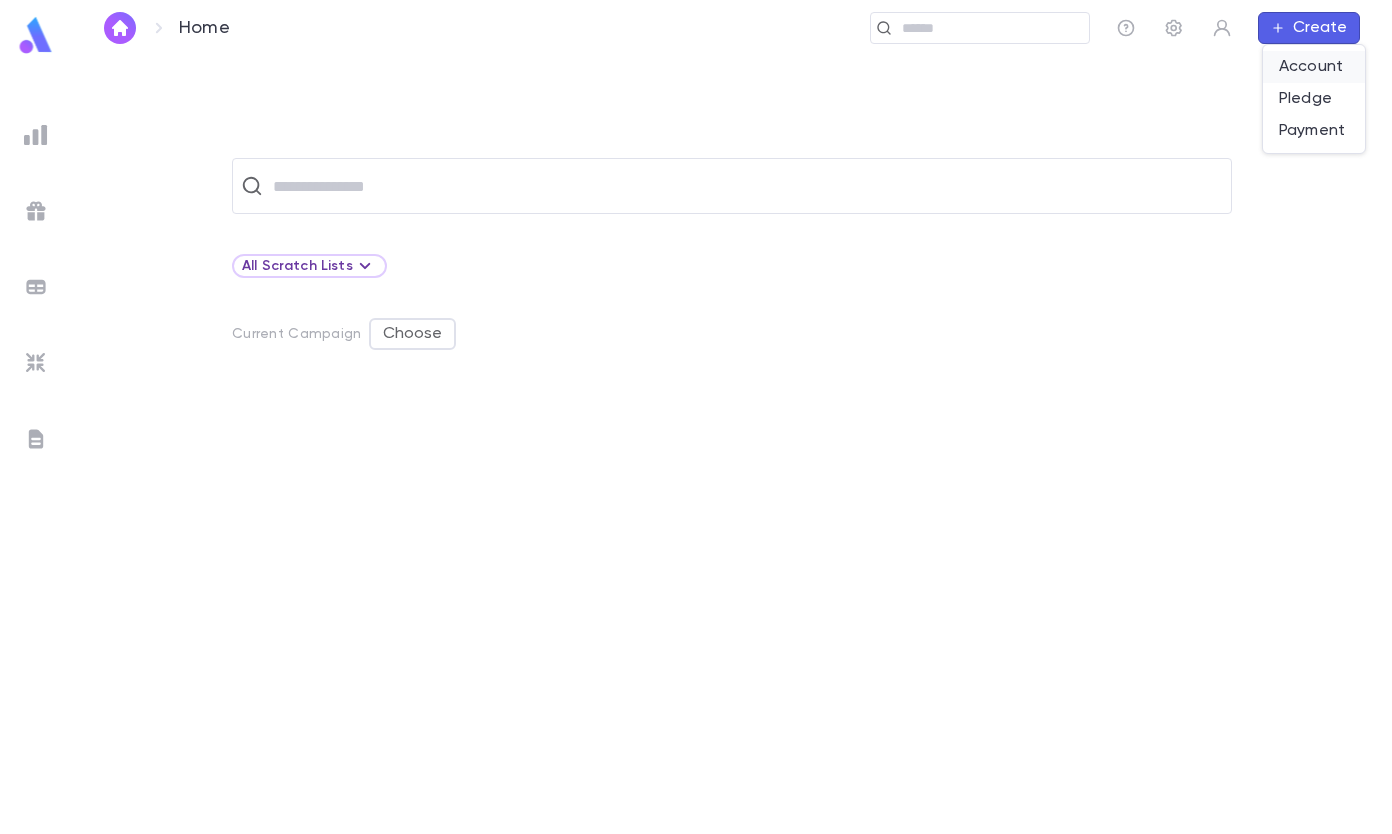 click on "Account" at bounding box center [1314, 67] 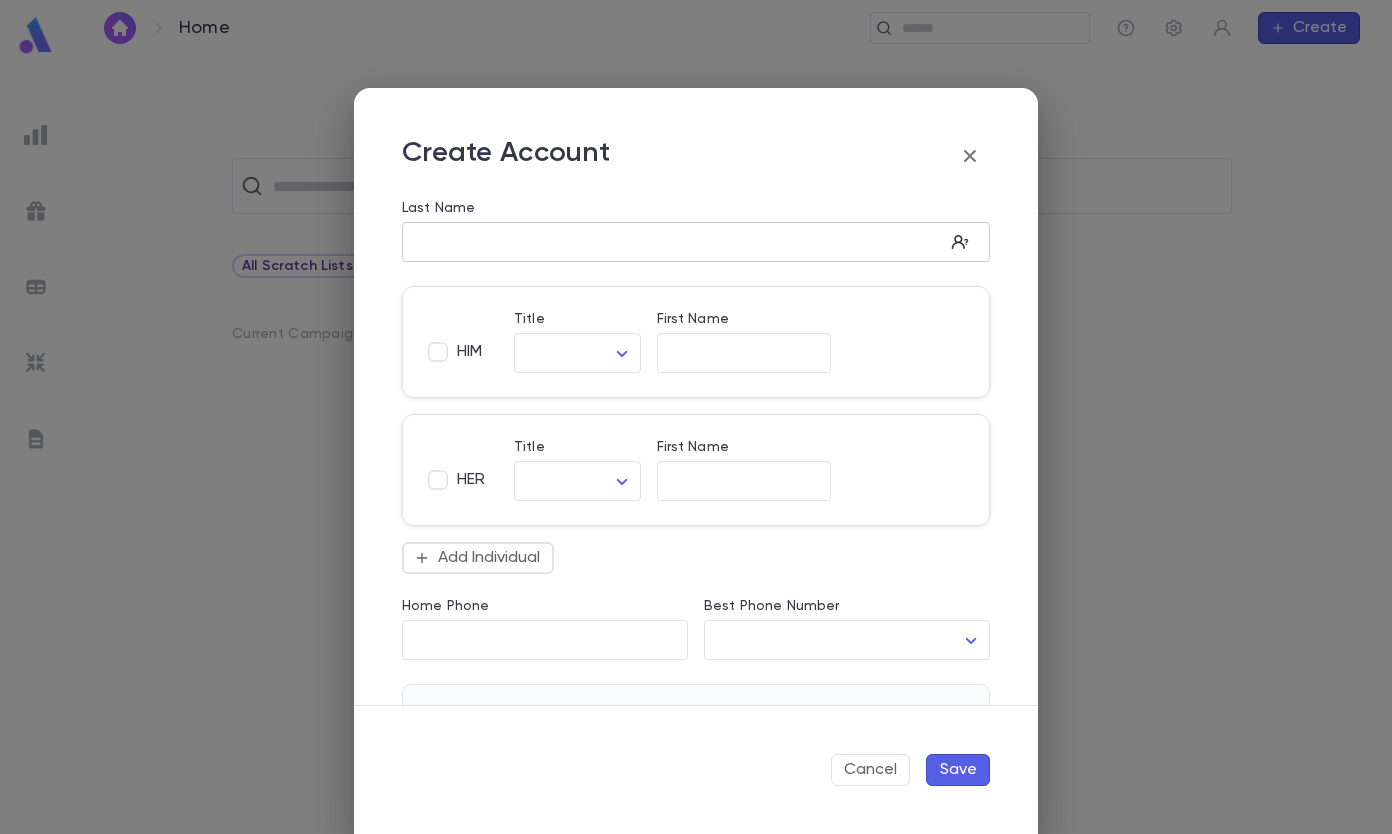 click on "Last Name" at bounding box center [673, 242] 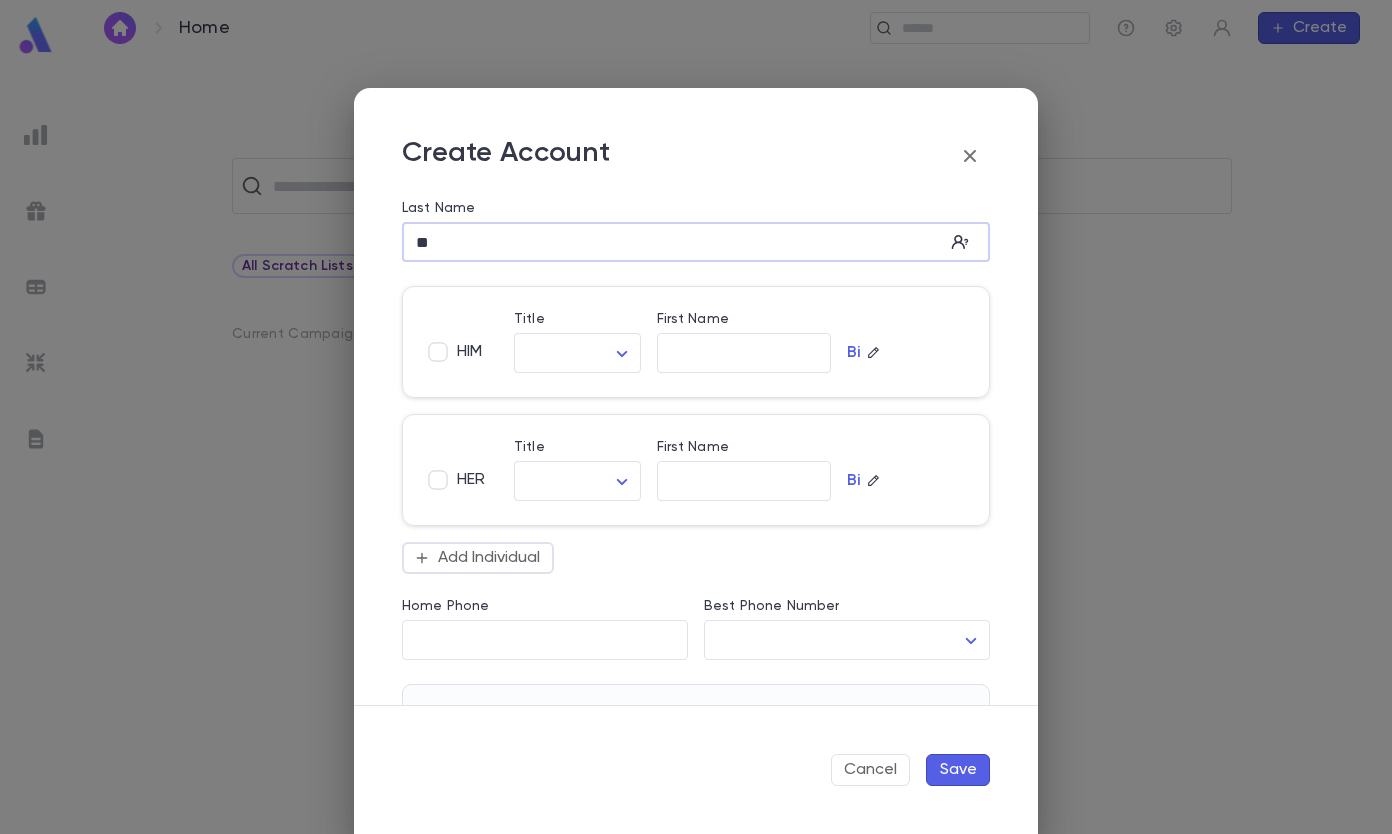 type on "*" 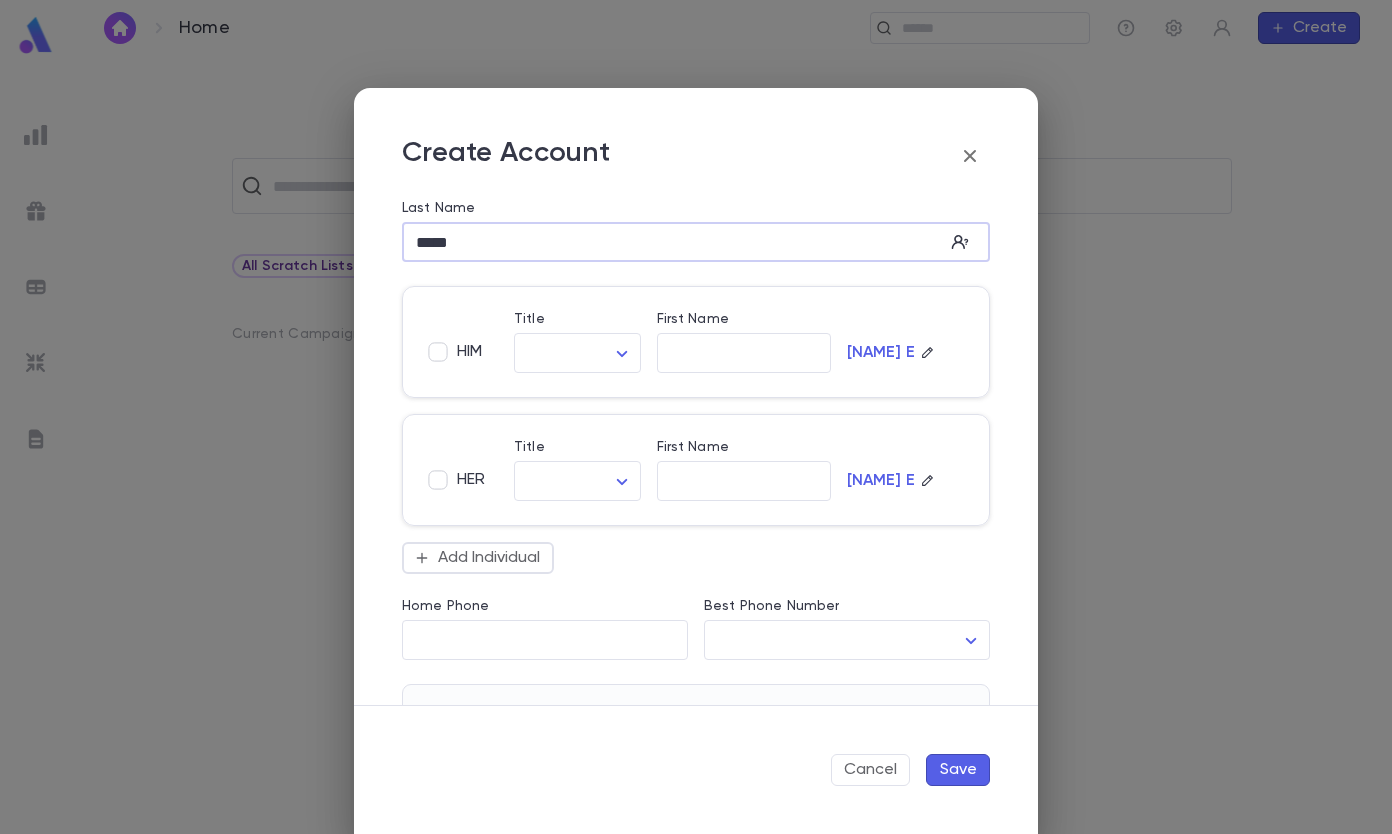 type on "**********" 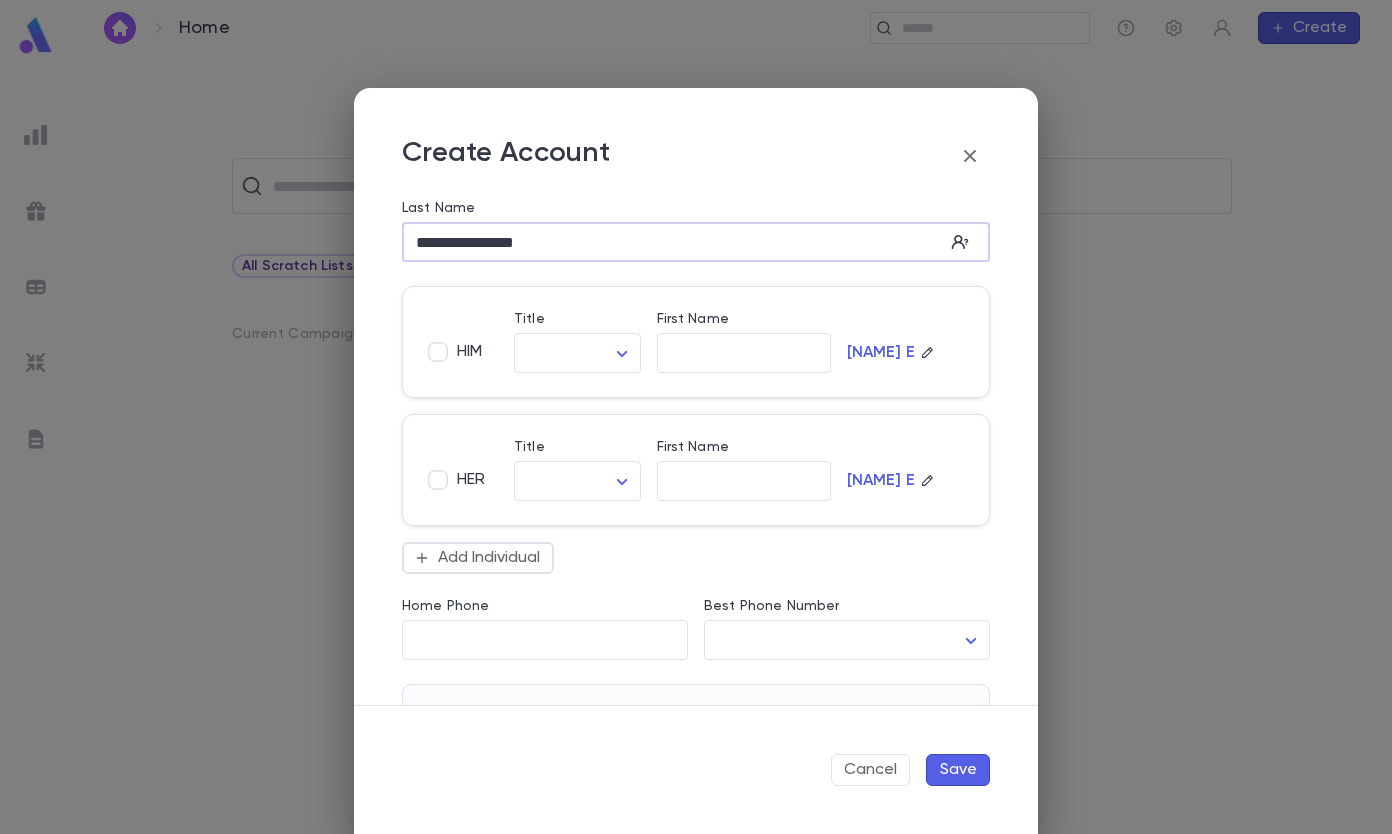 type 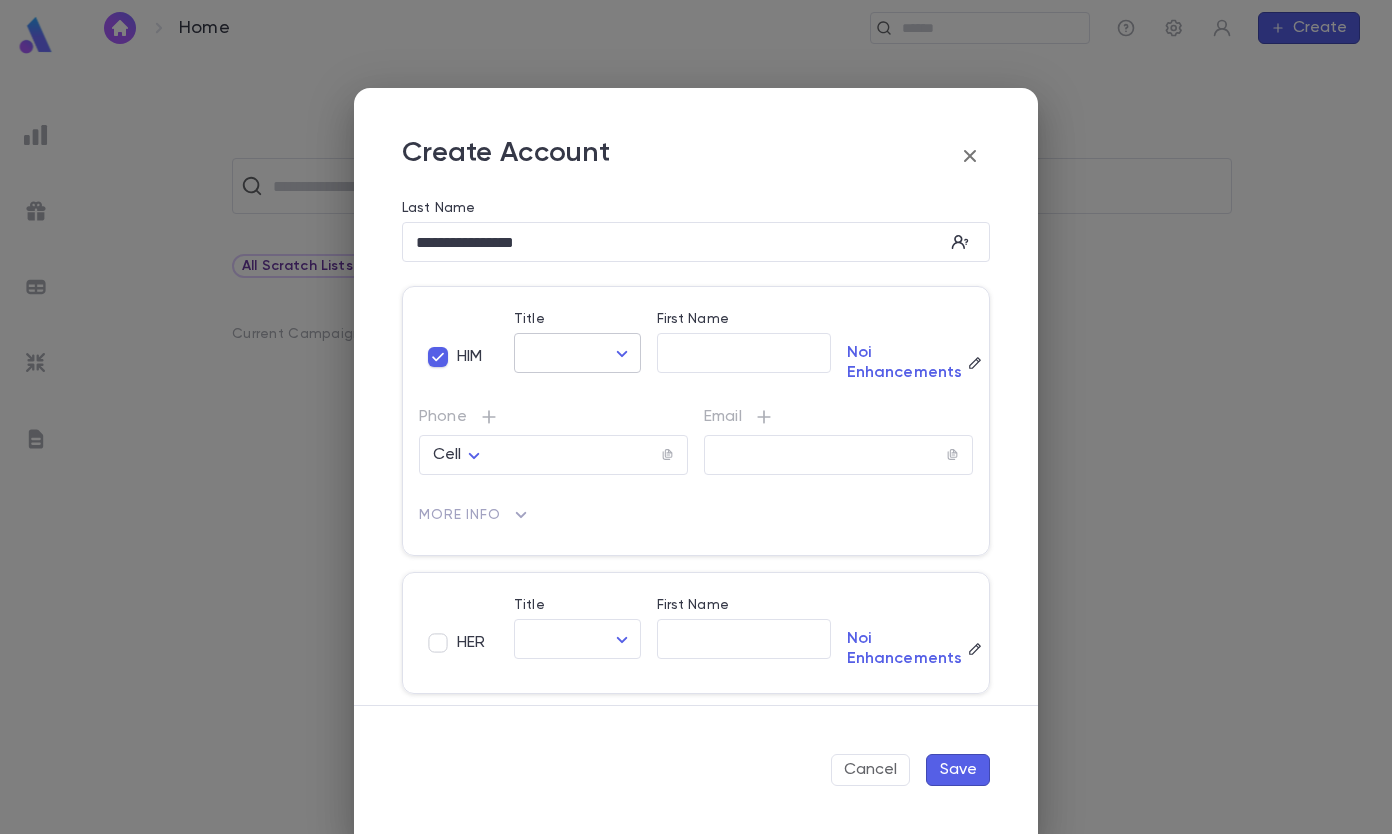 click on "**********" at bounding box center (696, 444) 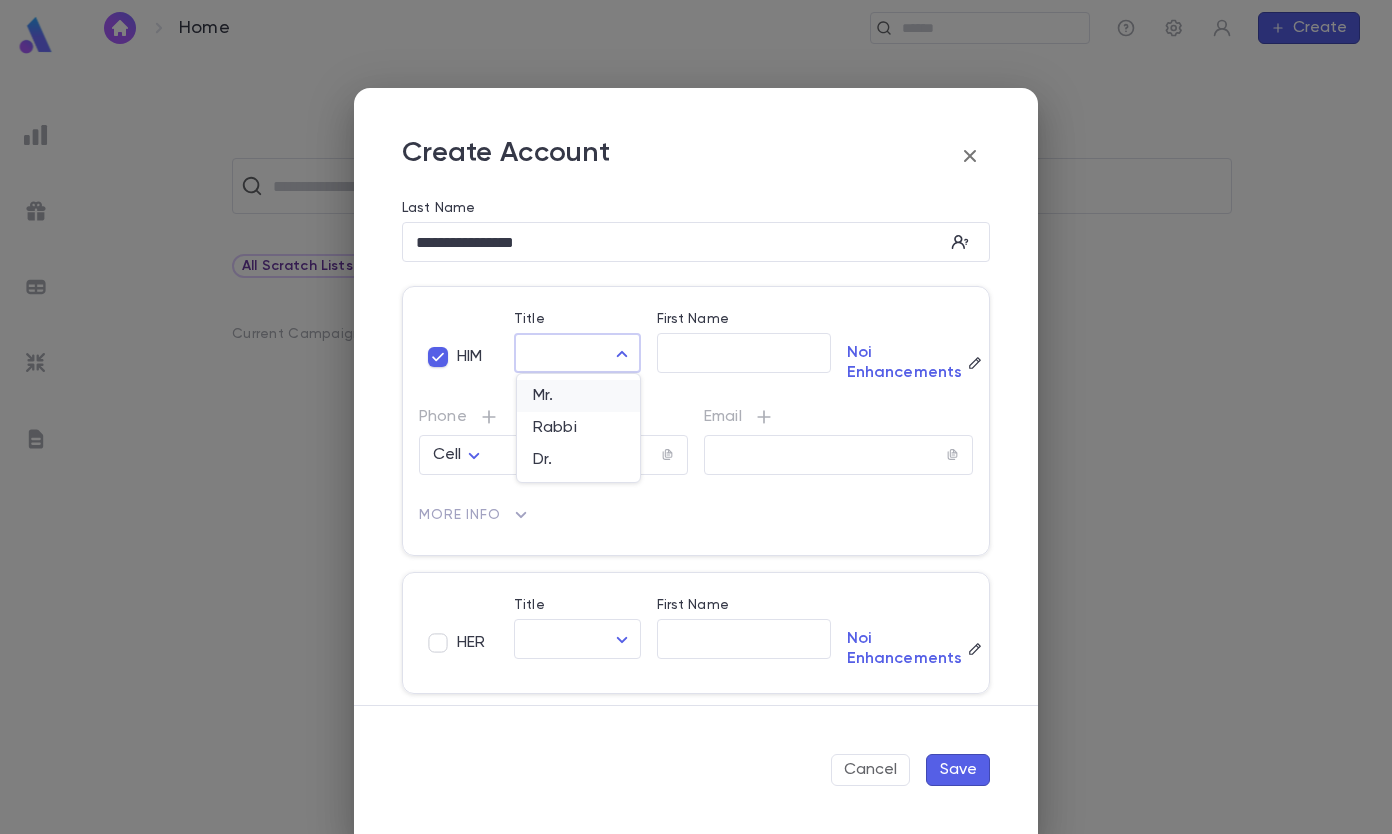 click on "Mr." at bounding box center (578, 396) 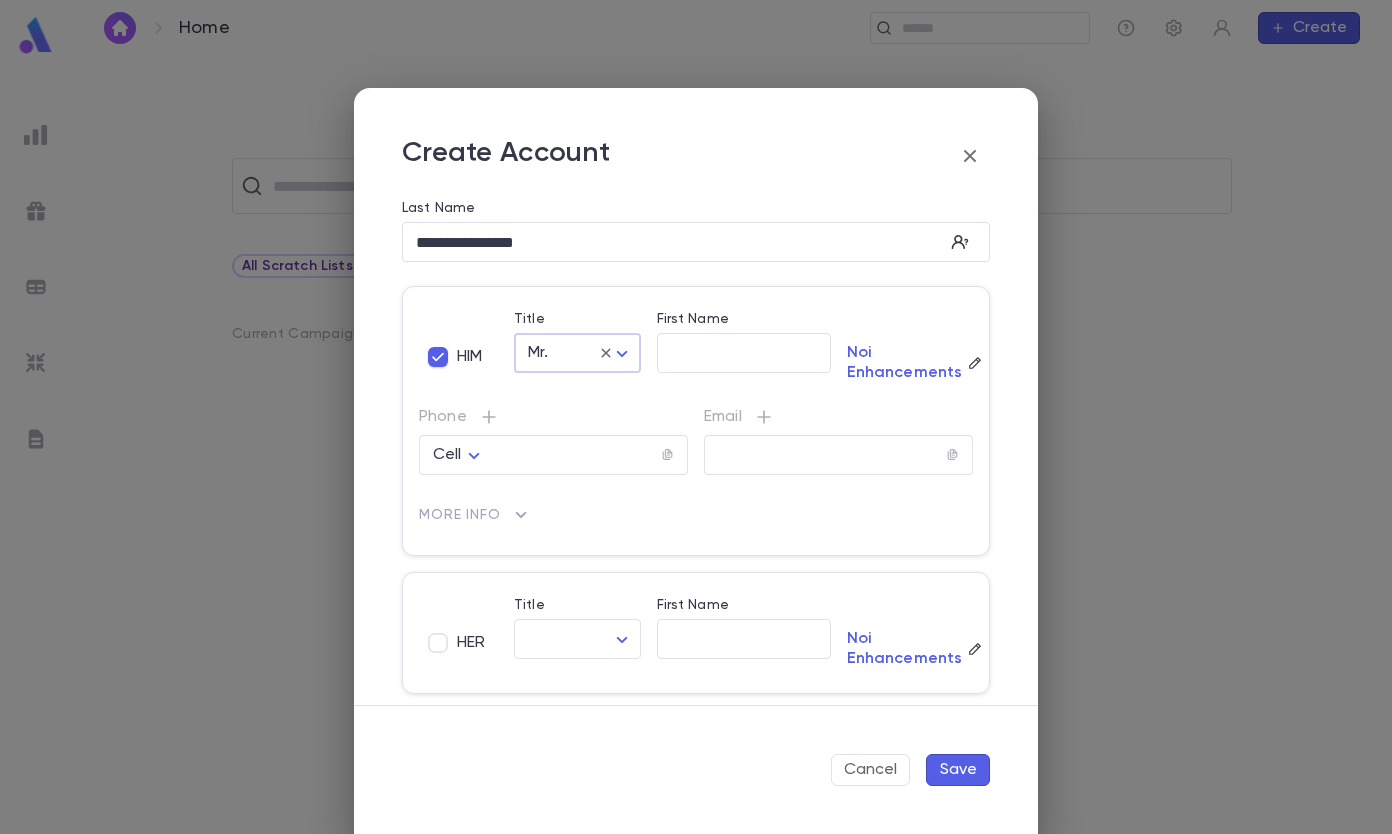 click on "**********" at bounding box center [696, 444] 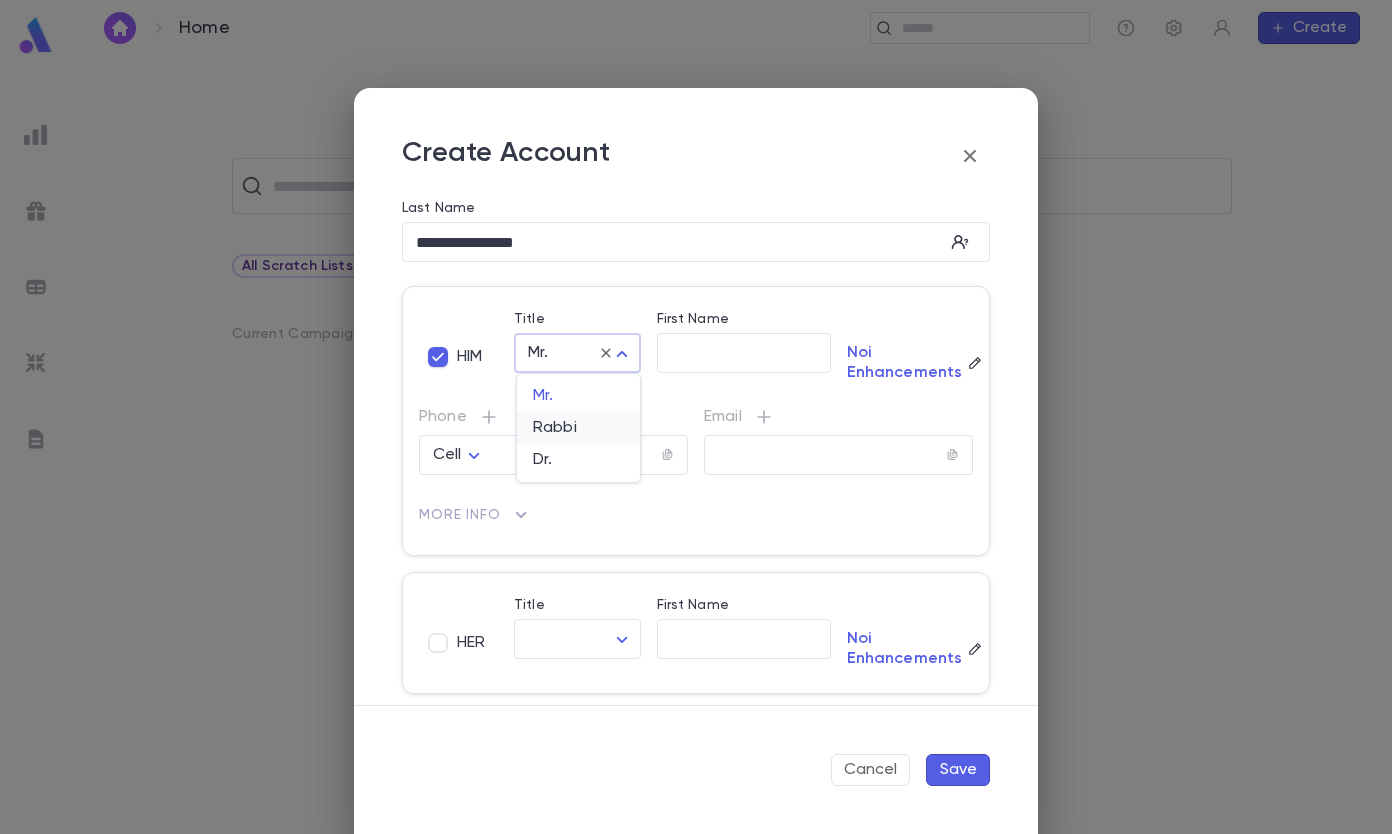 click on "Rabbi" at bounding box center (578, 428) 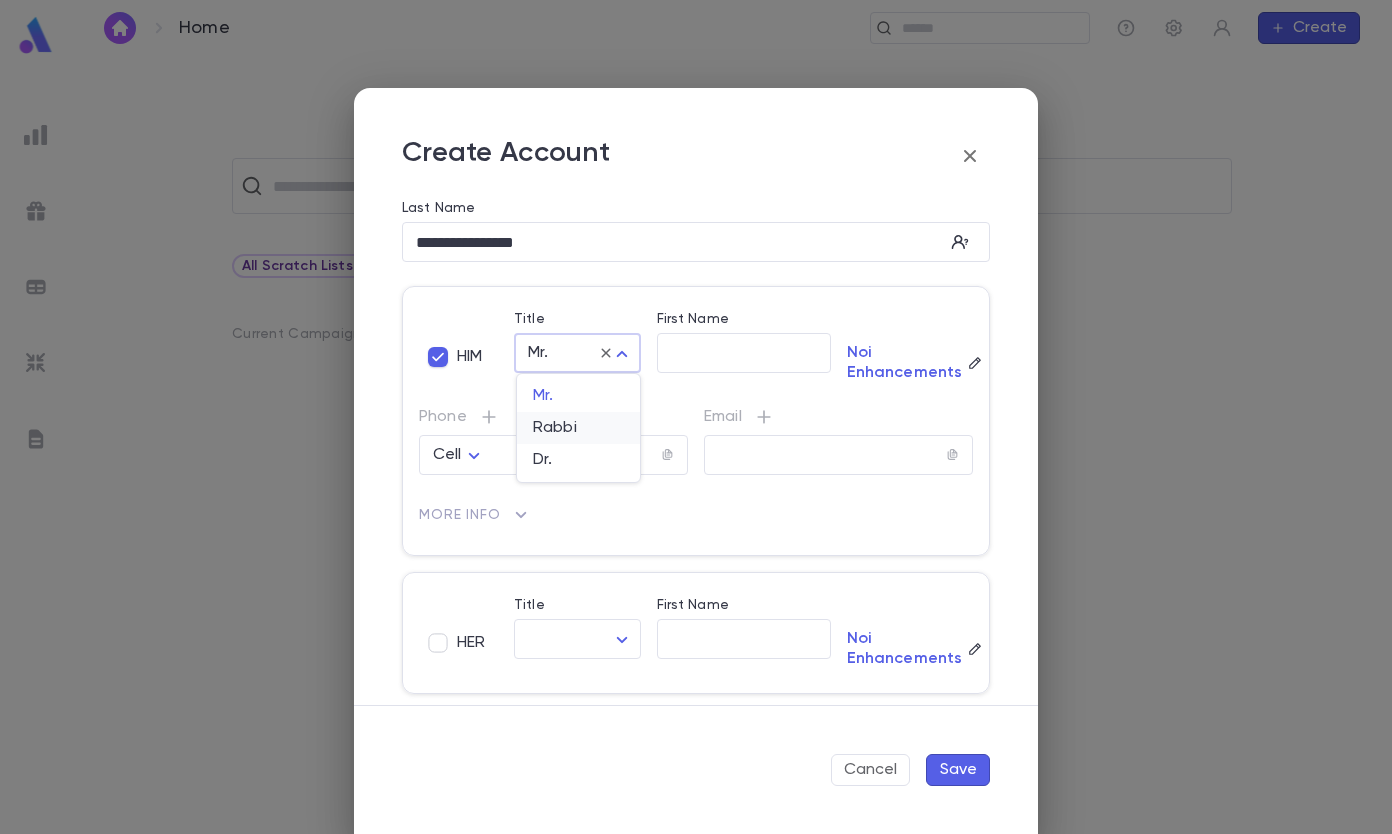 type on "*****" 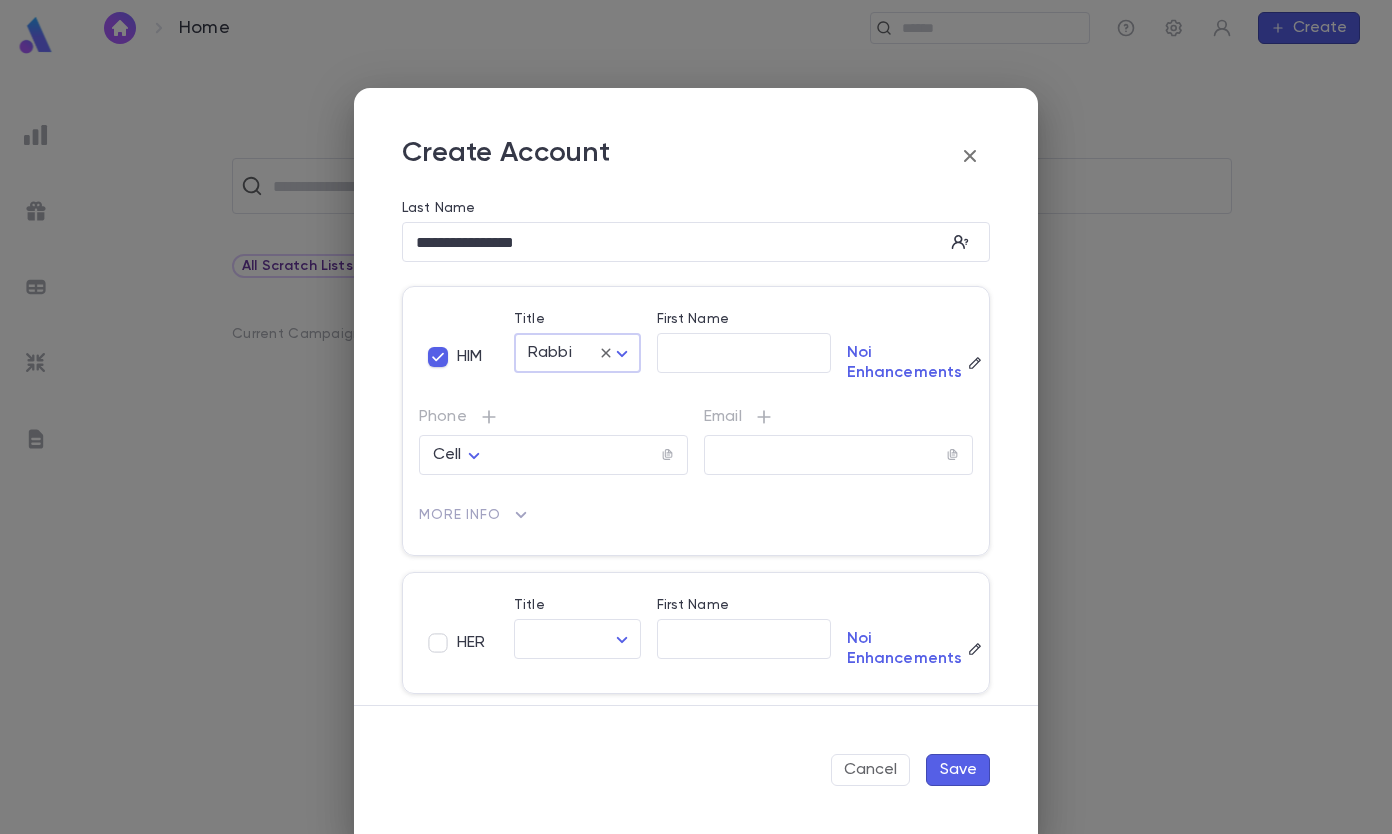 click on "​" at bounding box center (744, 353) 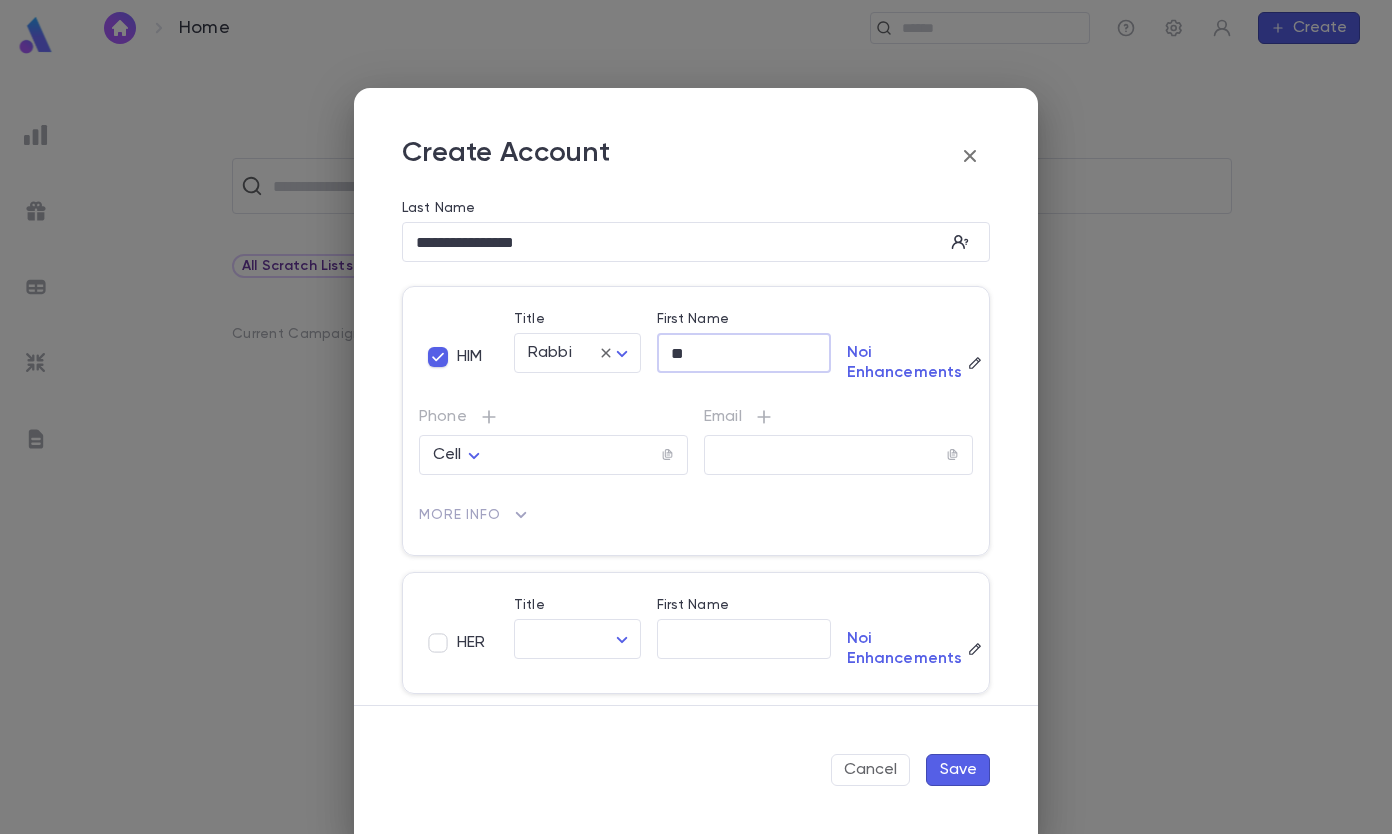 type on "*" 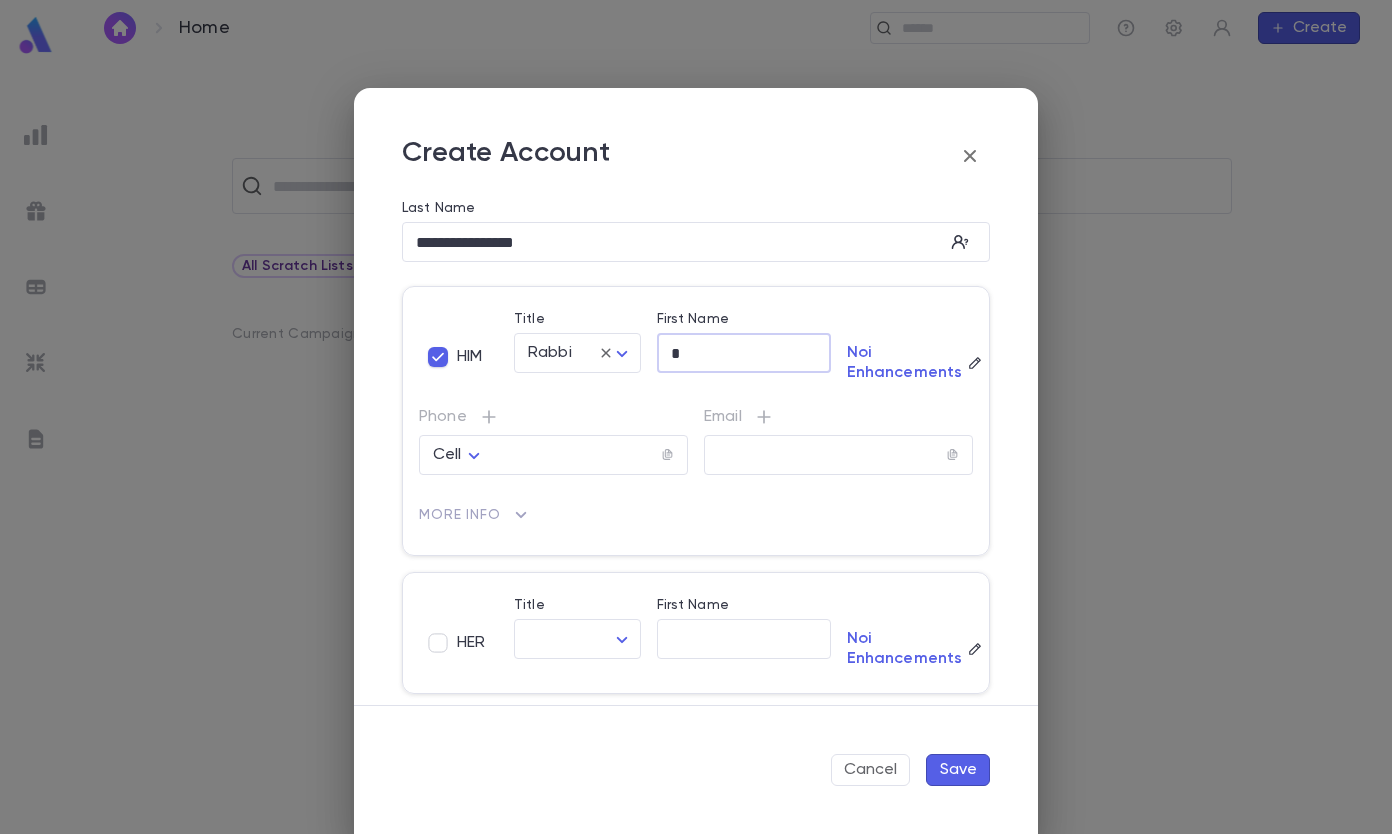 type 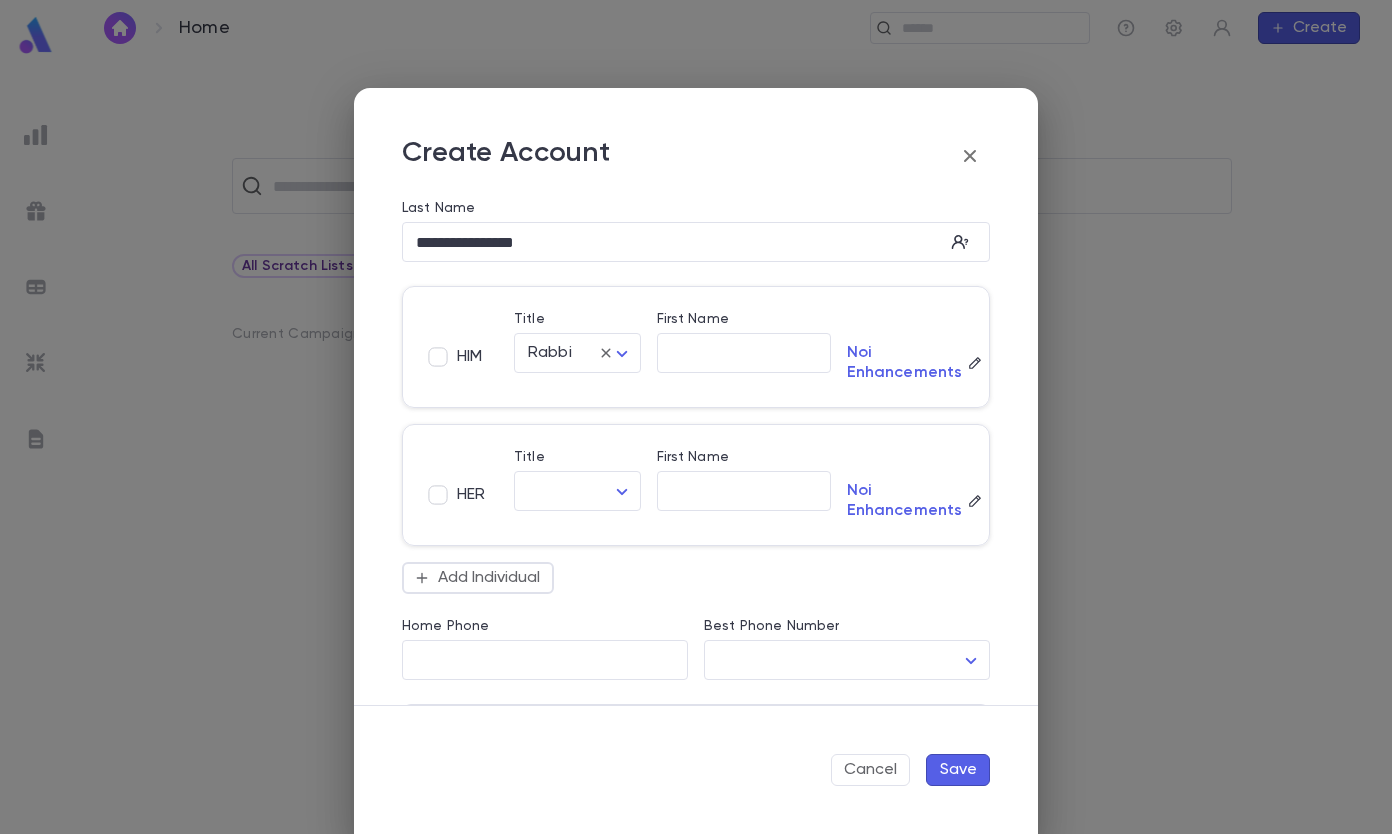 click on "Save" at bounding box center (958, 770) 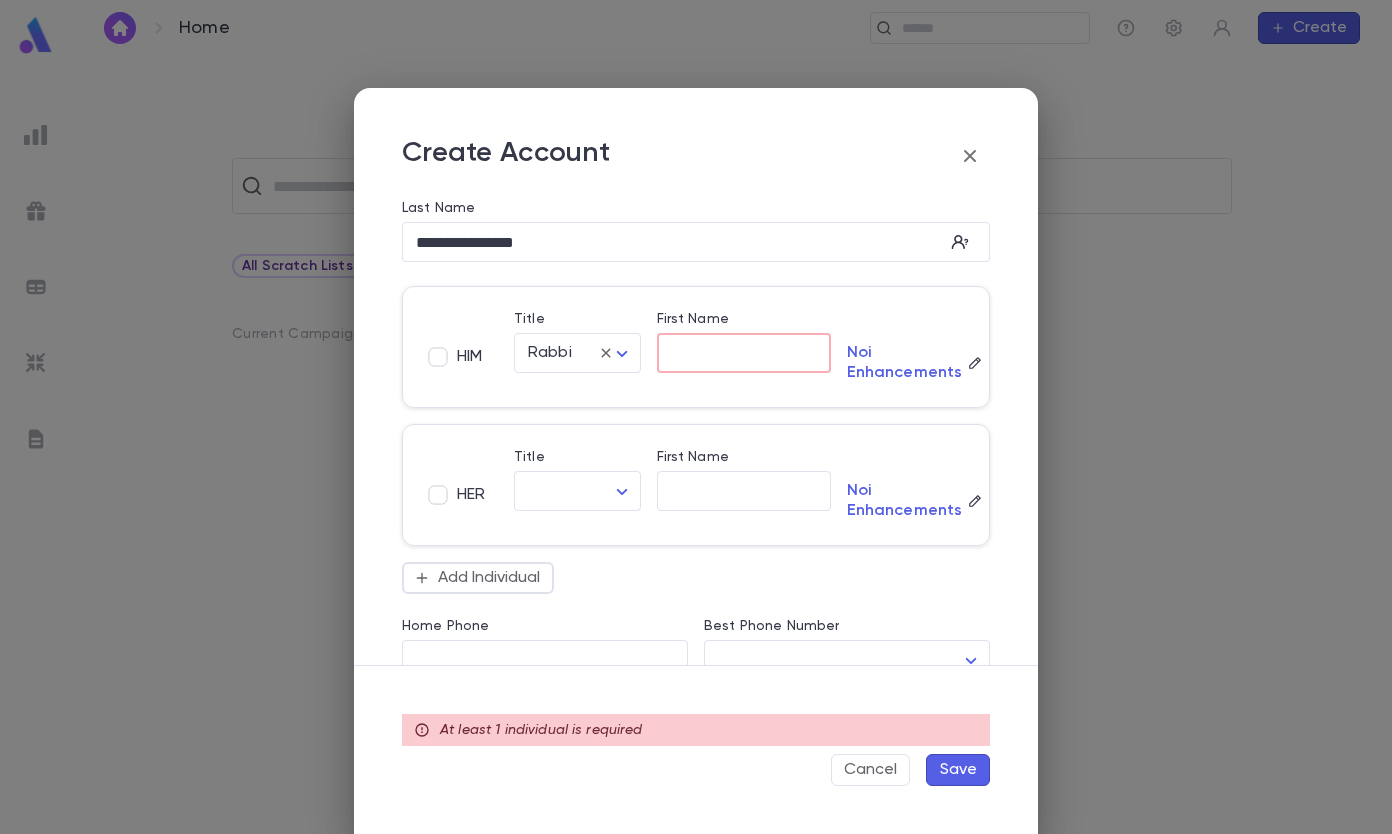click on "First Name" at bounding box center [744, 353] 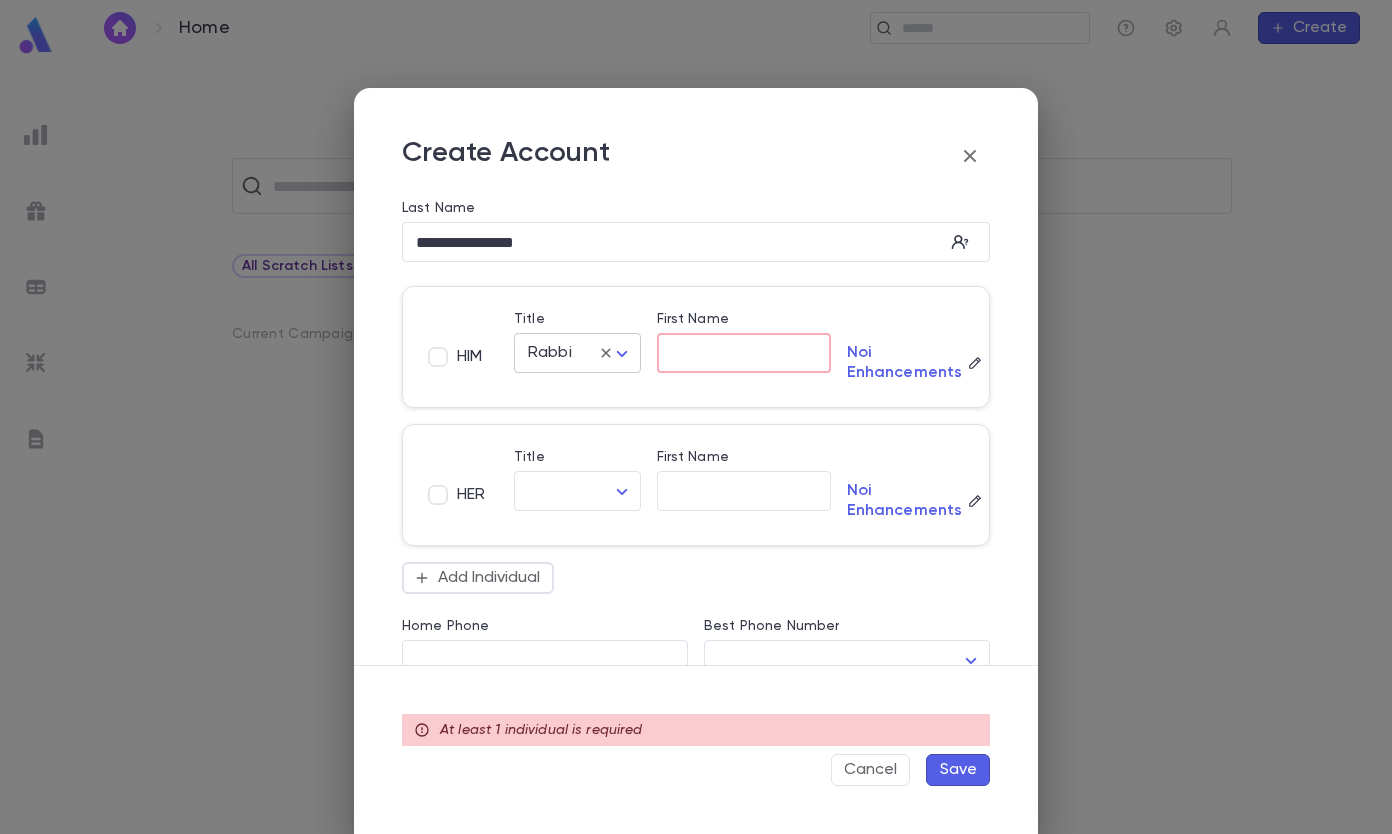 click 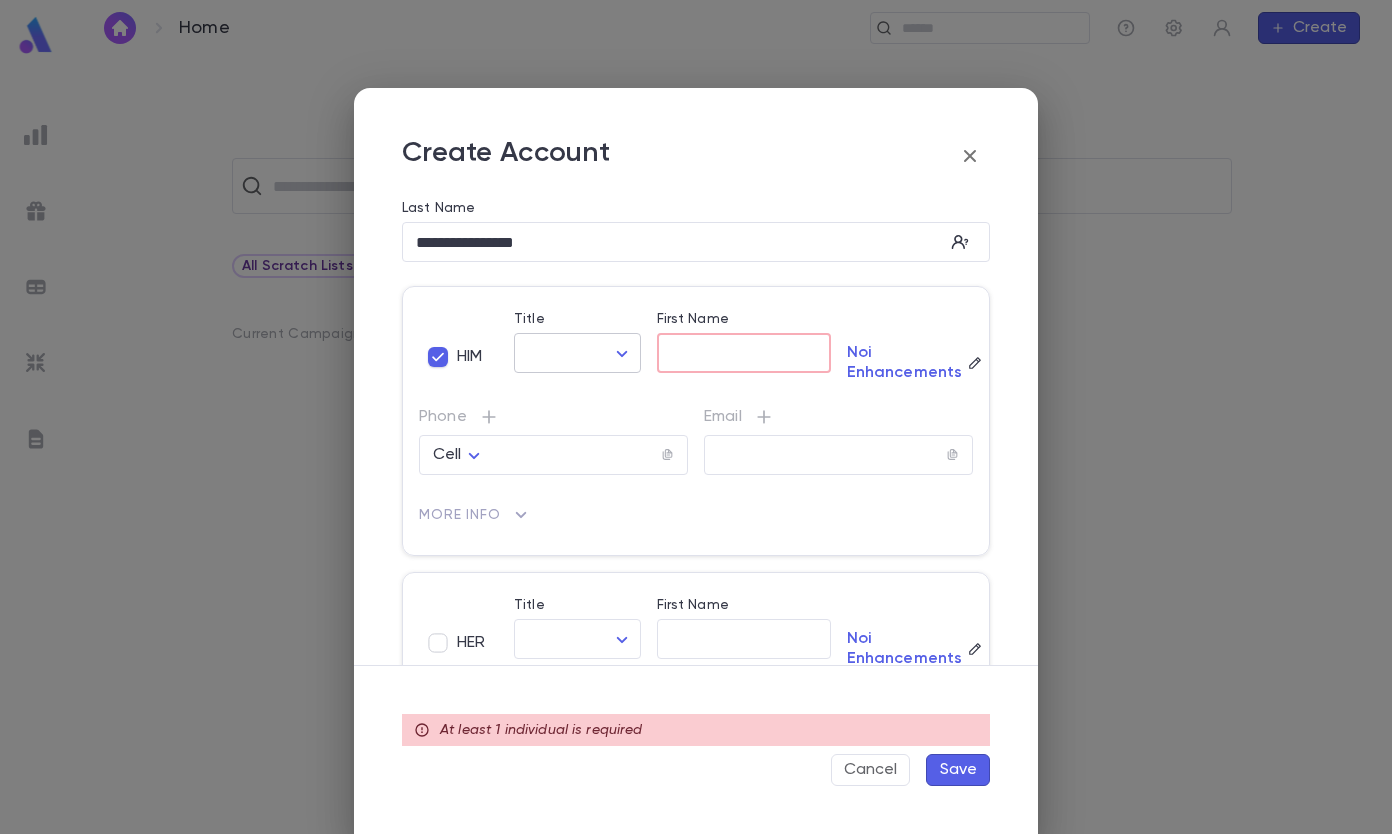 click on "First Name" at bounding box center [744, 353] 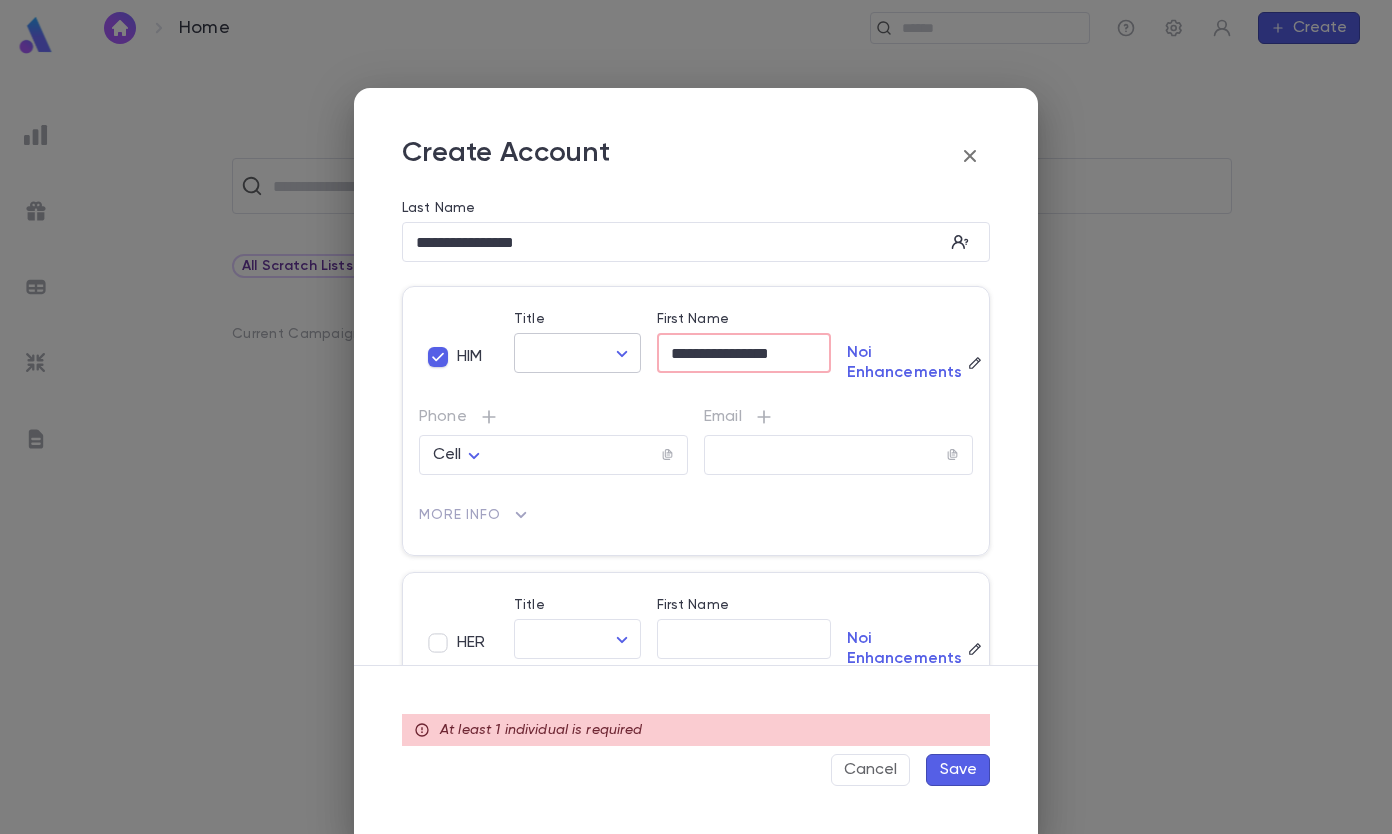 type on "**********" 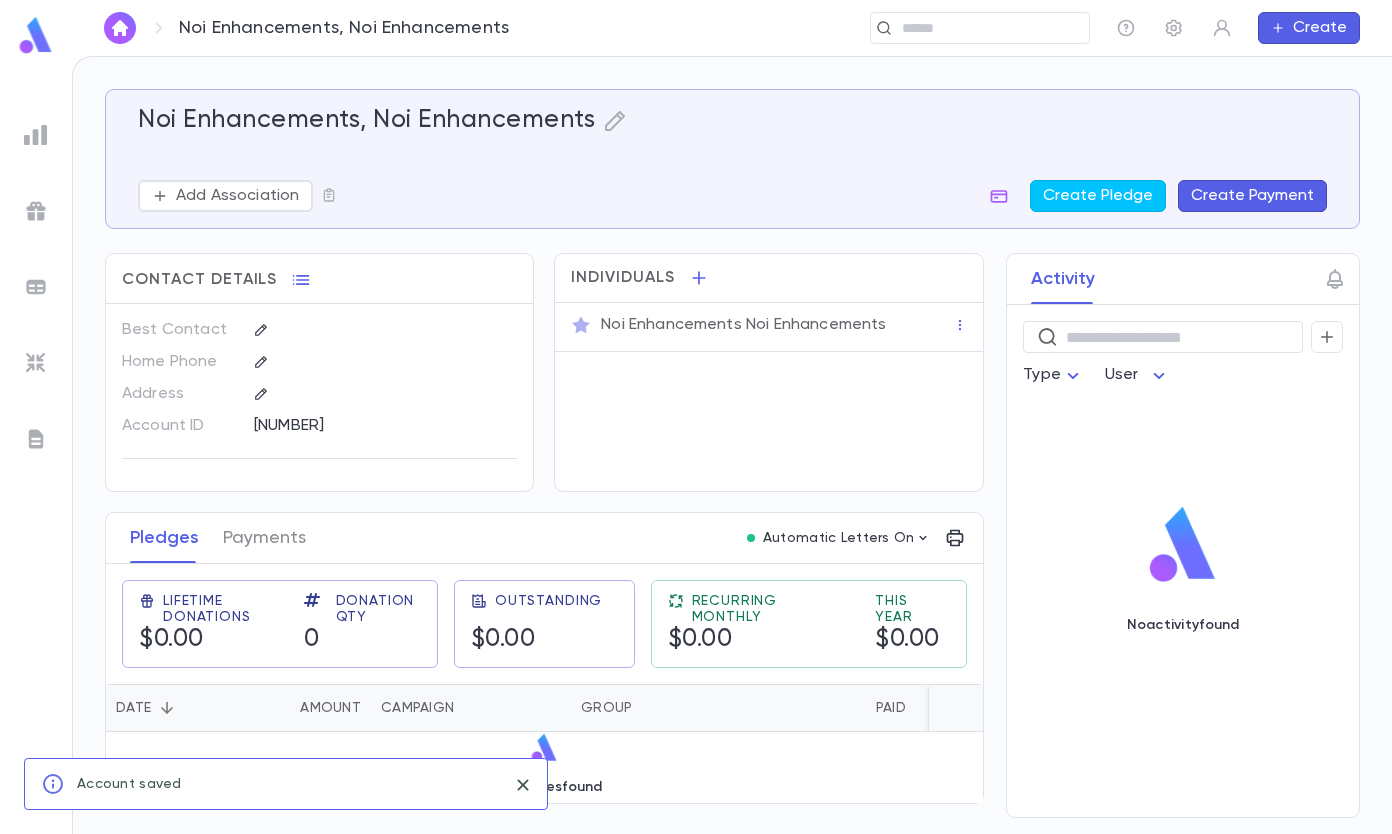 click on "Noi Enhancements Noi Enhancements" at bounding box center (775, 323) 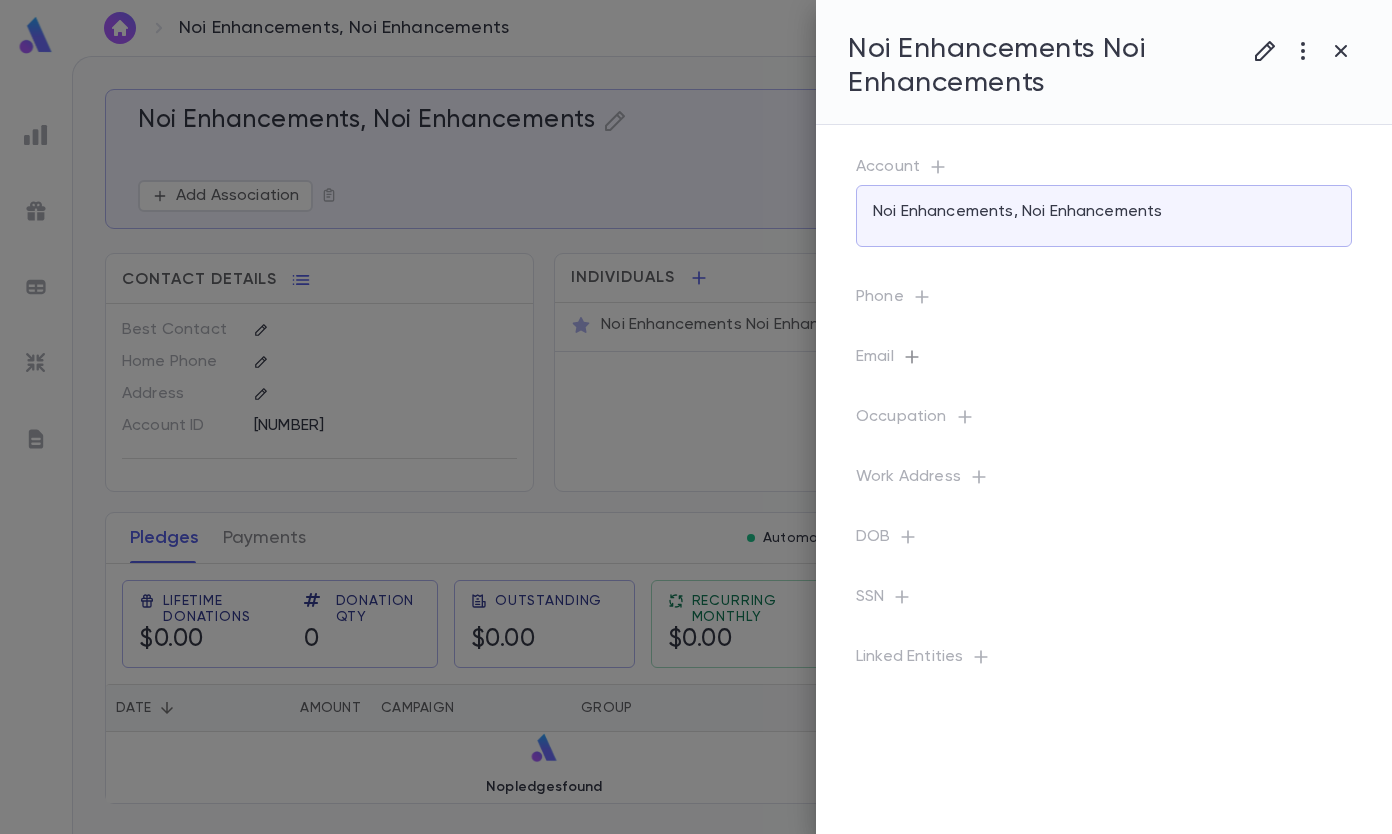 click 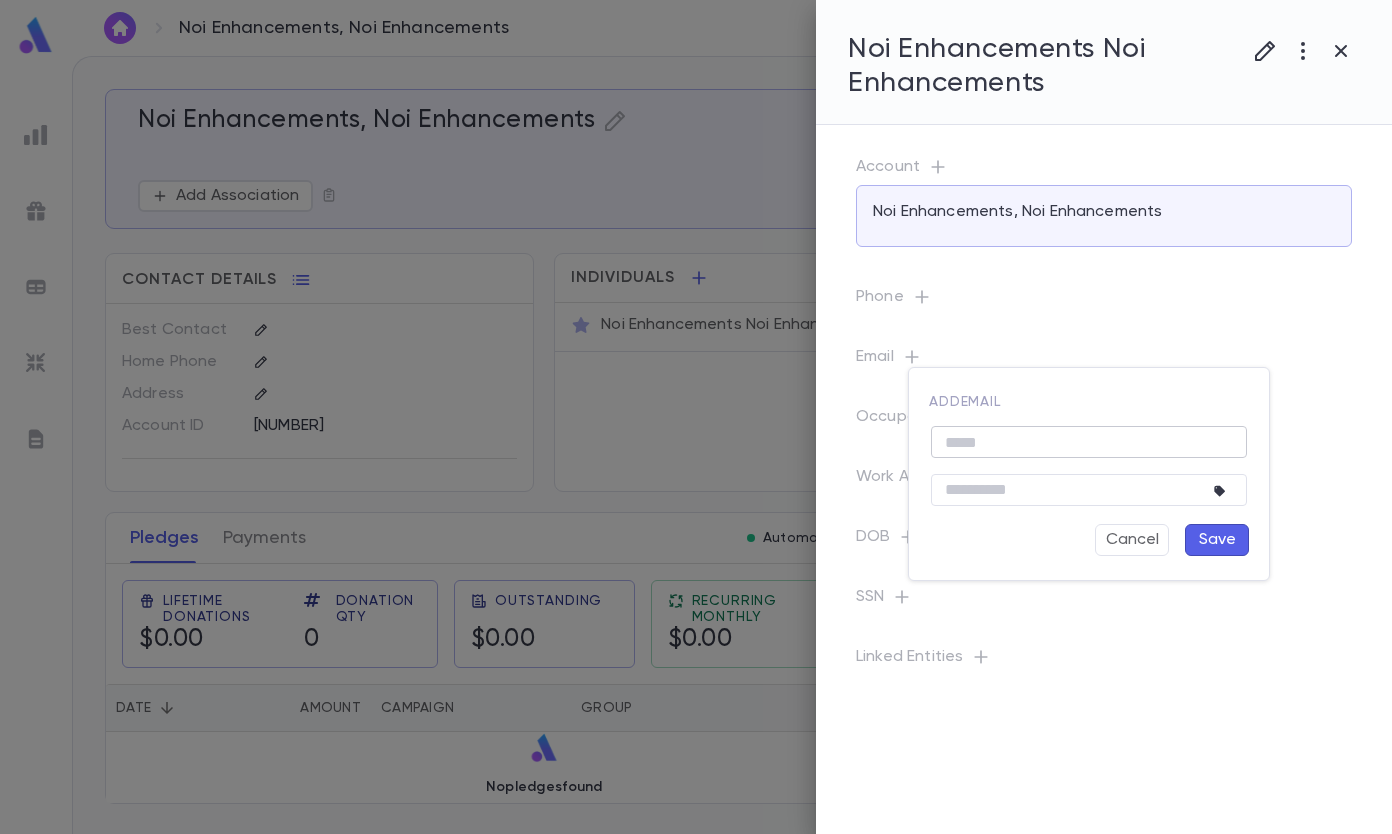 click at bounding box center (1089, 442) 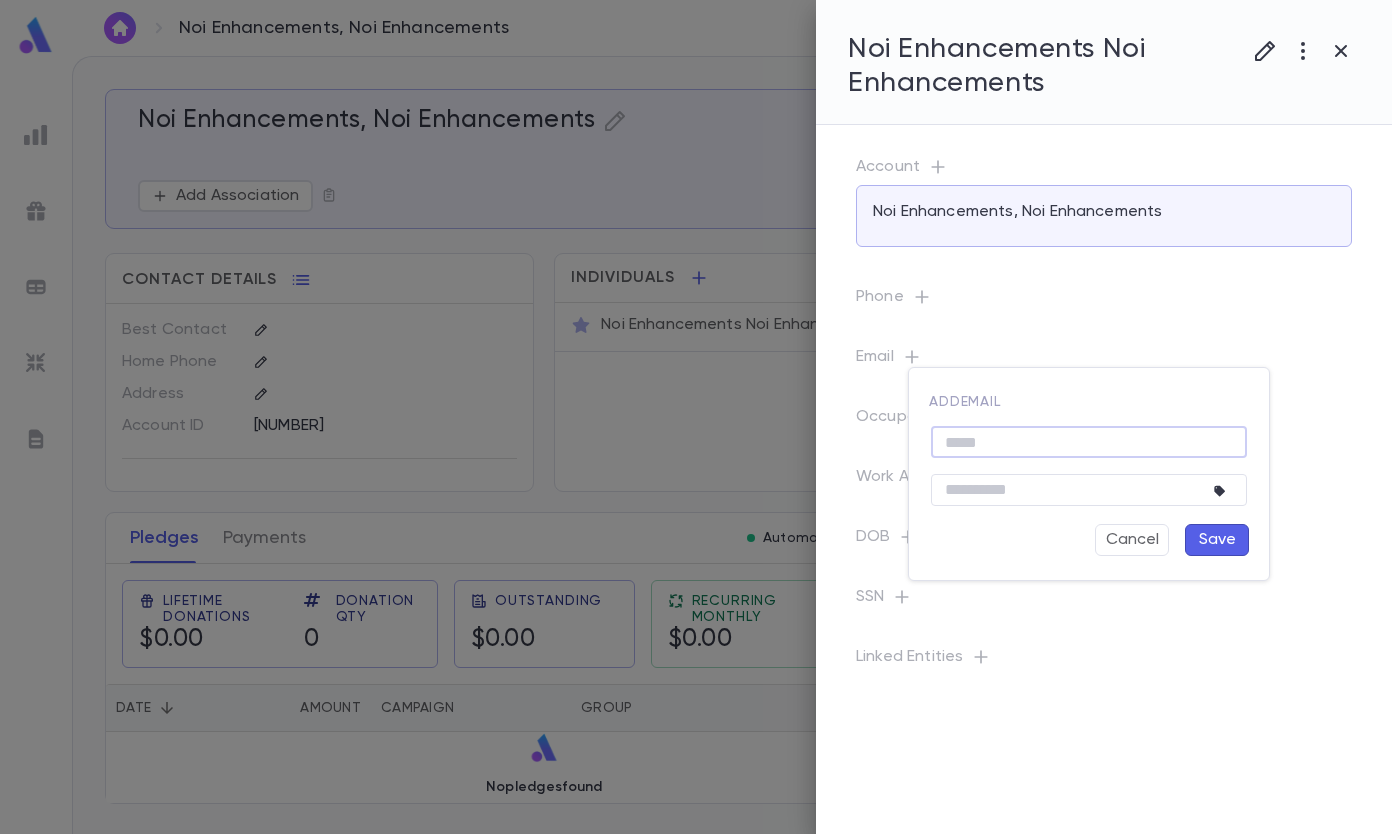 paste on "**********" 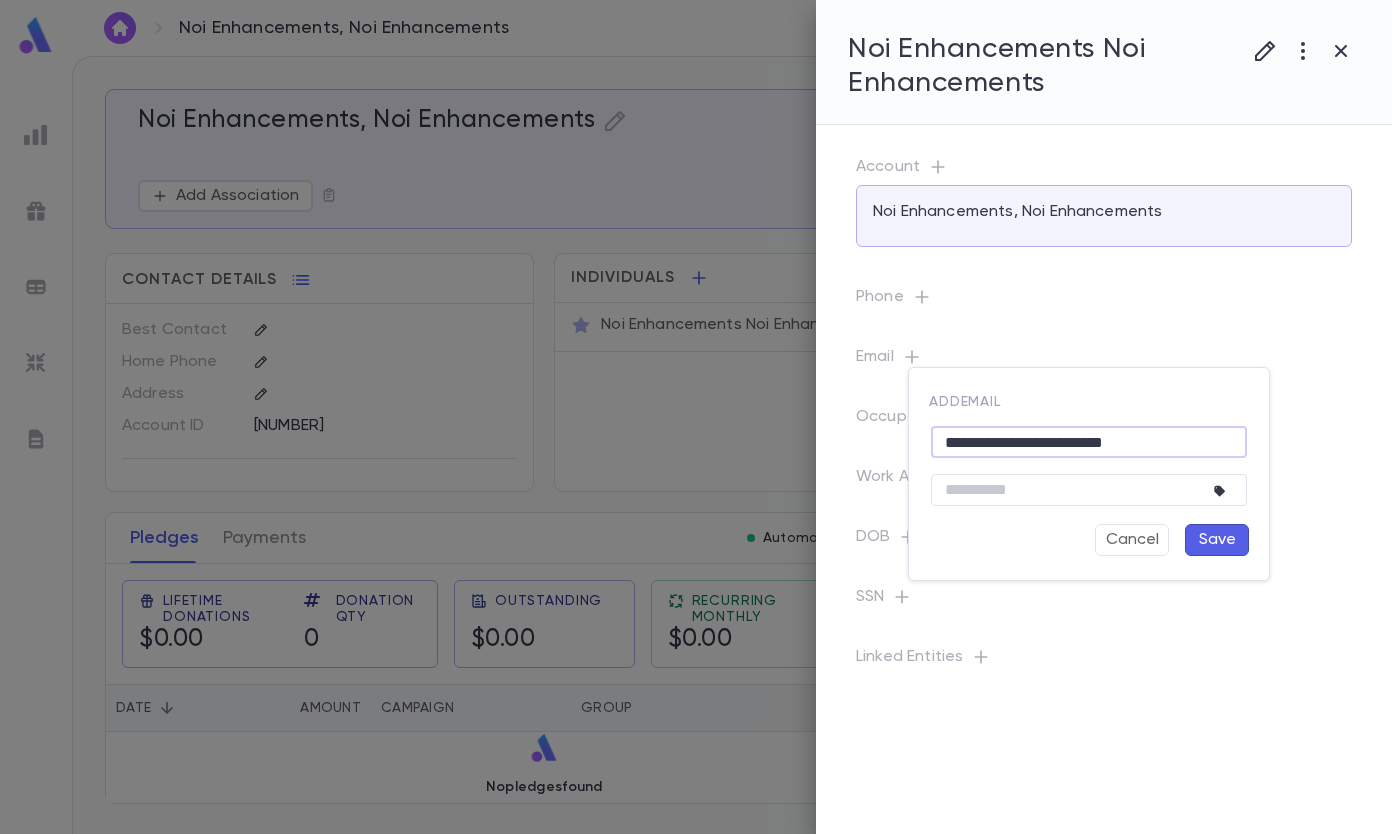 type on "**********" 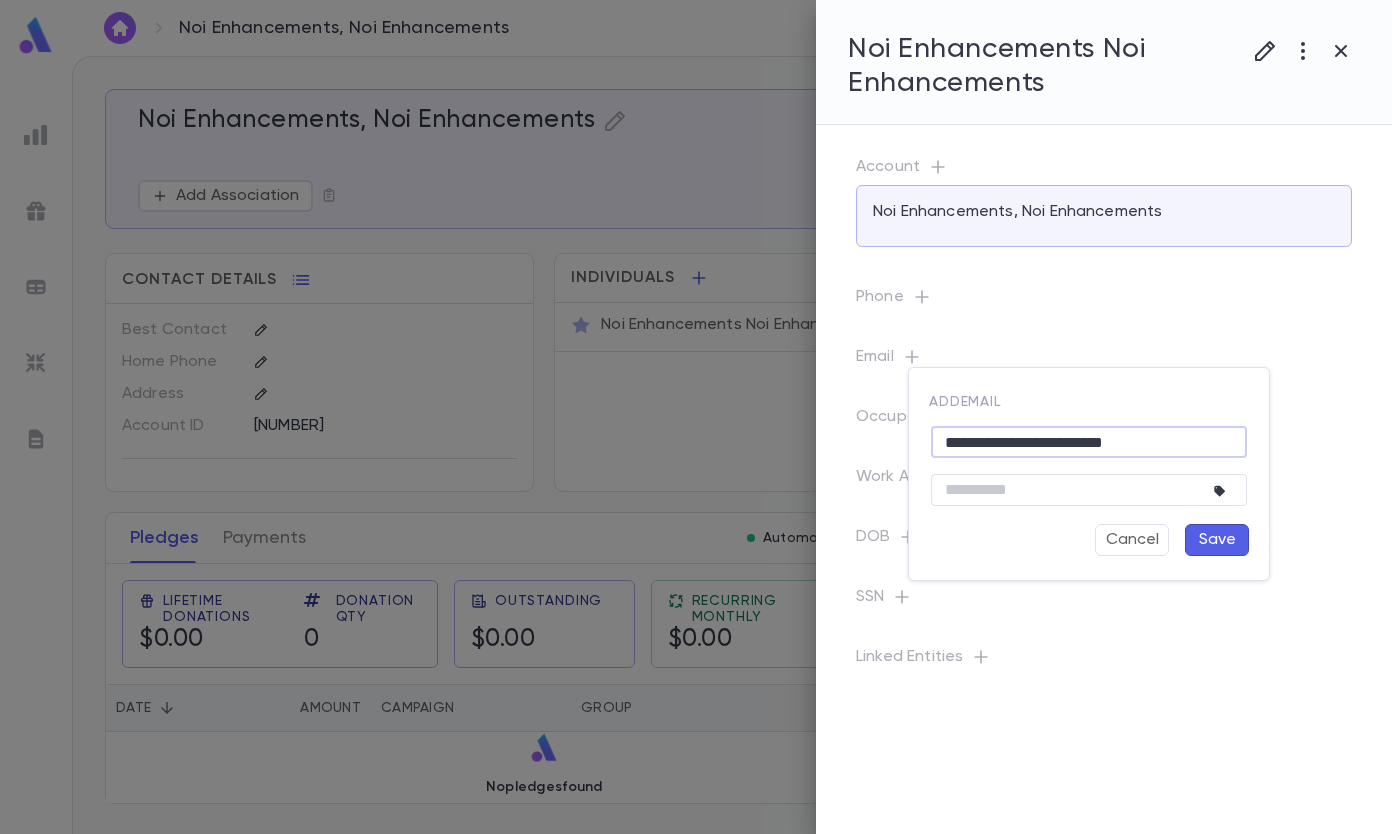 click on "Save" at bounding box center [1217, 540] 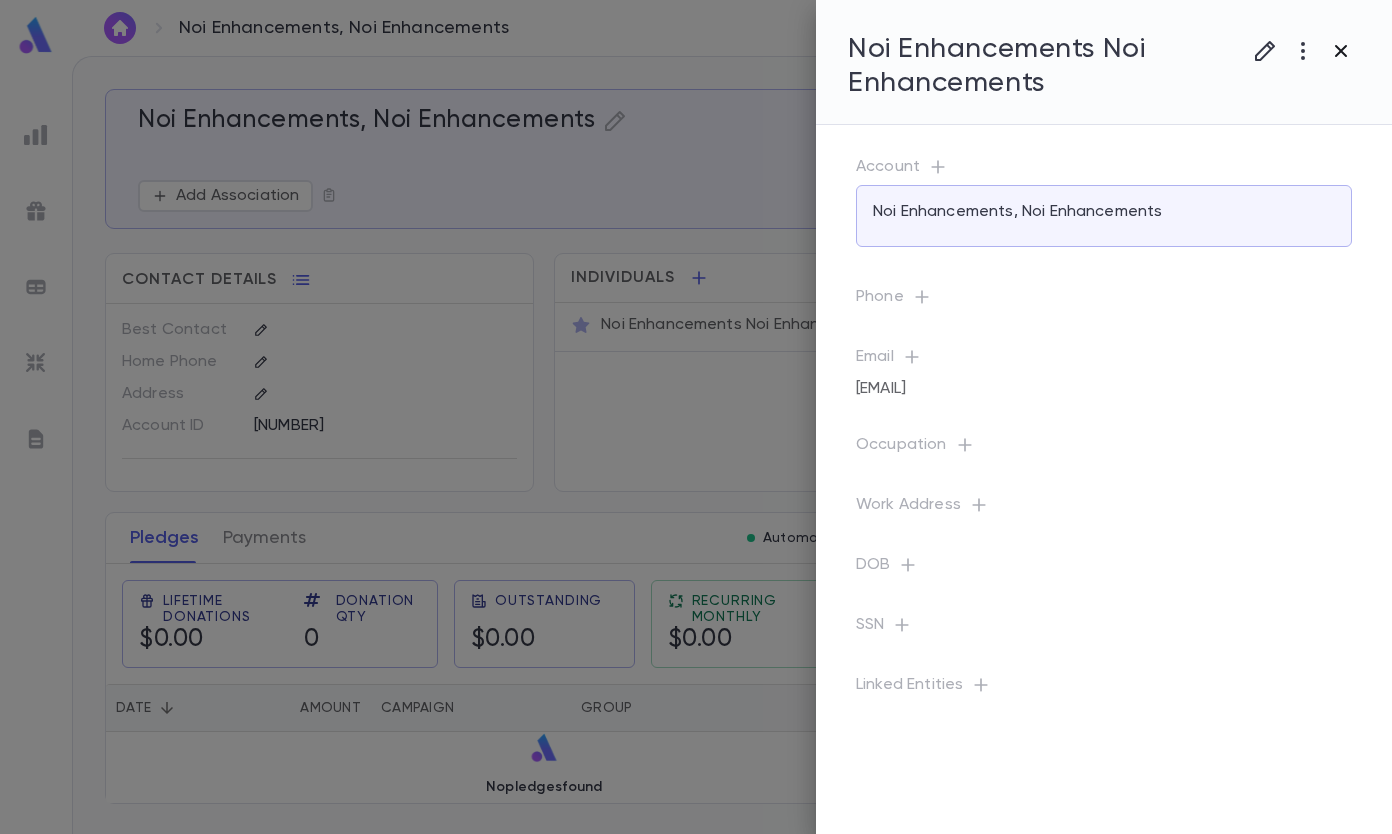 click 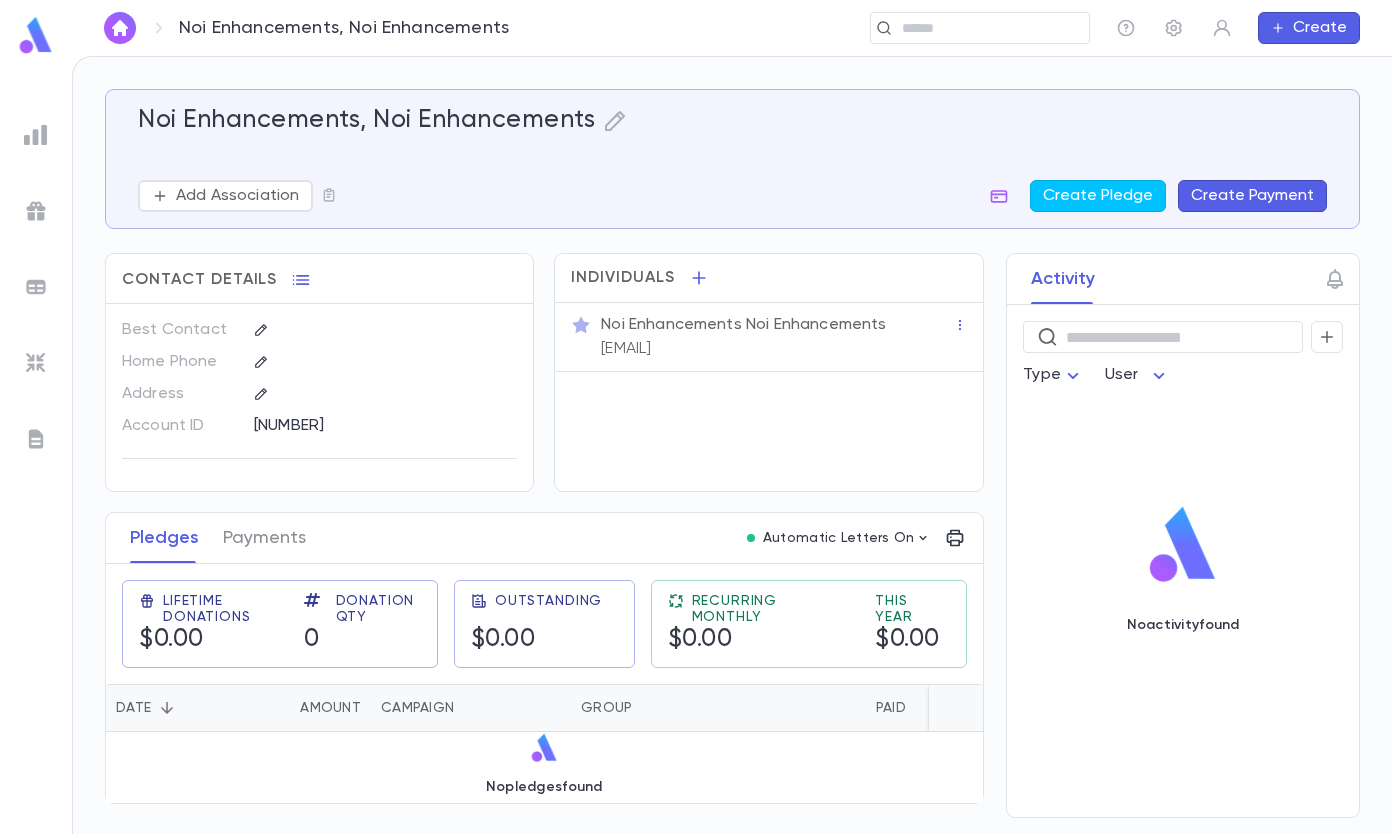 click on "Create Payment" at bounding box center [1252, 196] 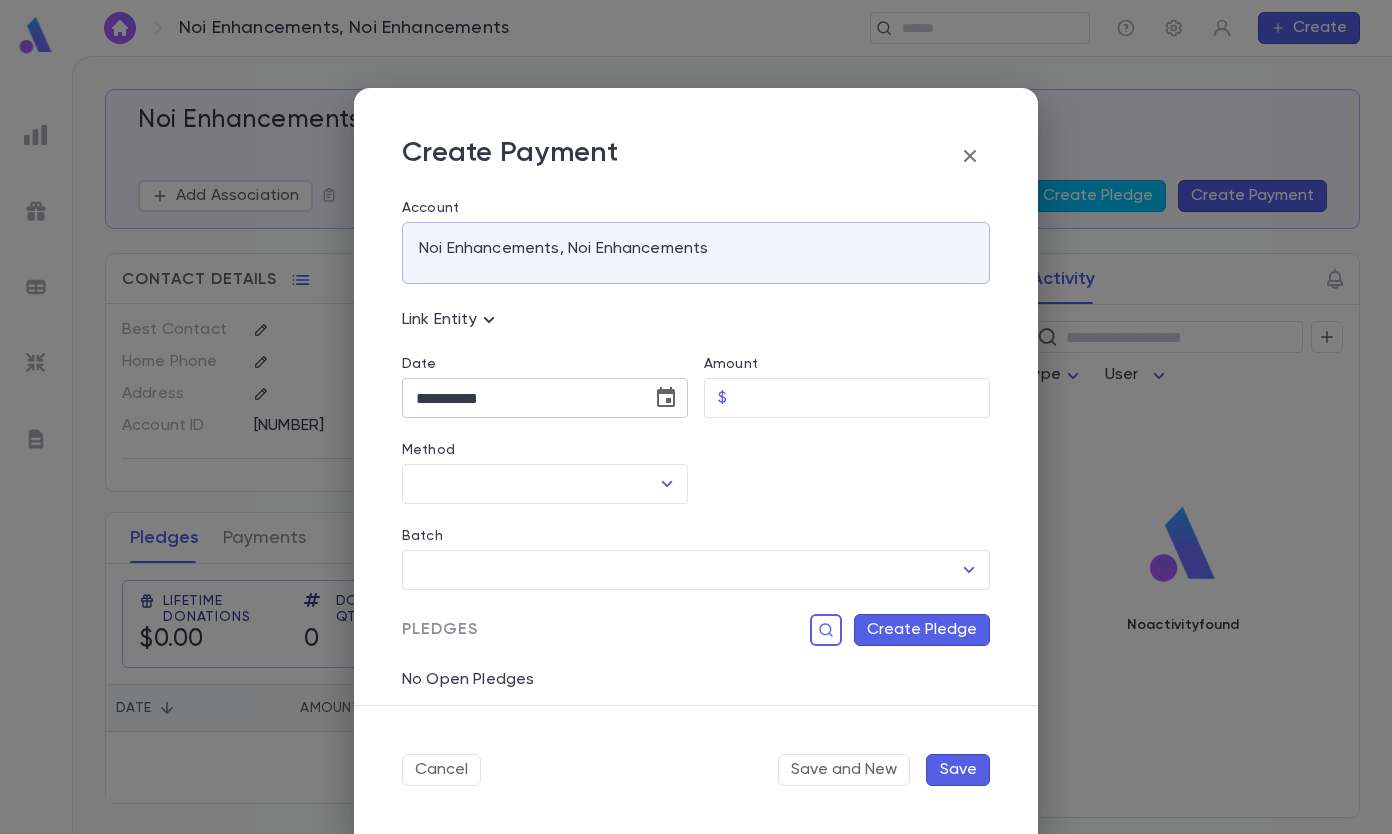 click 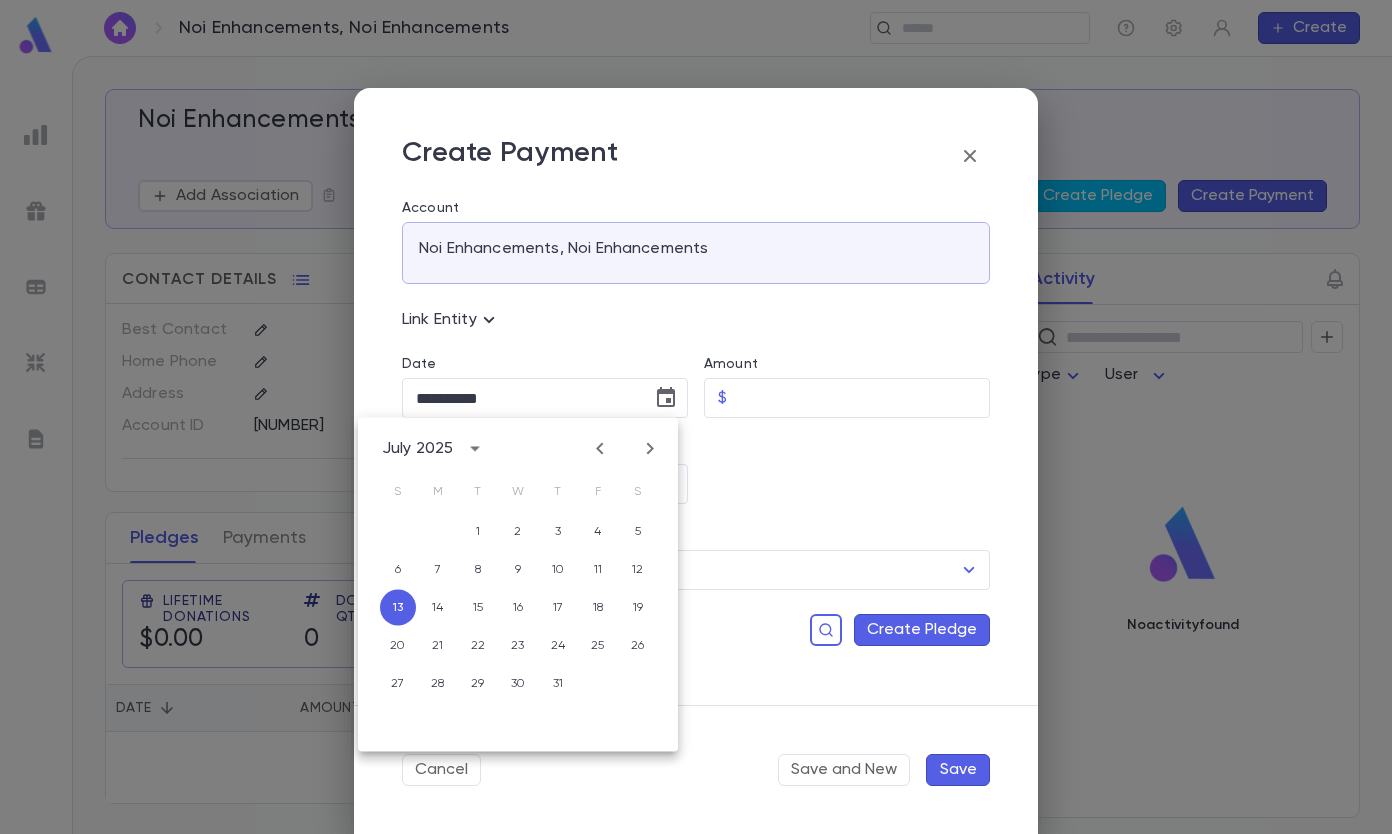 click on "July 2025" at bounding box center [417, 449] 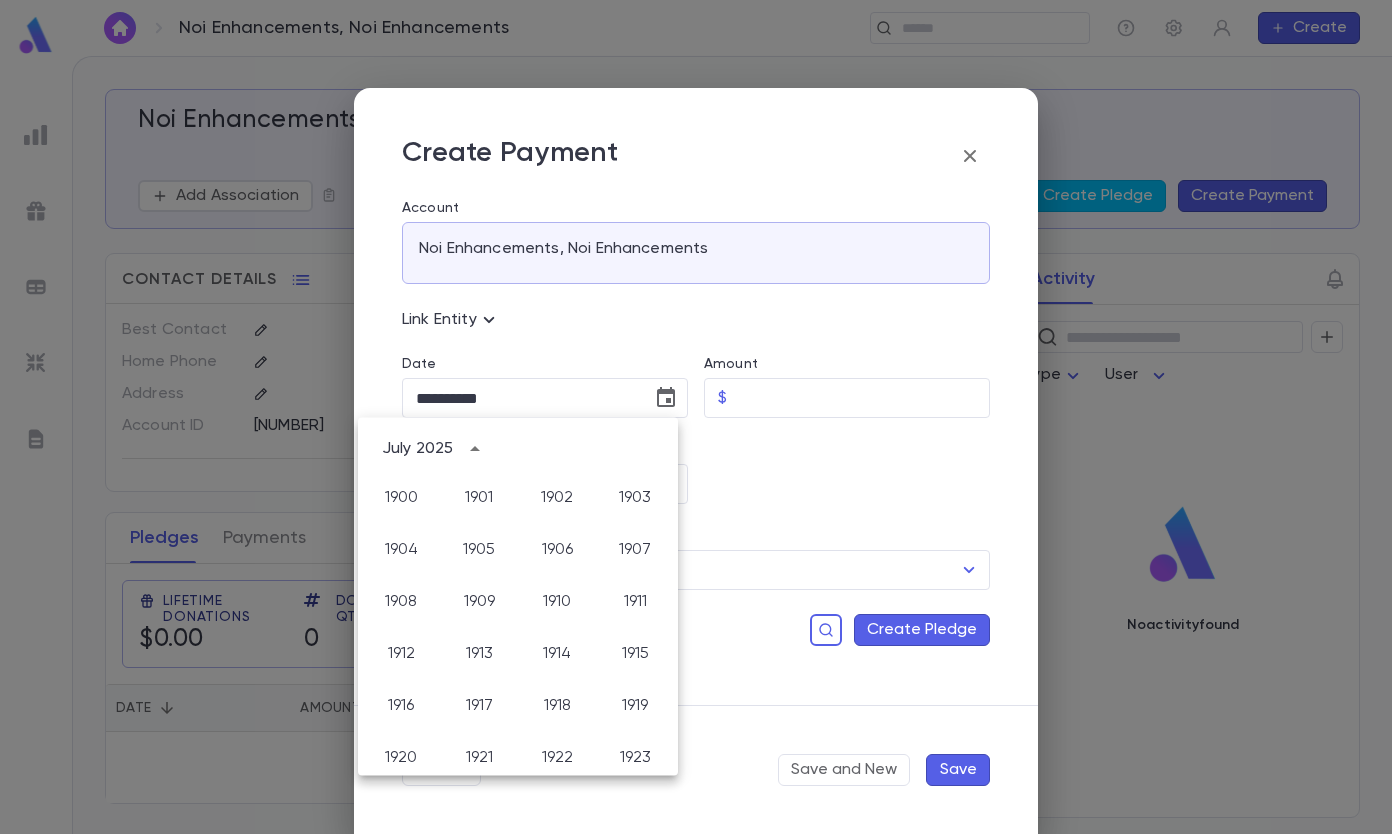 scroll, scrollTop: 1486, scrollLeft: 0, axis: vertical 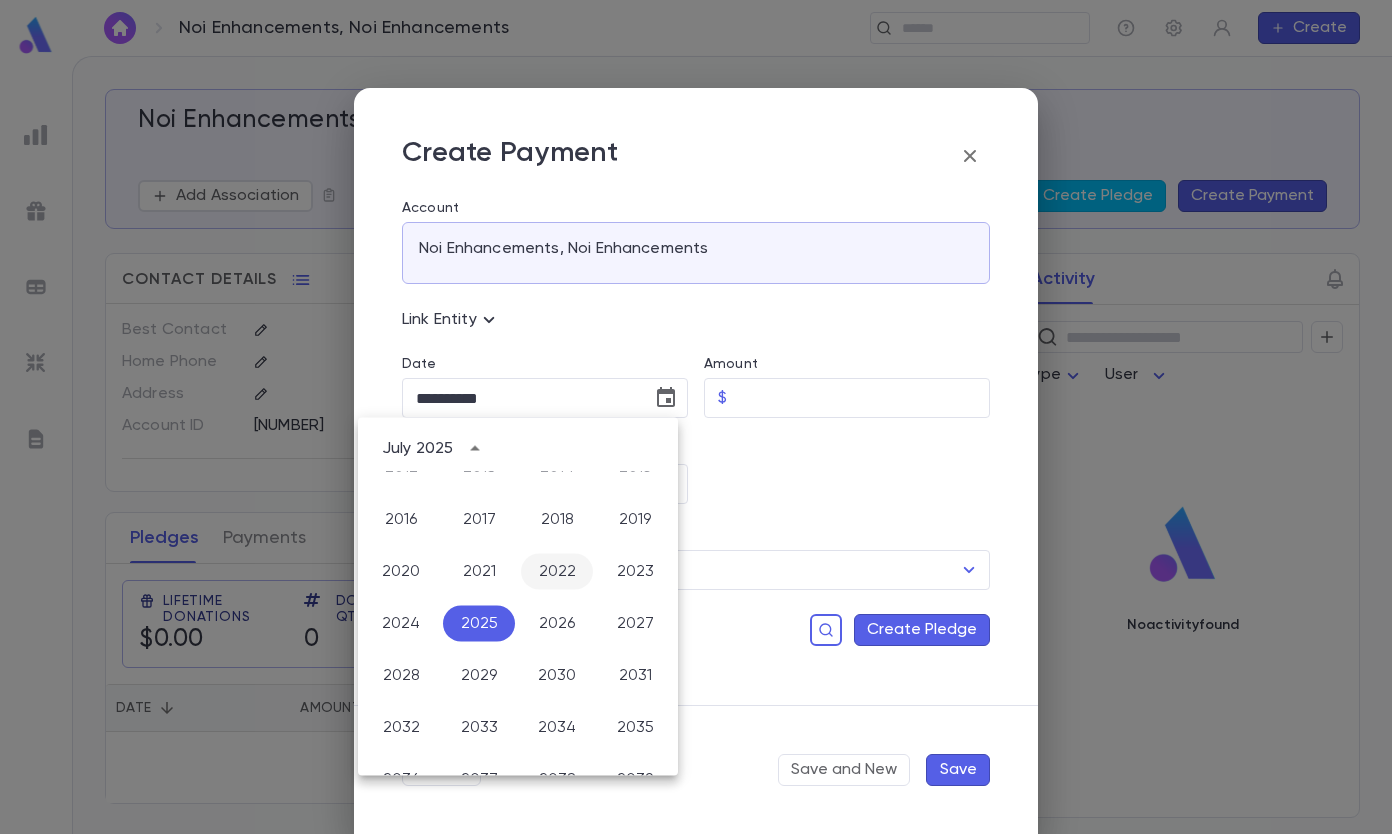 click on "2022" at bounding box center (557, 572) 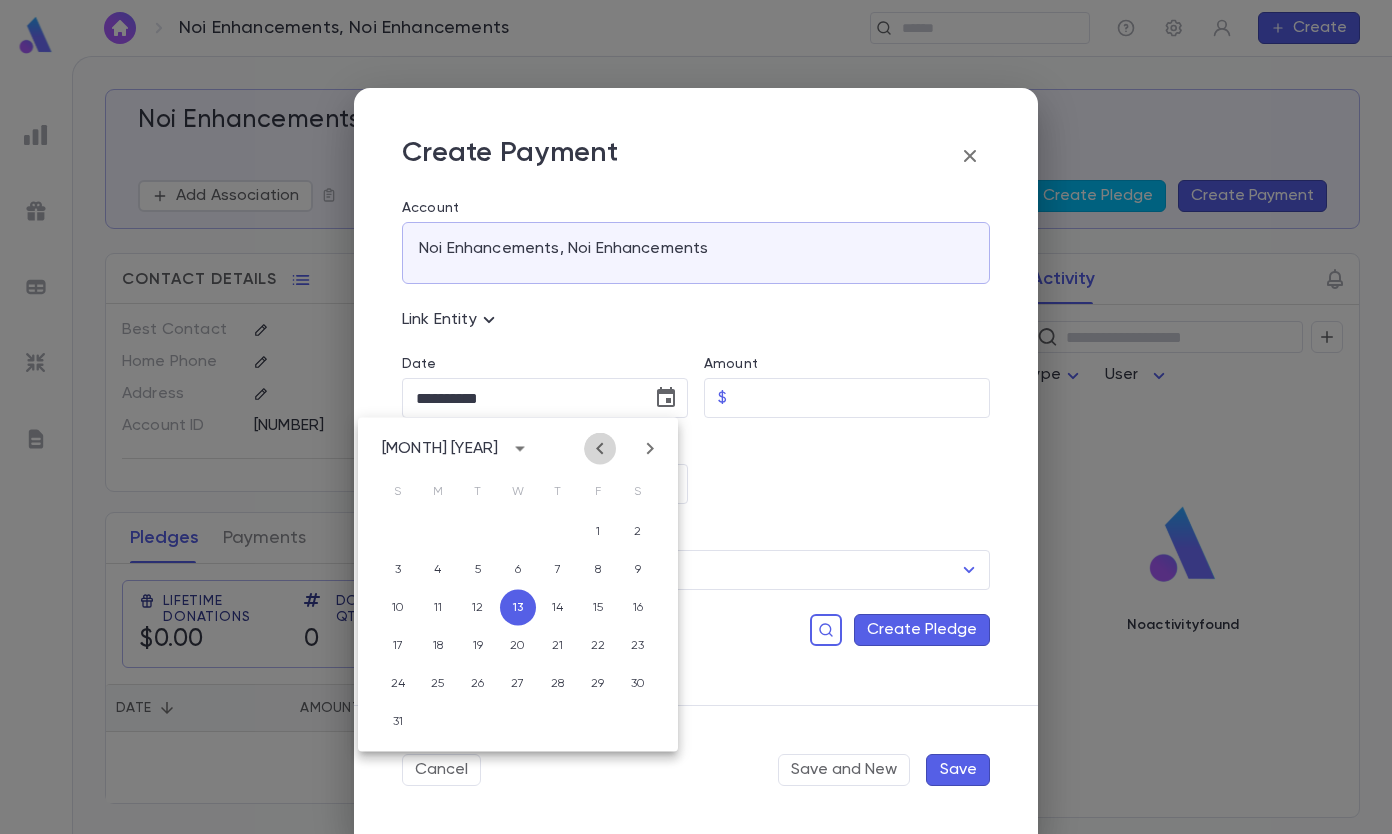 click 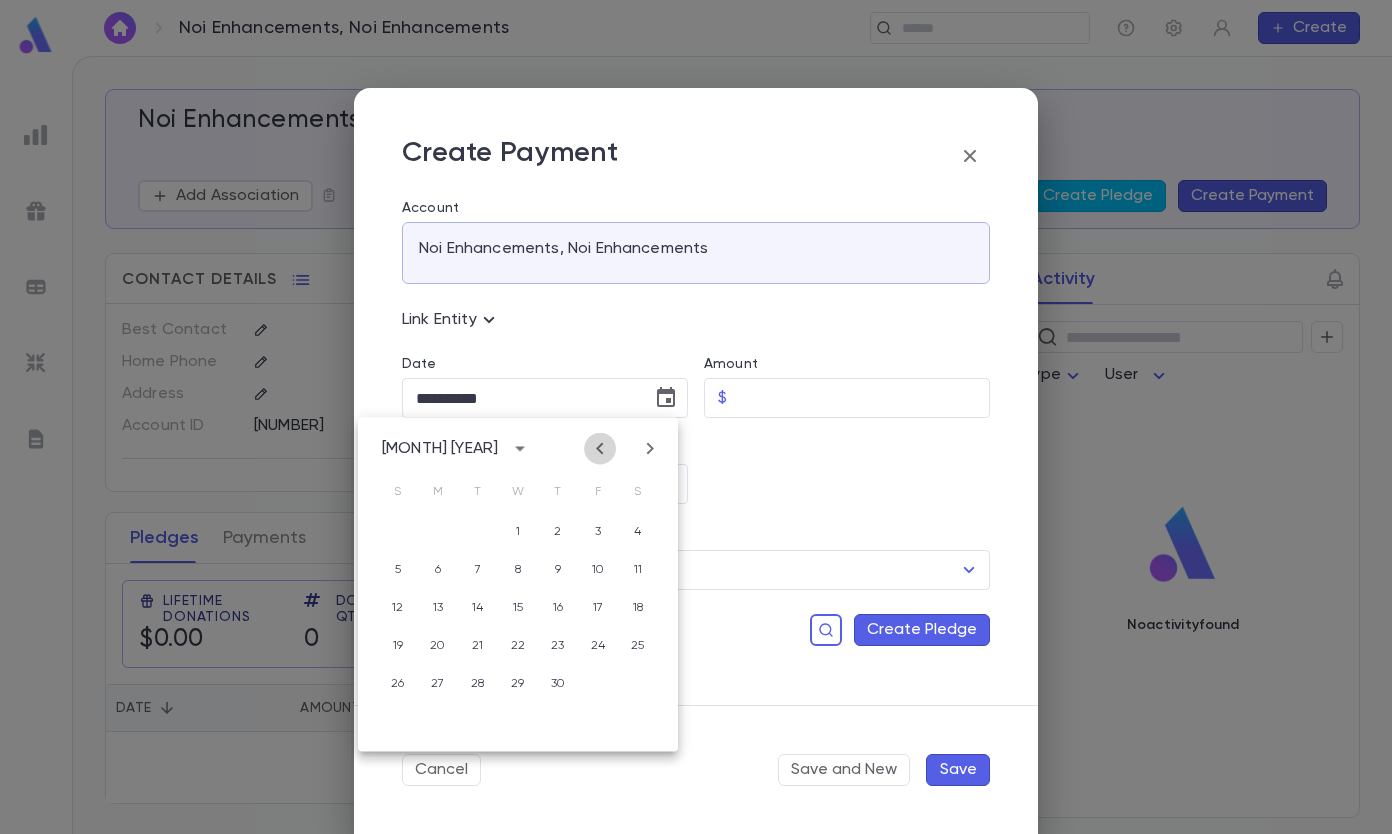 click 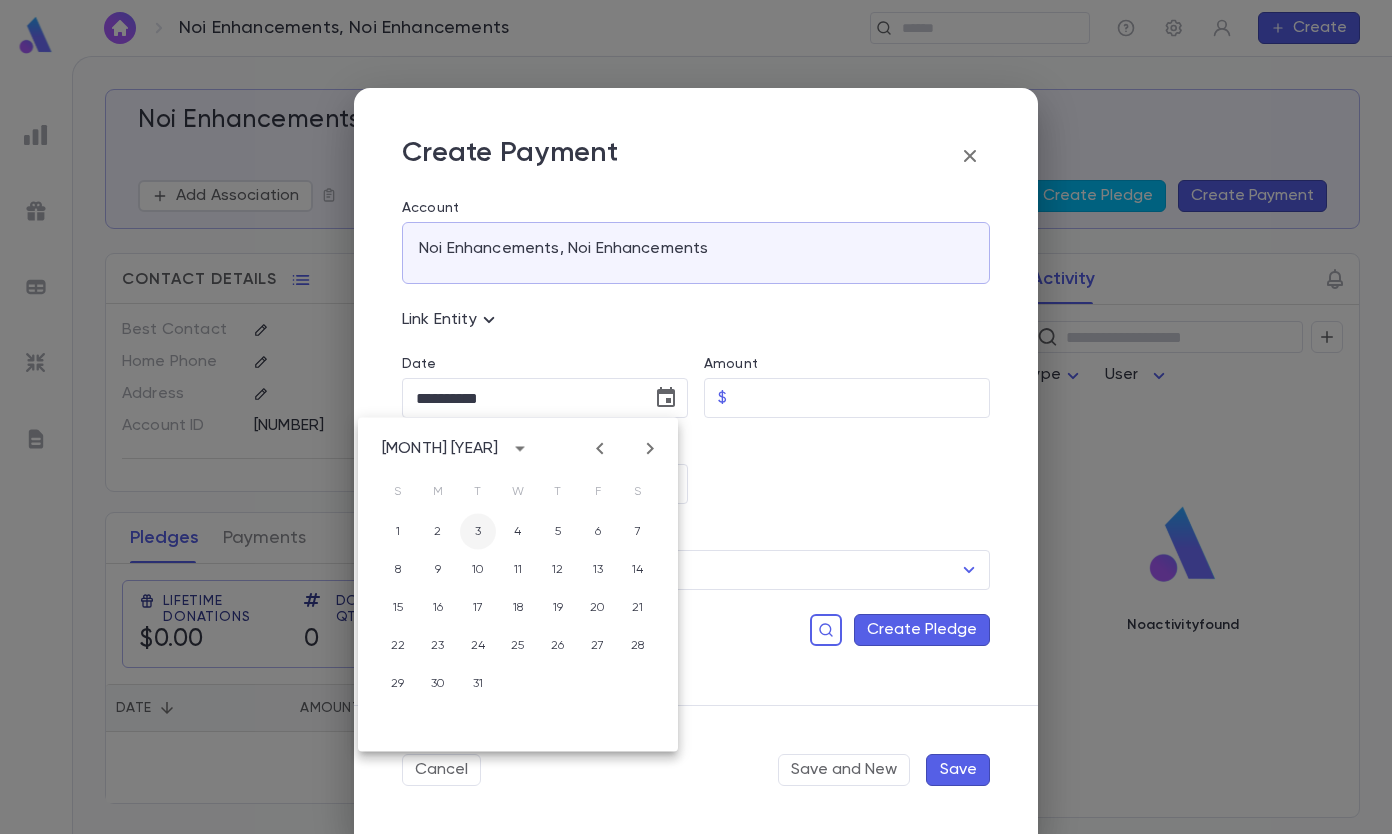 click on "3" at bounding box center (478, 532) 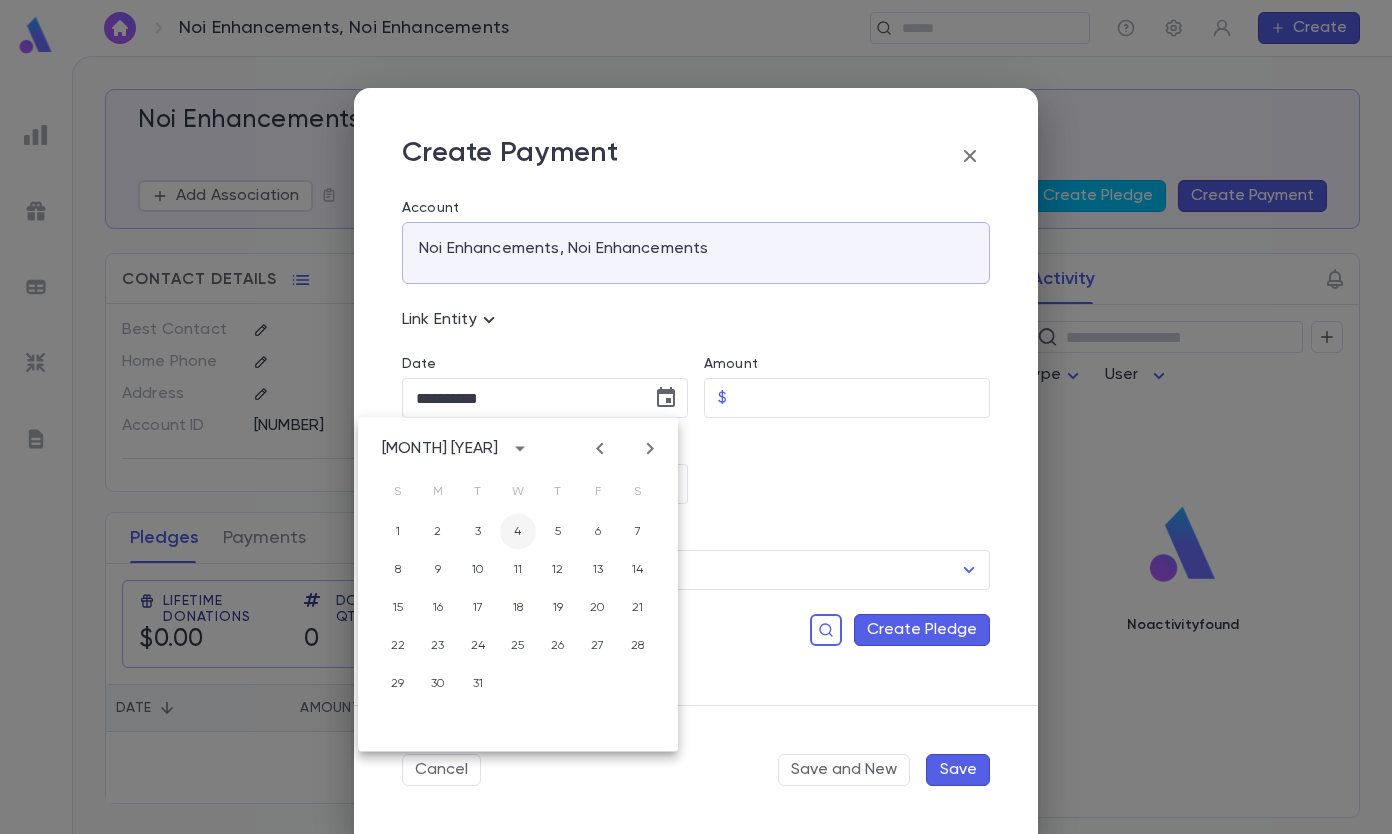 type on "**********" 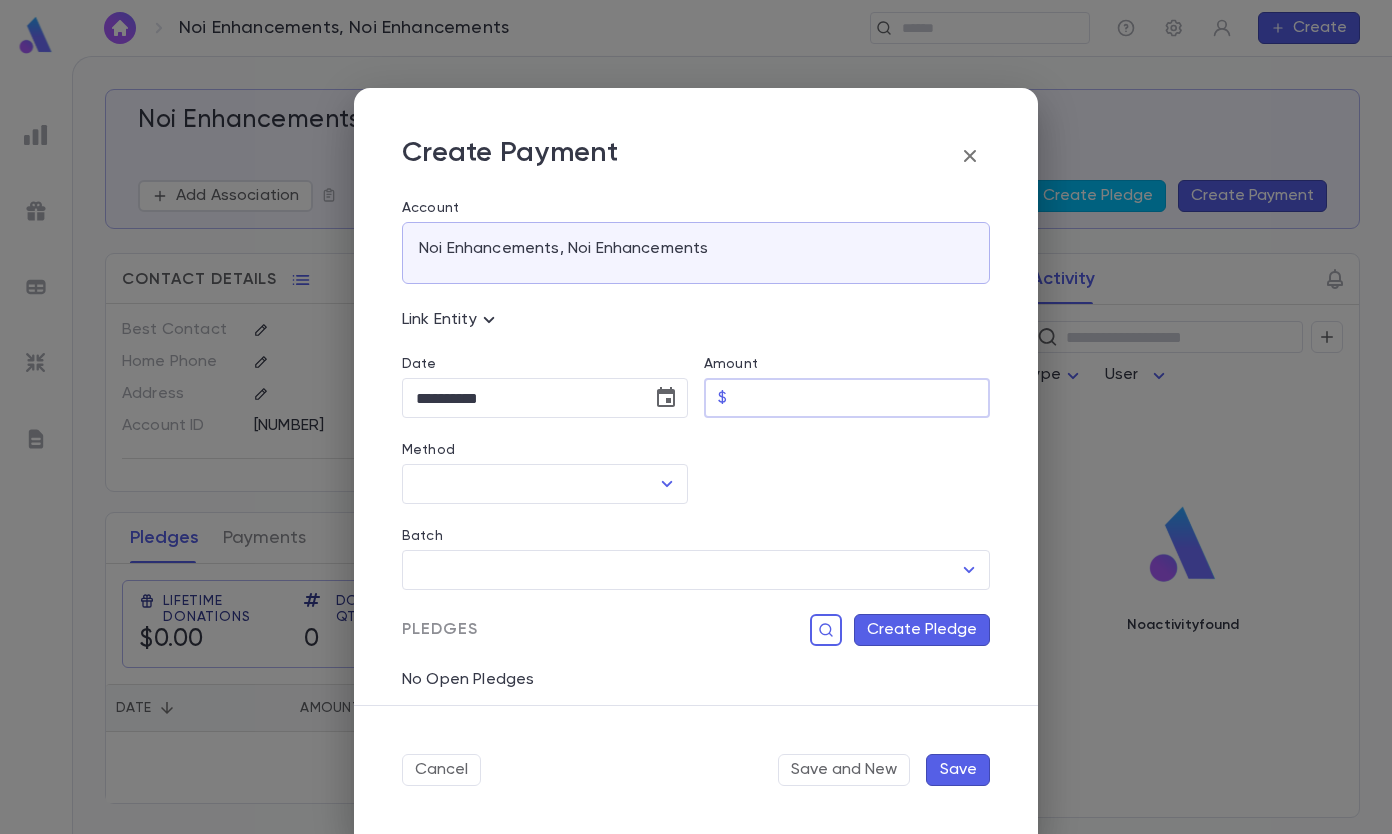 click on "Amount" at bounding box center (862, 398) 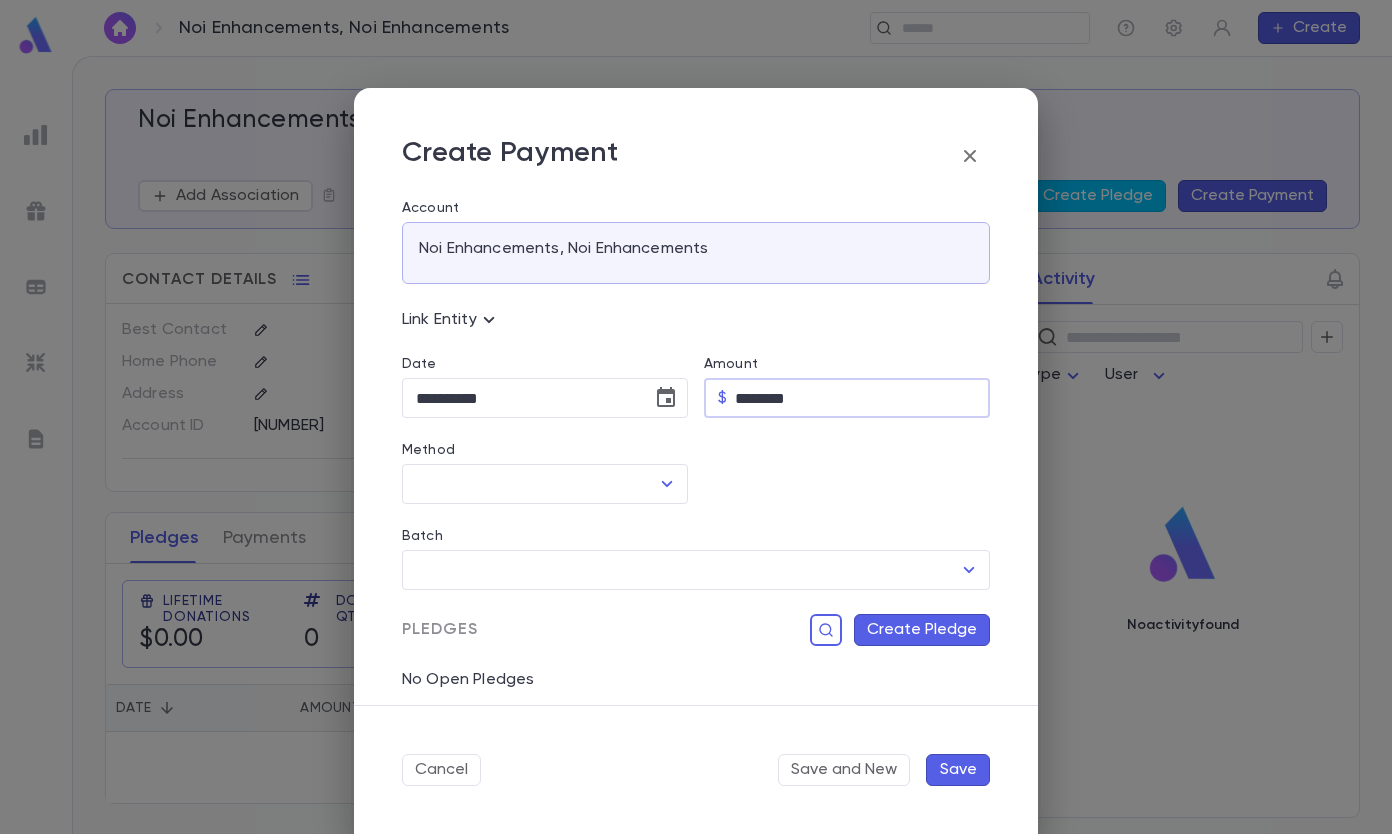 type on "********" 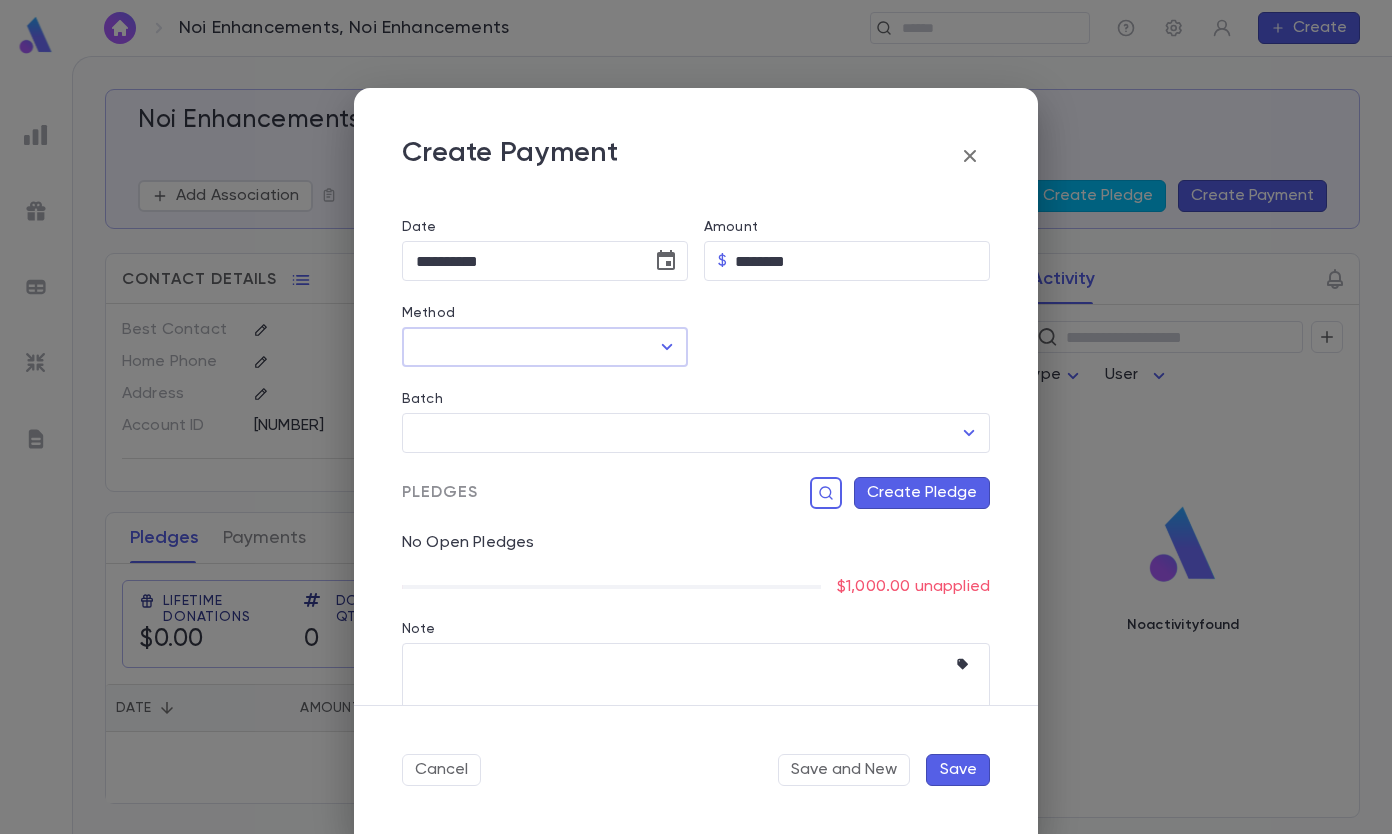scroll, scrollTop: 184, scrollLeft: 0, axis: vertical 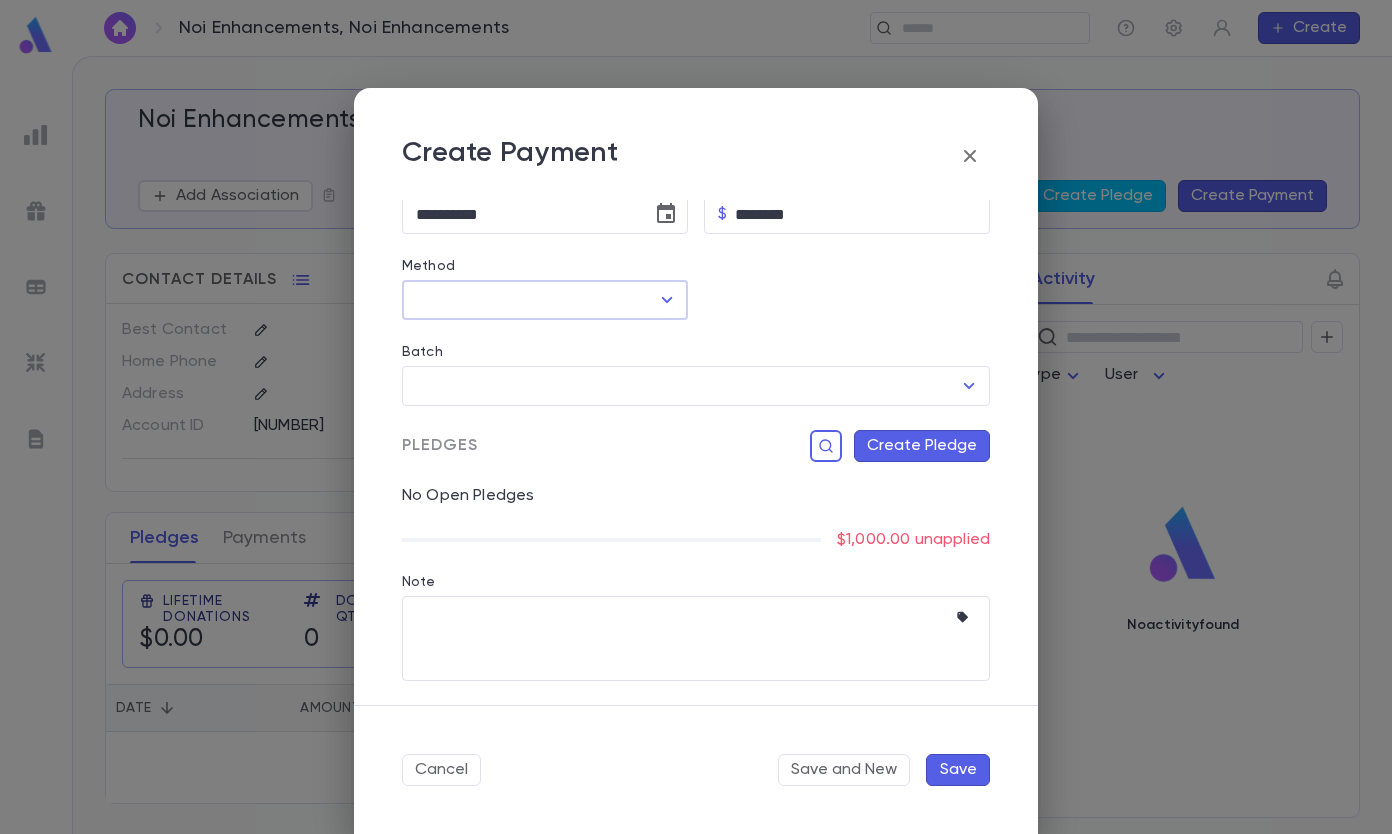 click on "Create Pledge" at bounding box center (922, 446) 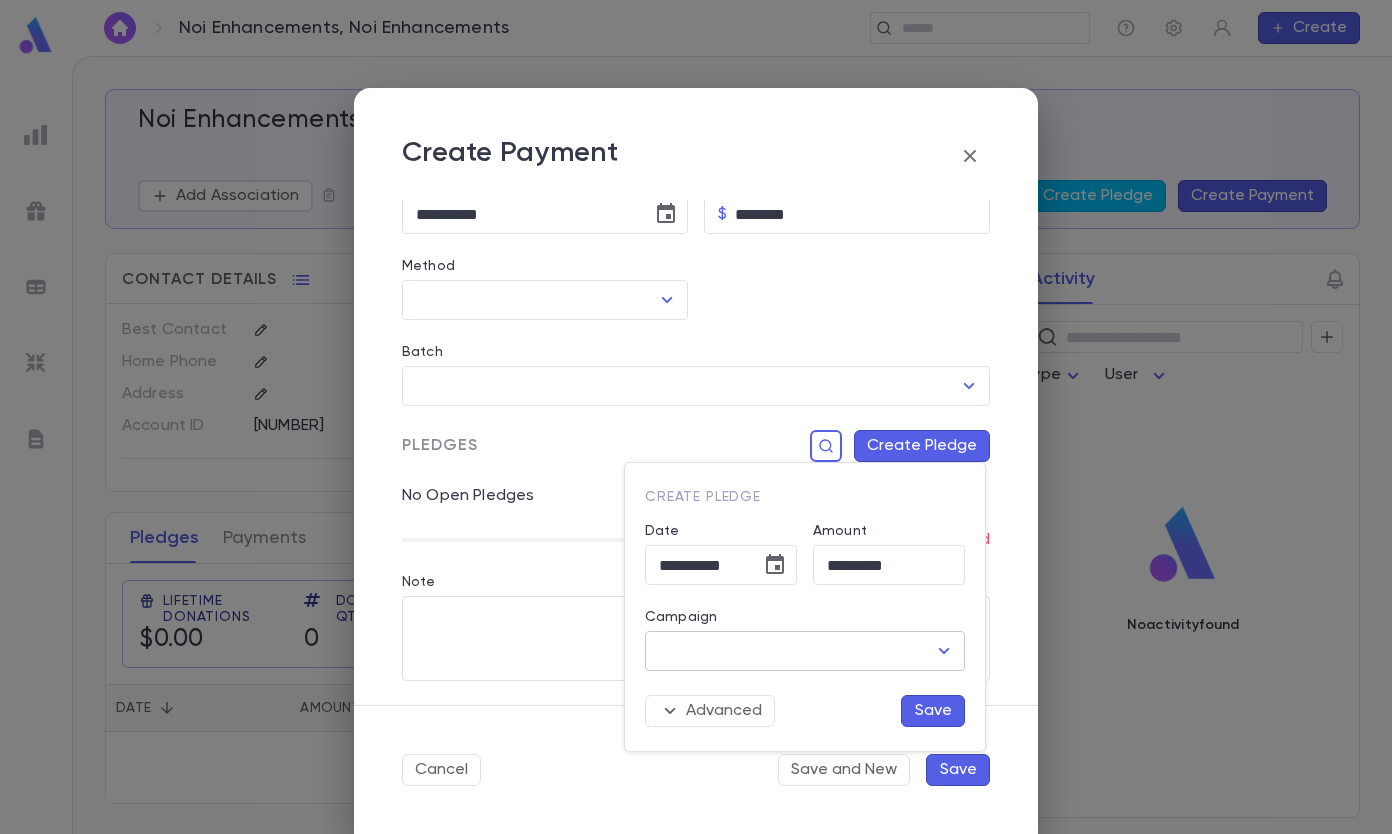 click on "Campaign" at bounding box center (790, 651) 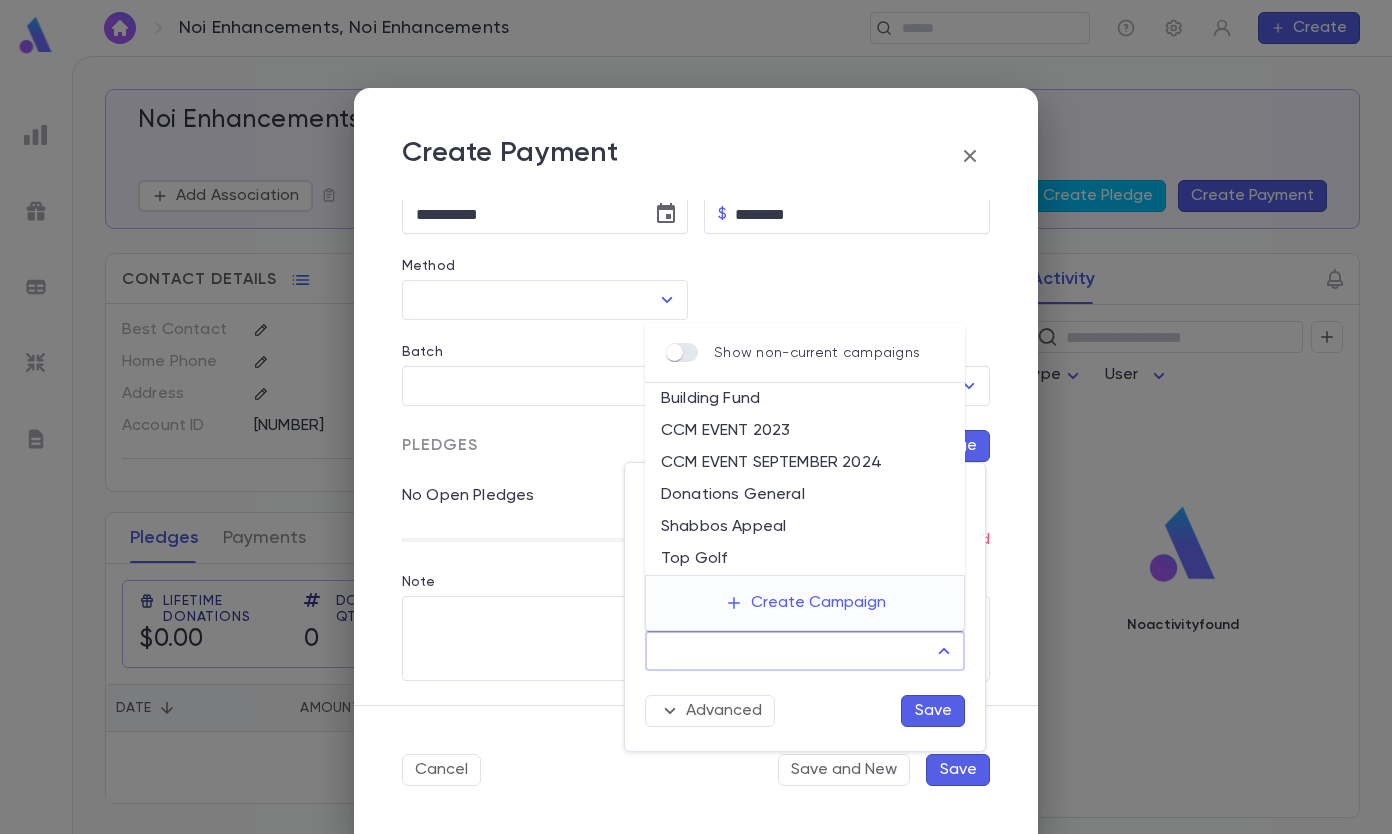 click on "Donations General" at bounding box center [805, 495] 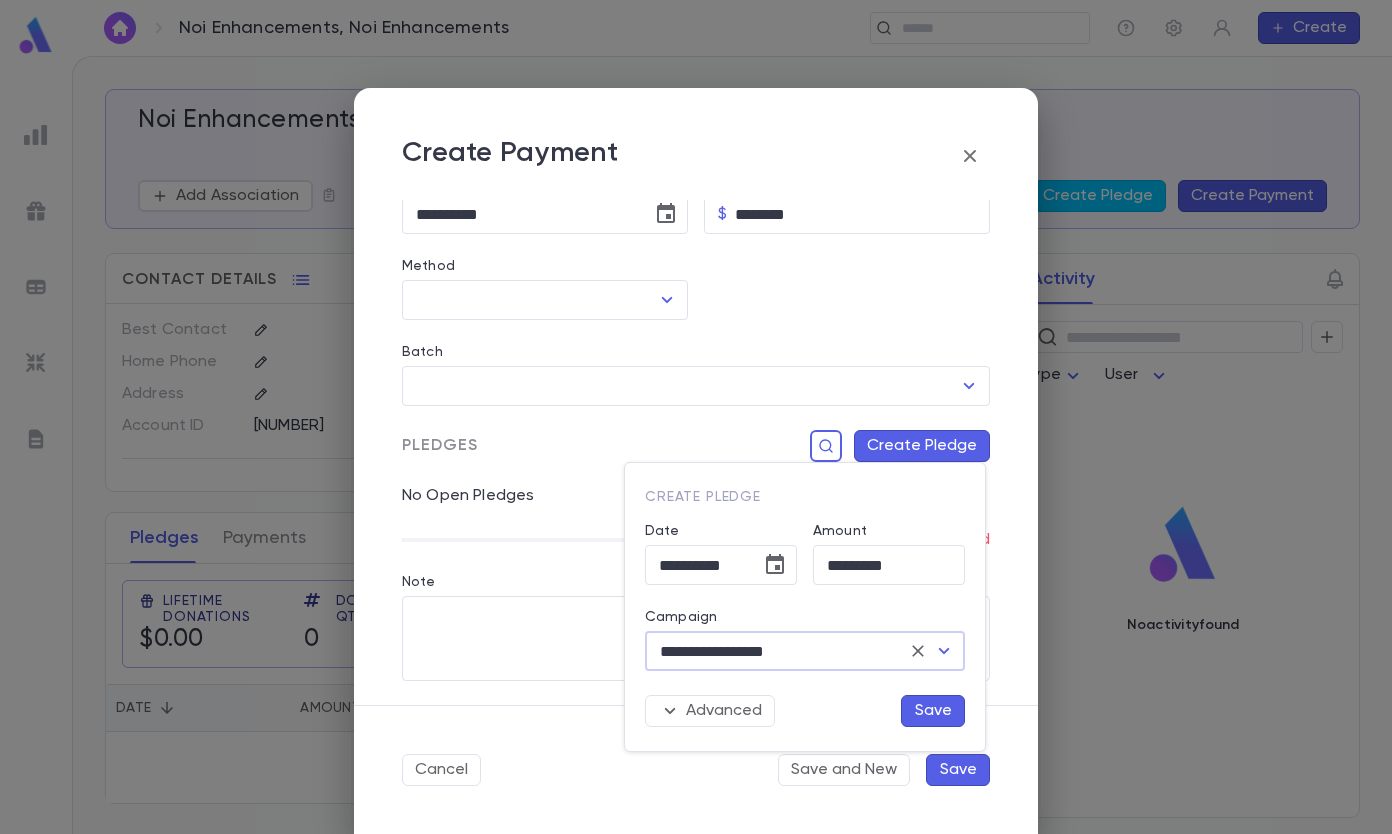 click on "Save" at bounding box center [933, 711] 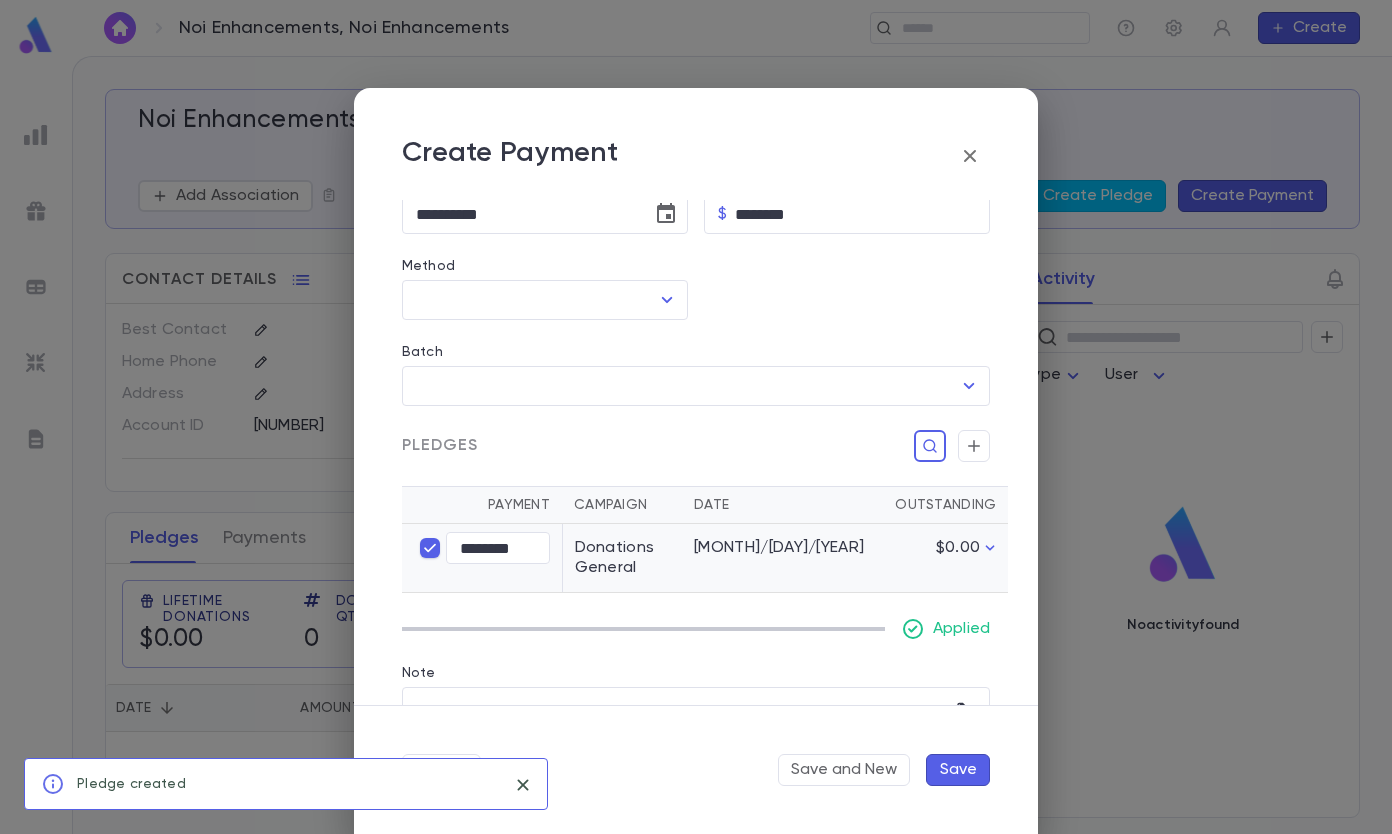 click on "Save" at bounding box center [958, 770] 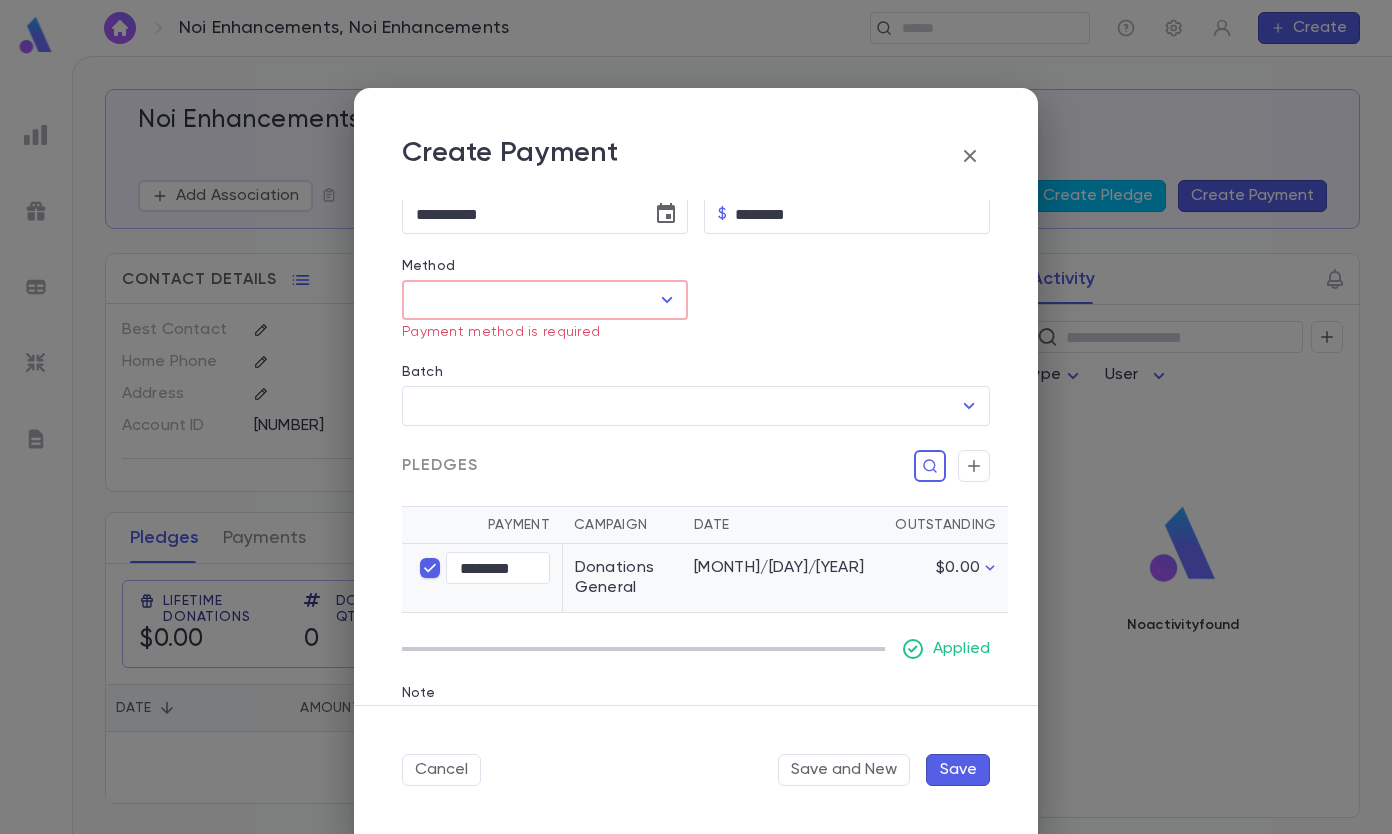 click on "Method" at bounding box center (530, 300) 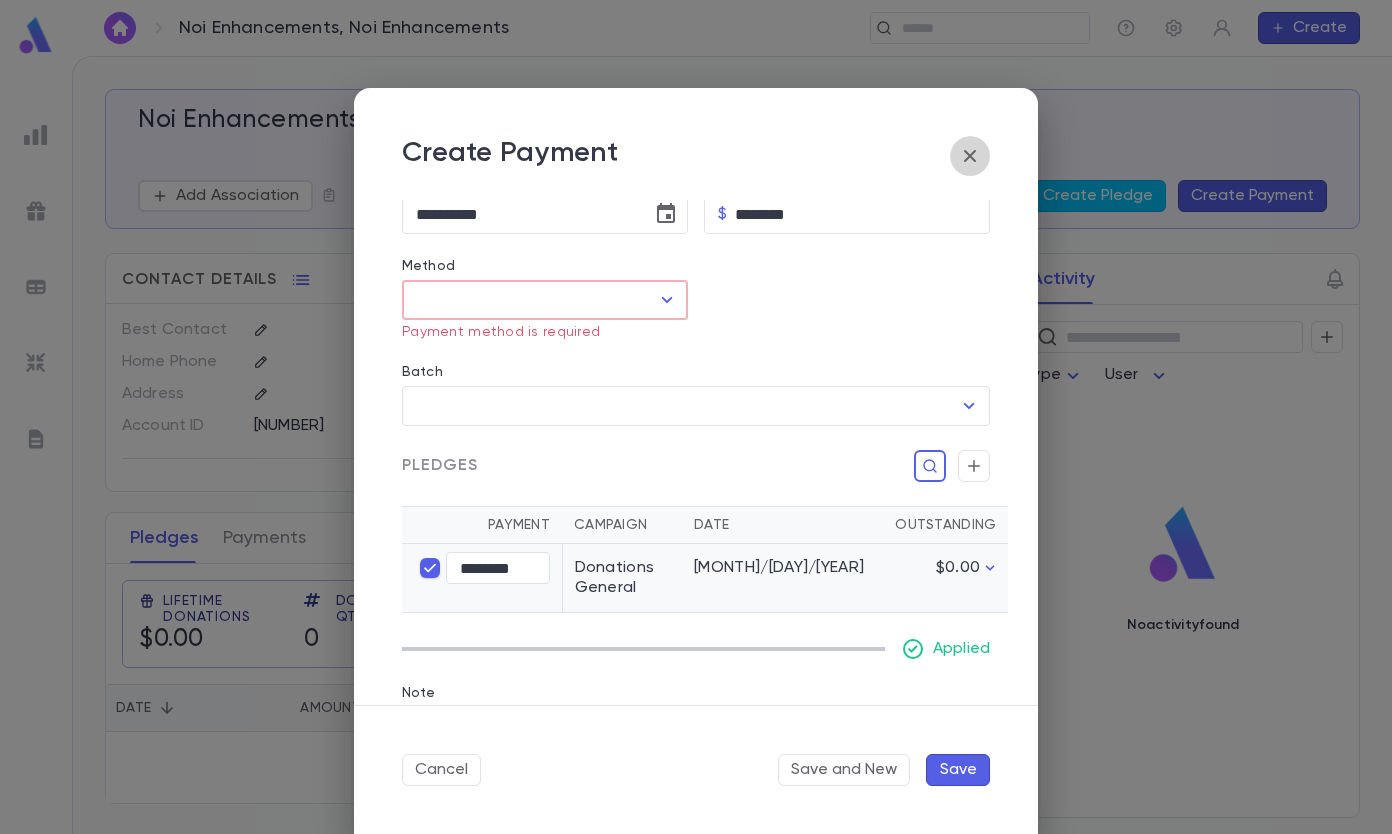 click 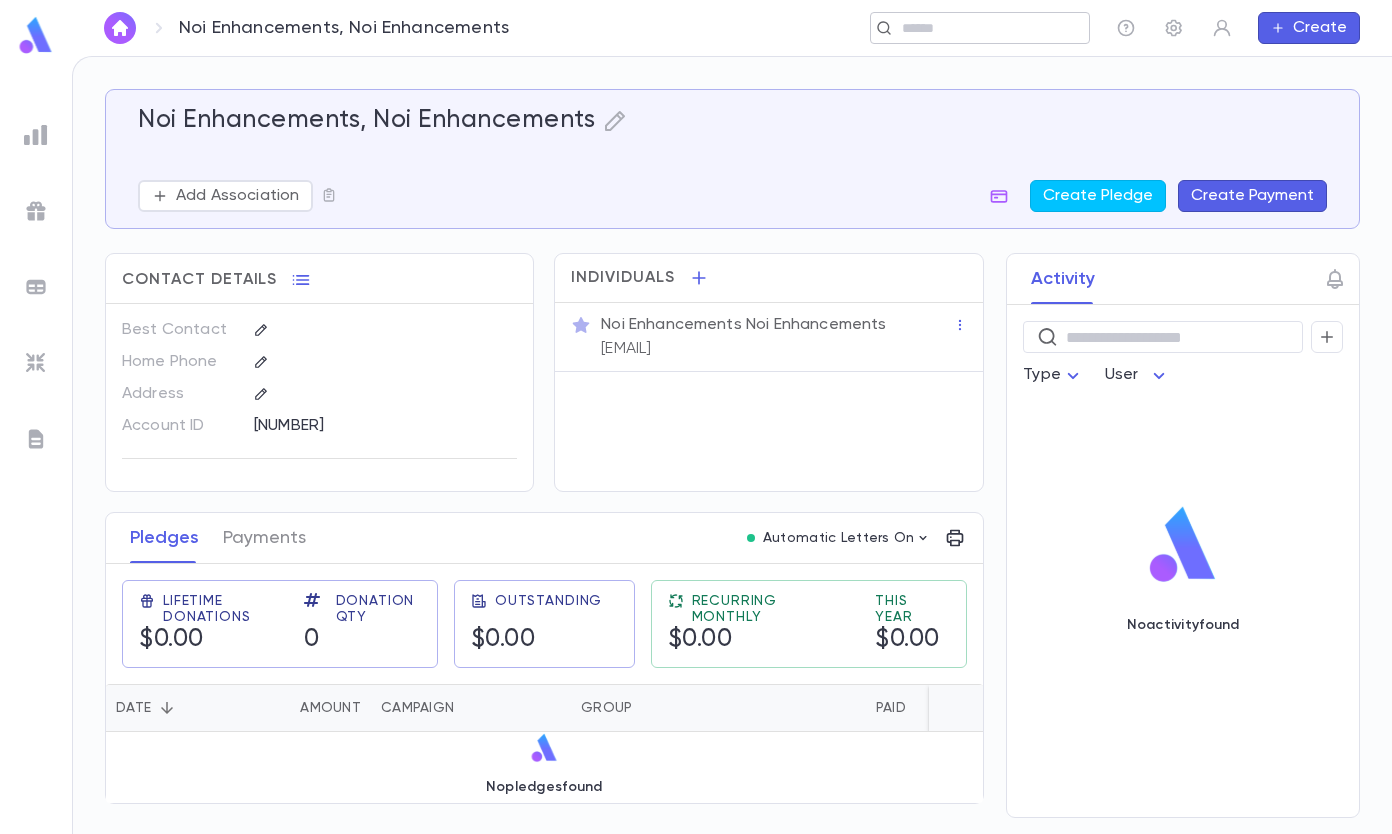 click at bounding box center [988, 28] 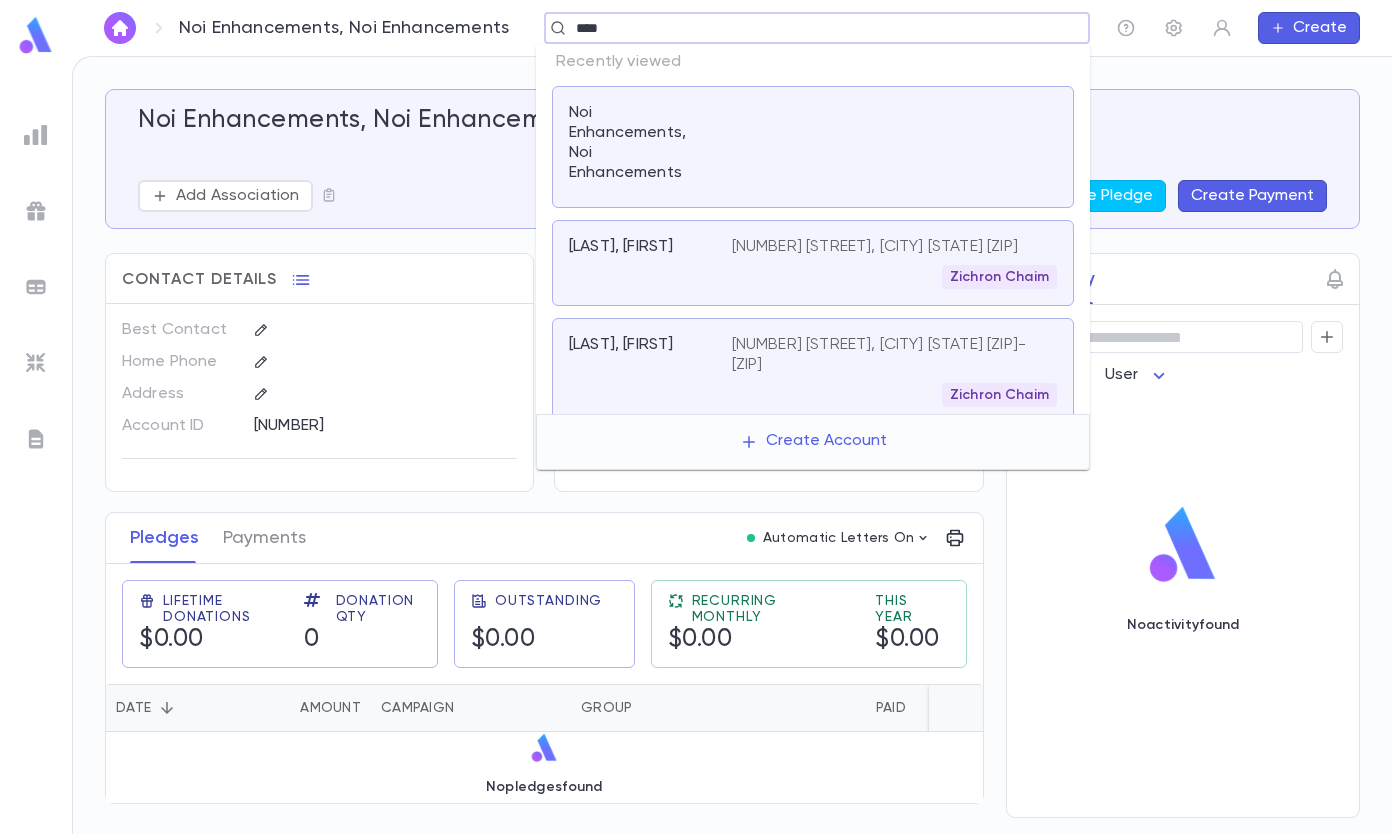 type on "****" 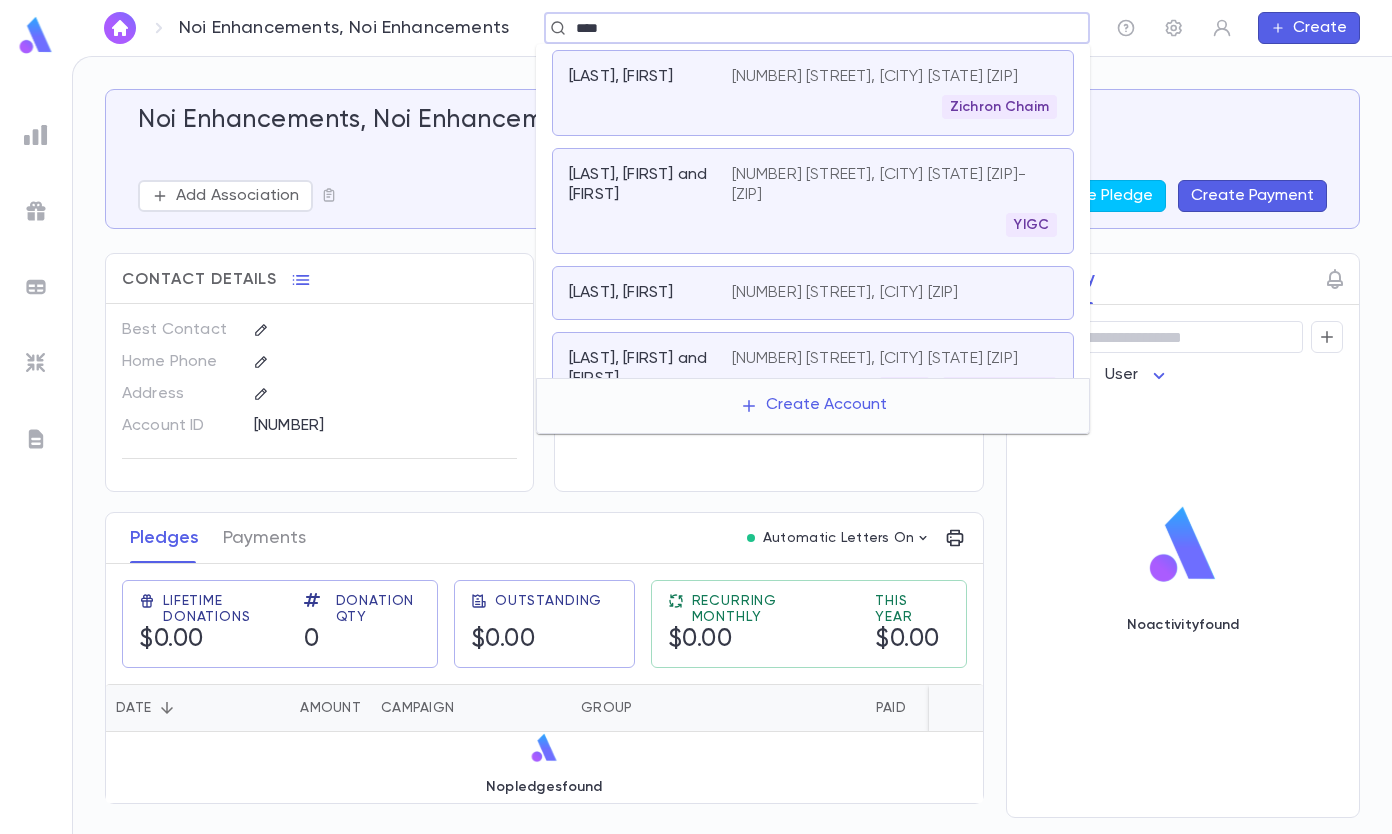 scroll, scrollTop: 180, scrollLeft: 0, axis: vertical 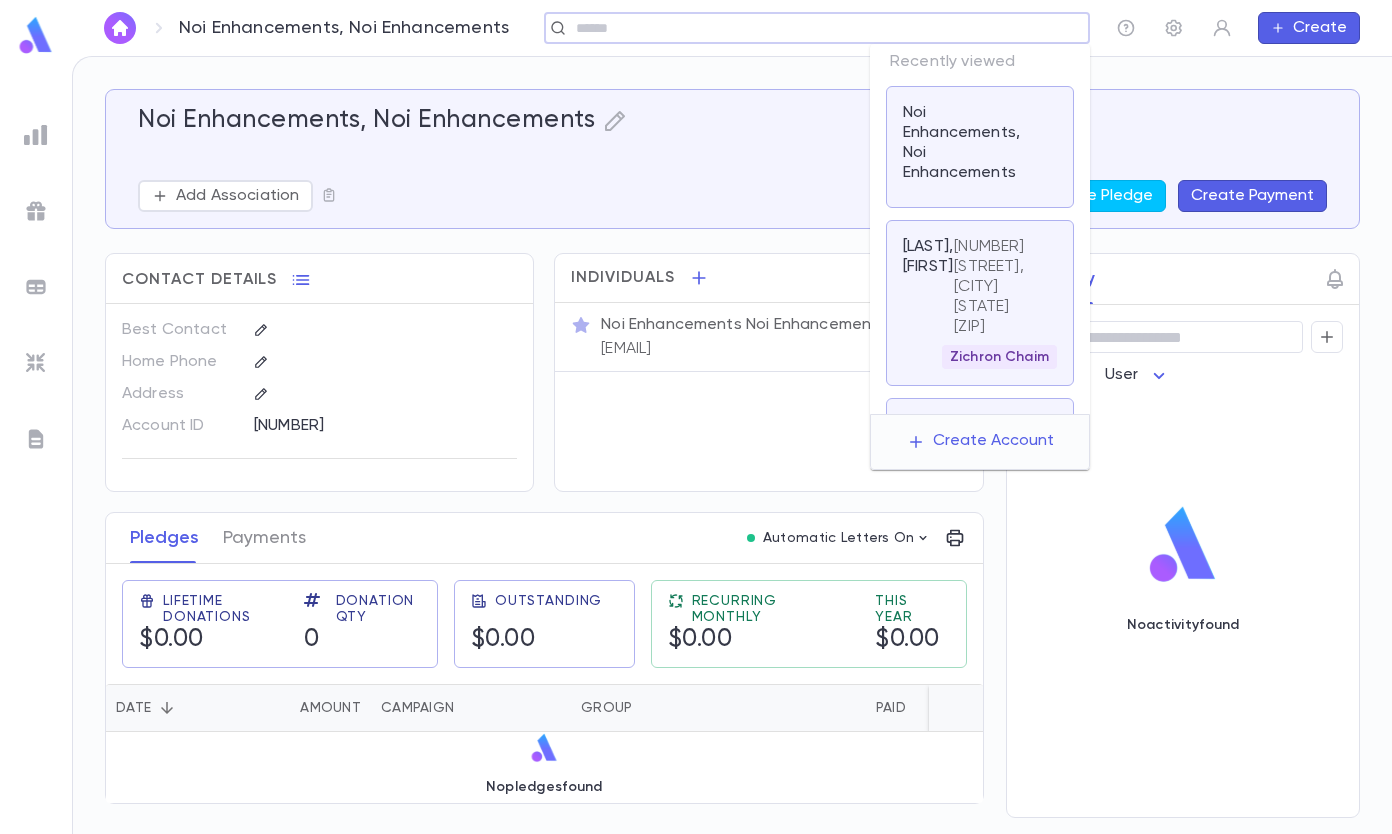 click at bounding box center (825, 28) 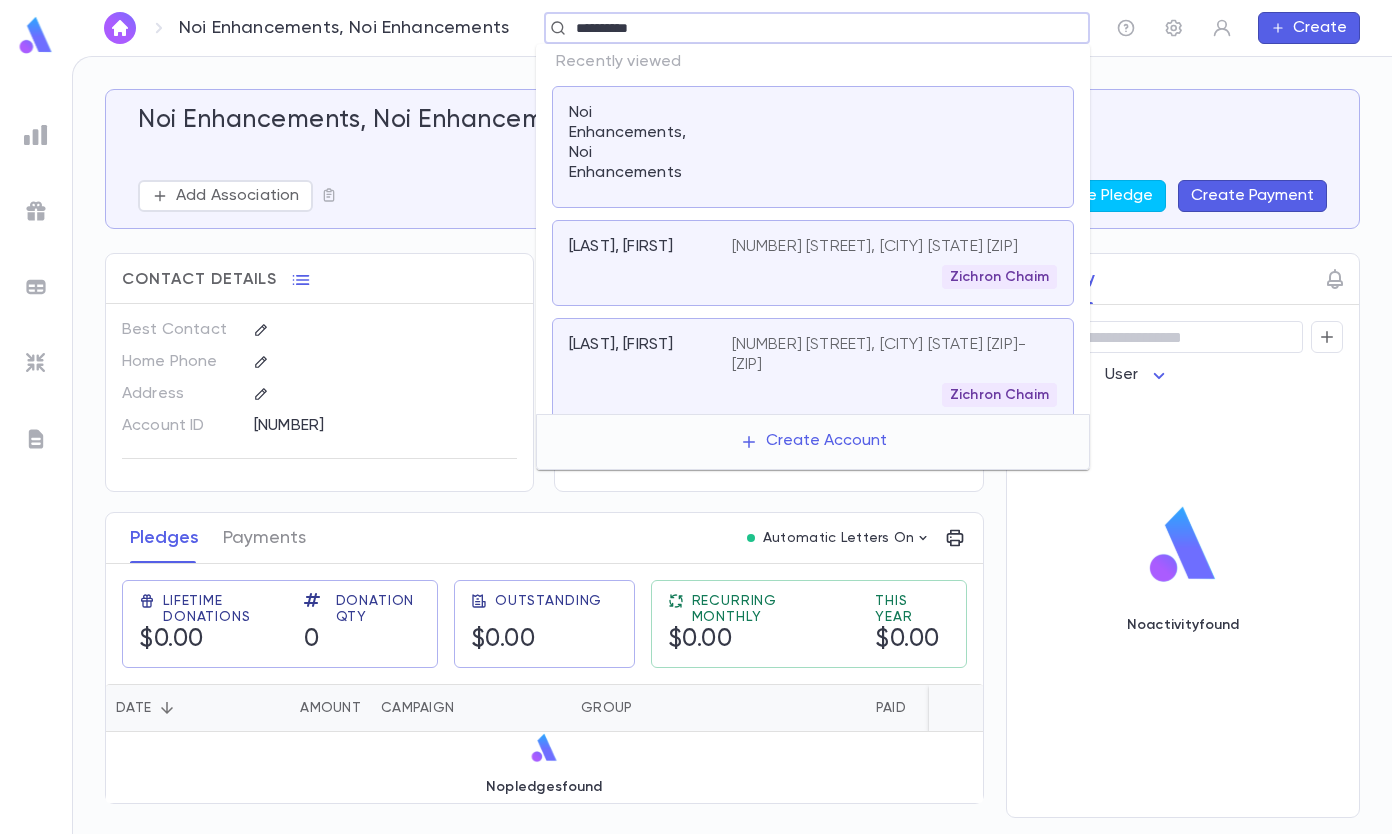 type on "**********" 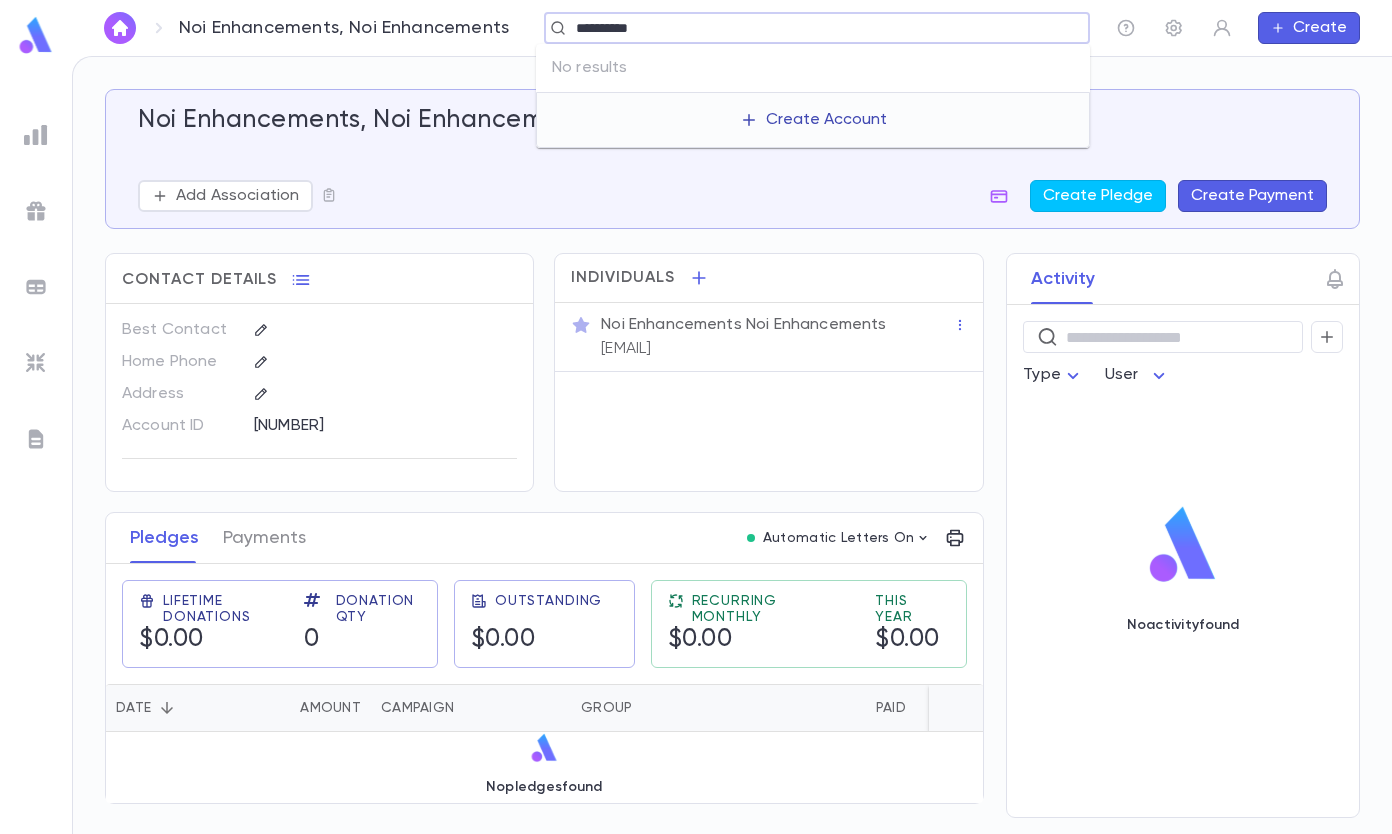 click on "Create Account" at bounding box center (813, 120) 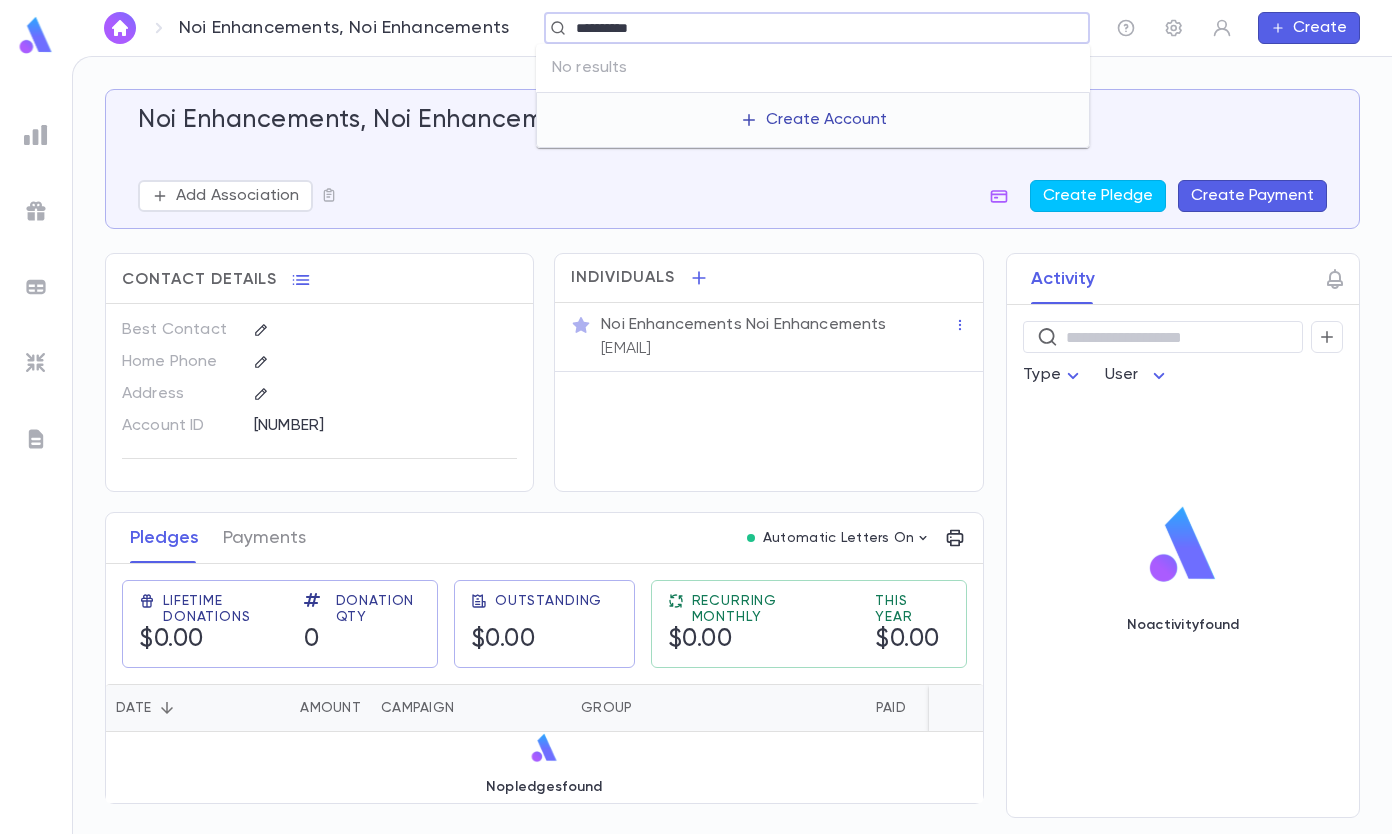 type 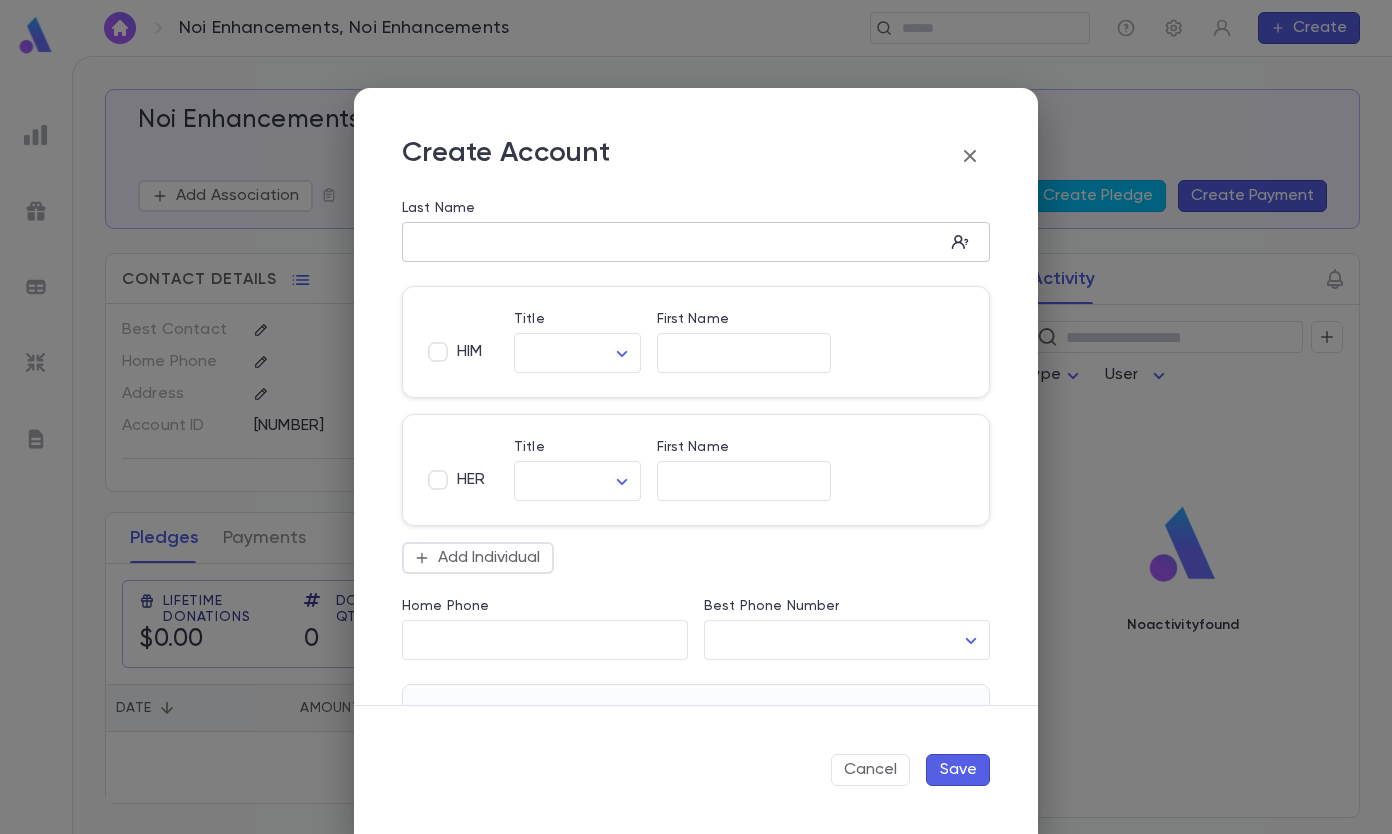 click on "Last Name" at bounding box center [673, 242] 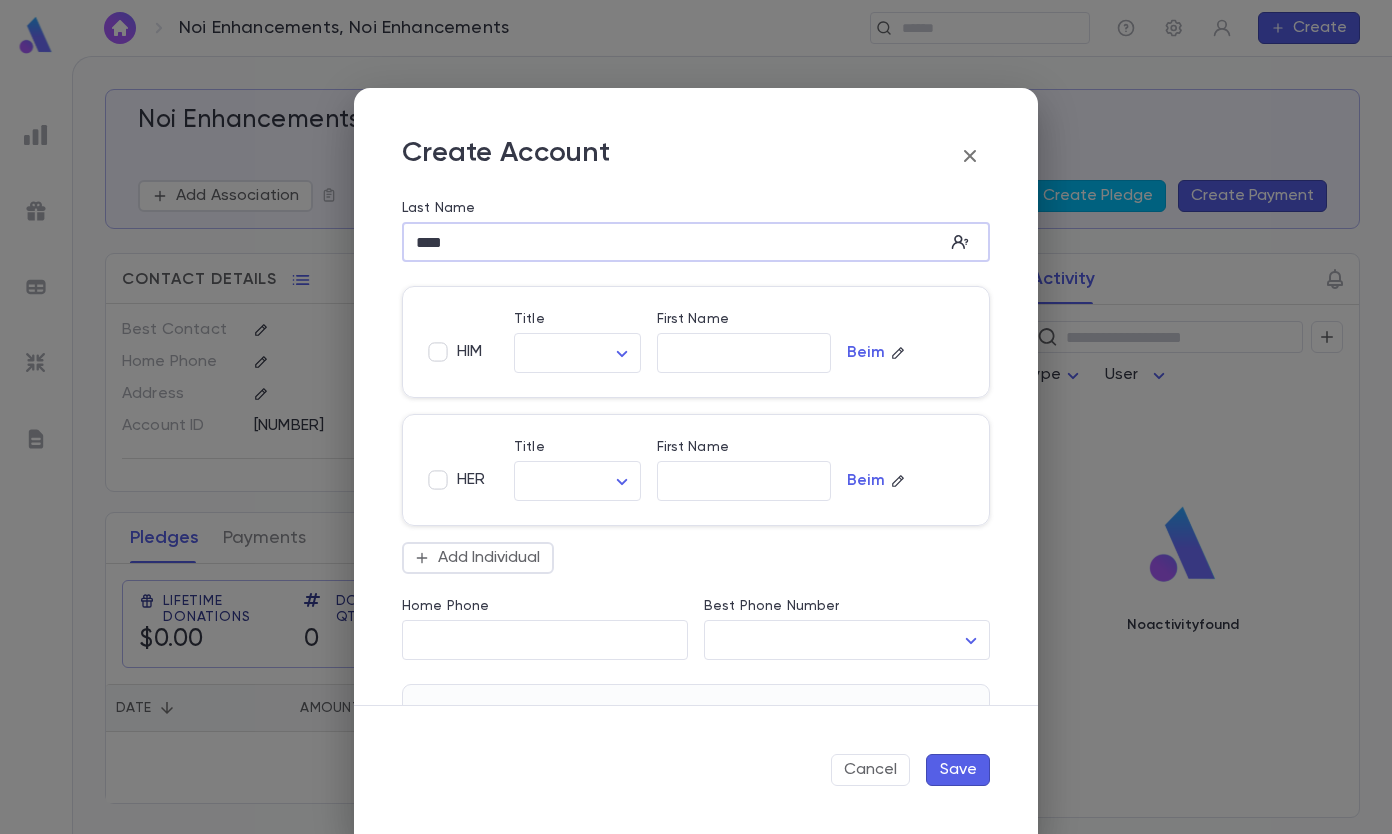 type on "****" 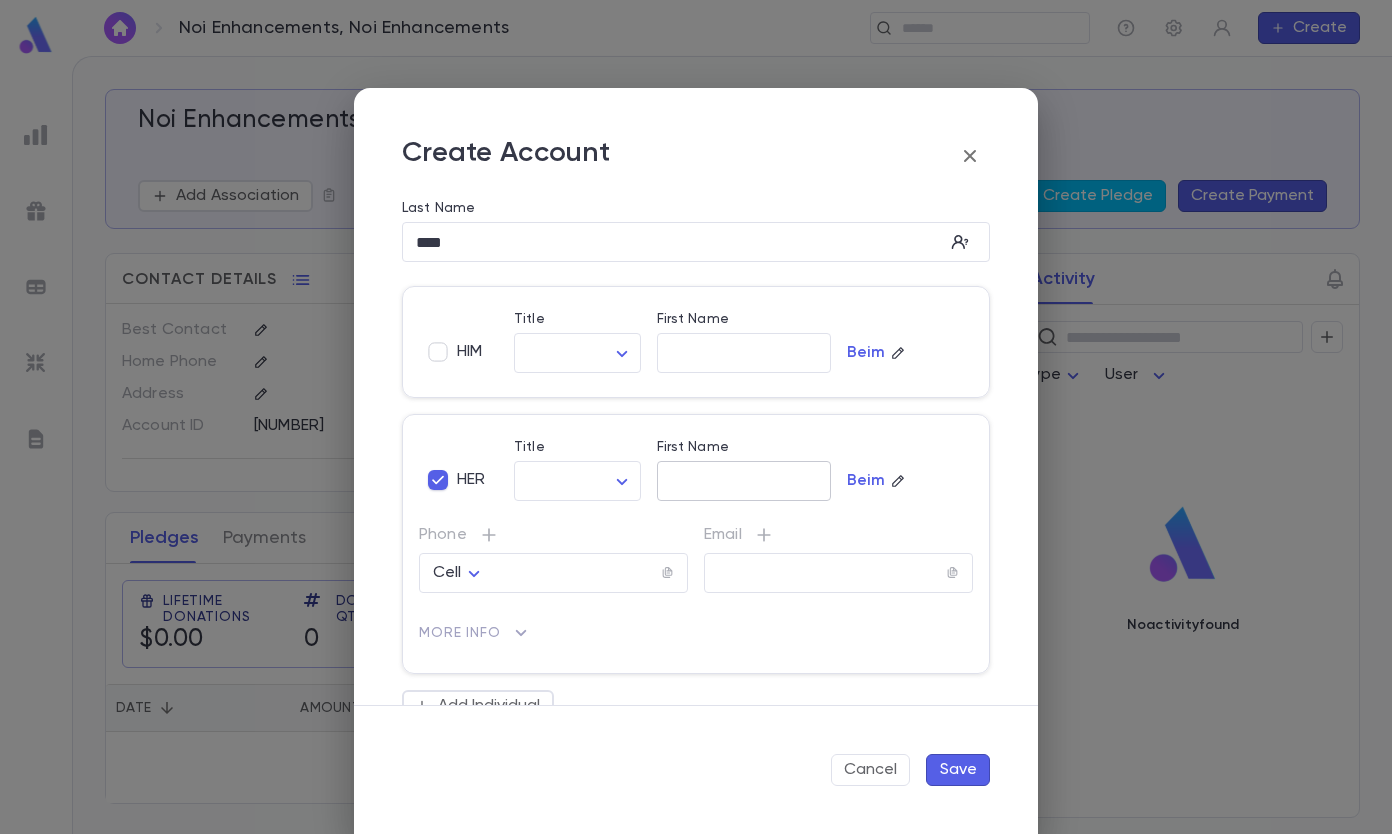 click on "First Name" at bounding box center [744, 481] 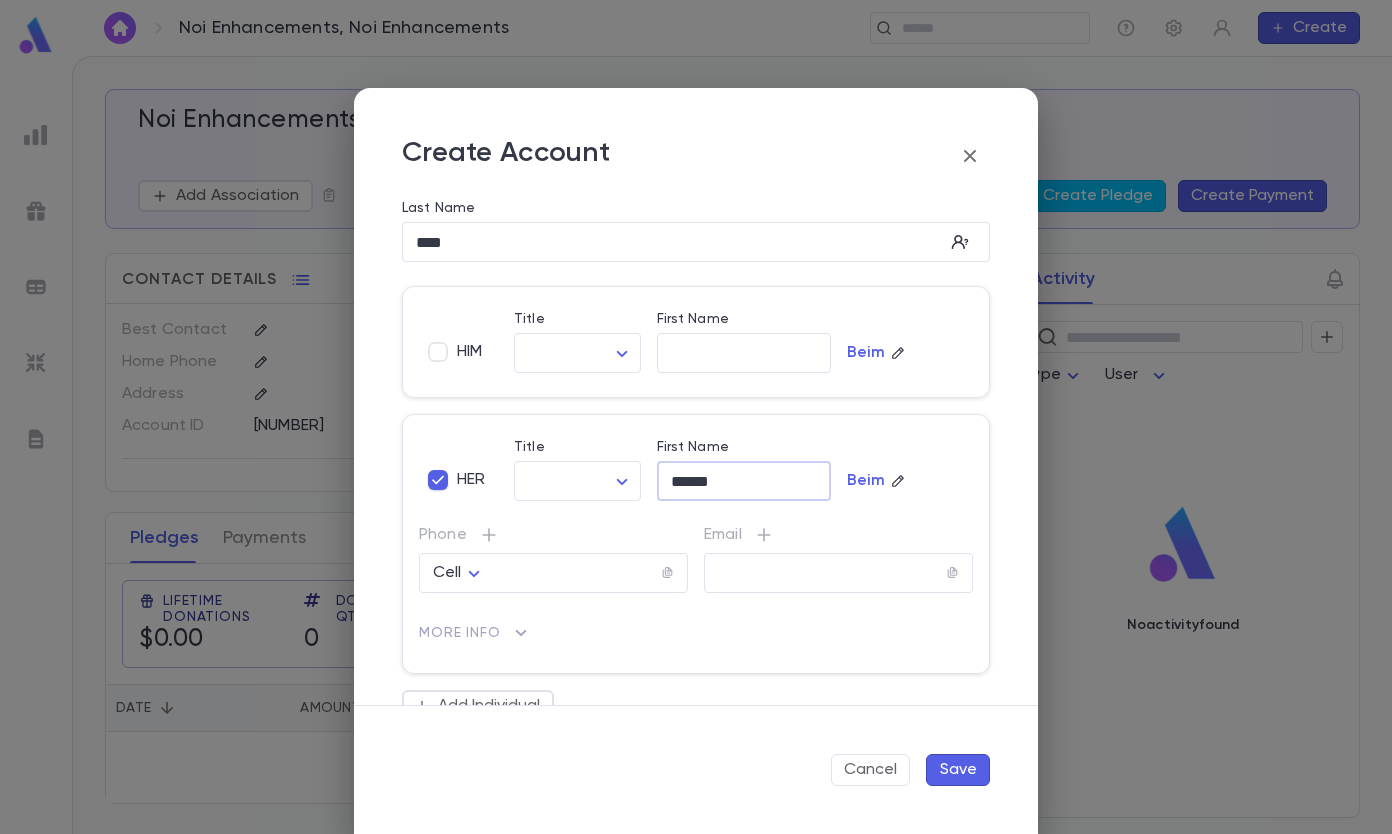 click on "******" at bounding box center [744, 481] 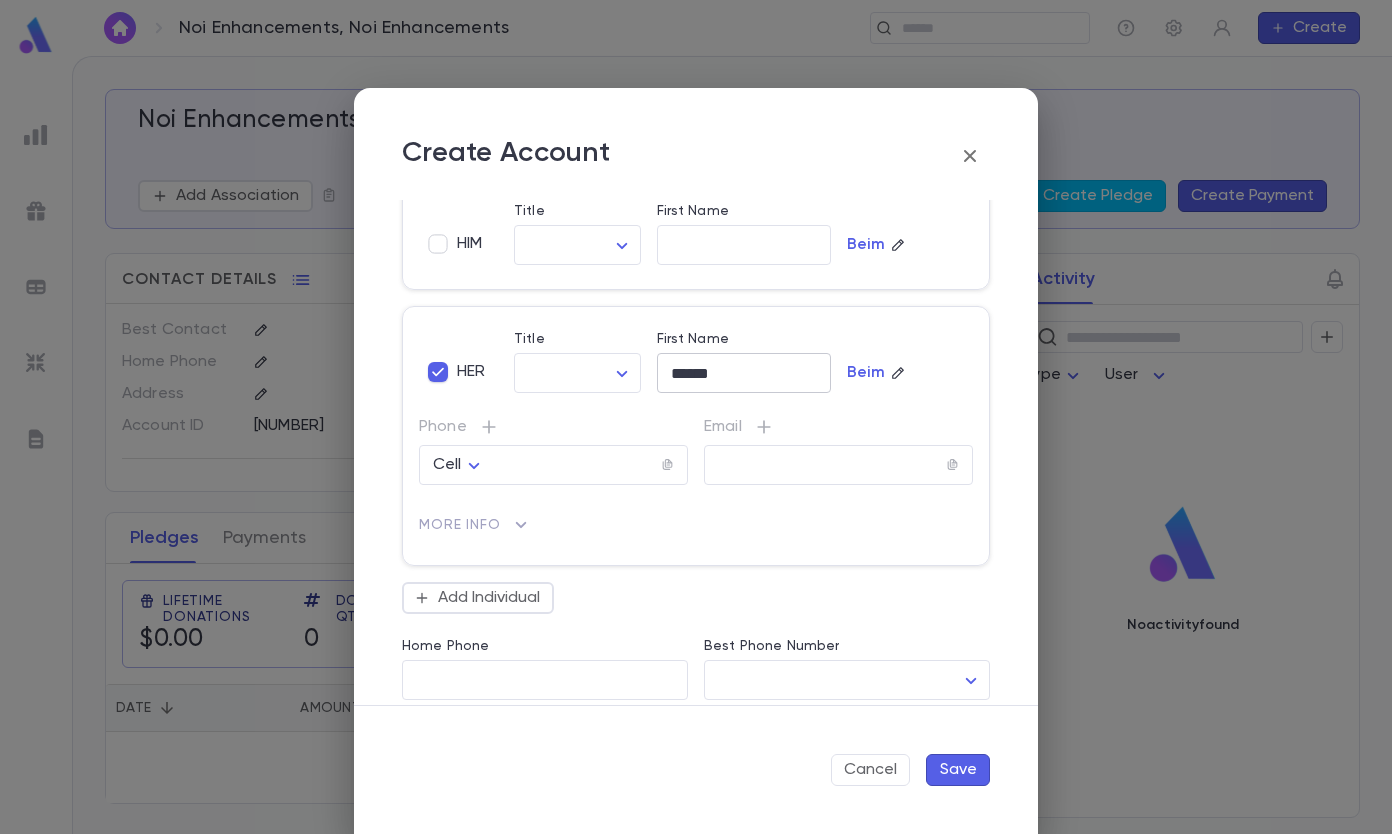 scroll, scrollTop: 100, scrollLeft: 0, axis: vertical 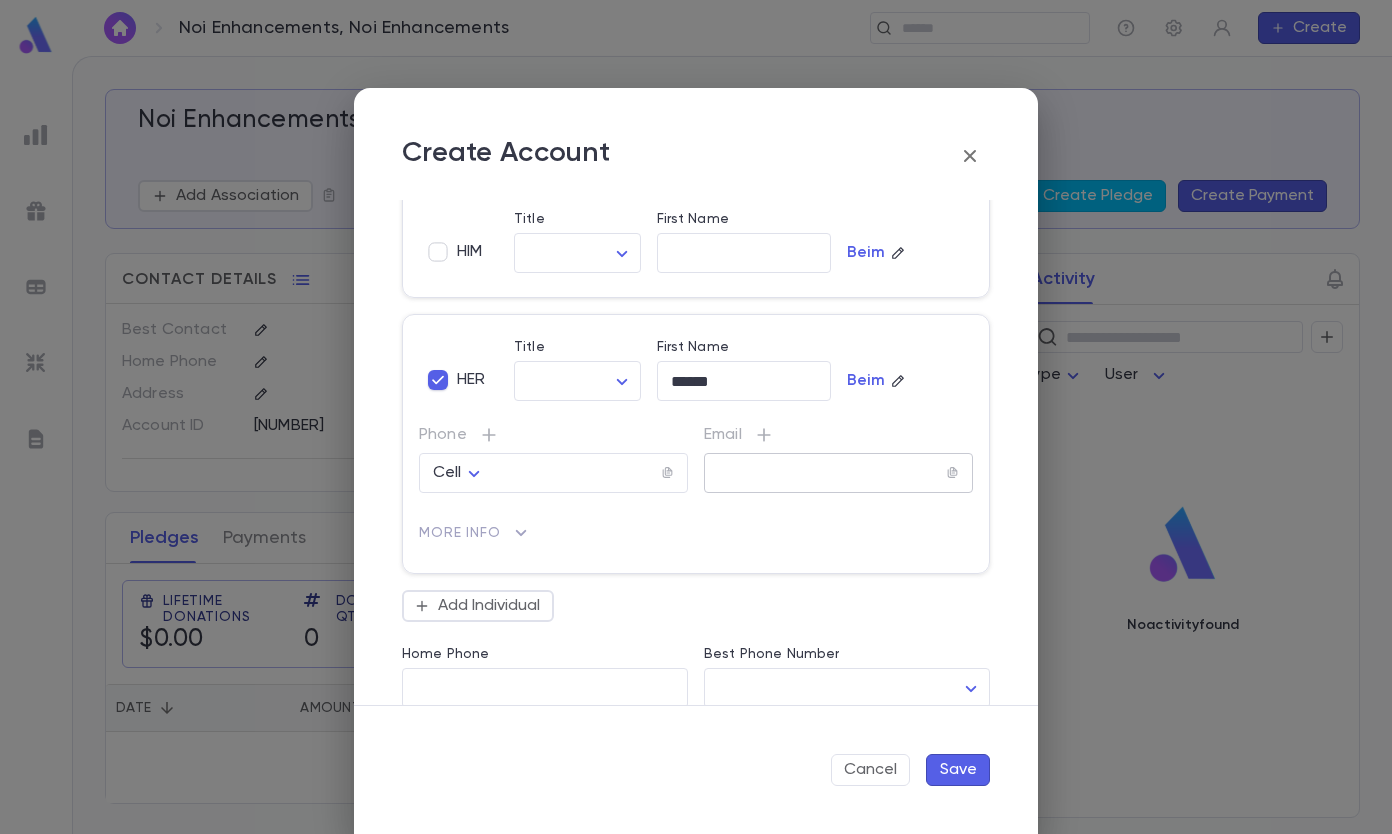 click at bounding box center (825, 473) 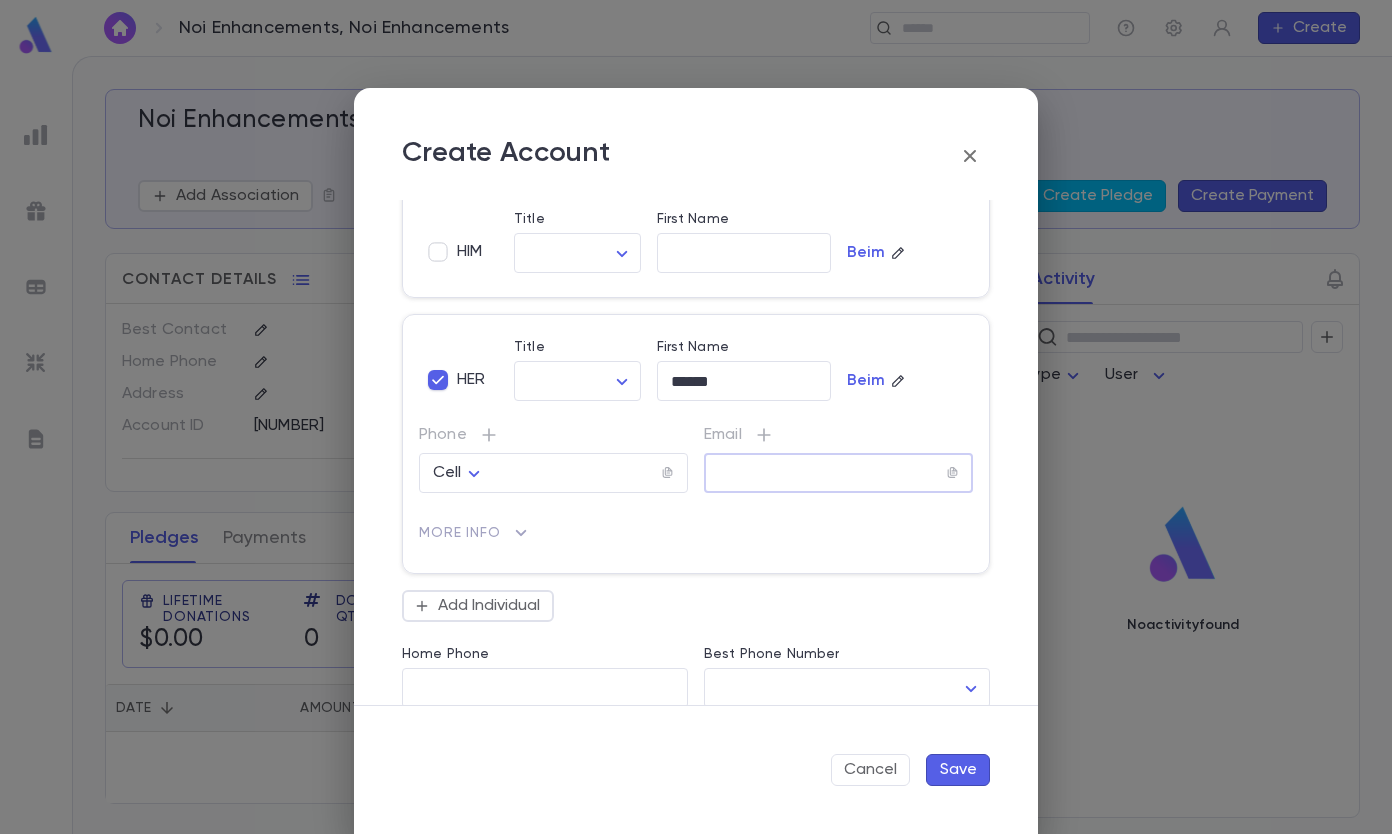 paste on "**********" 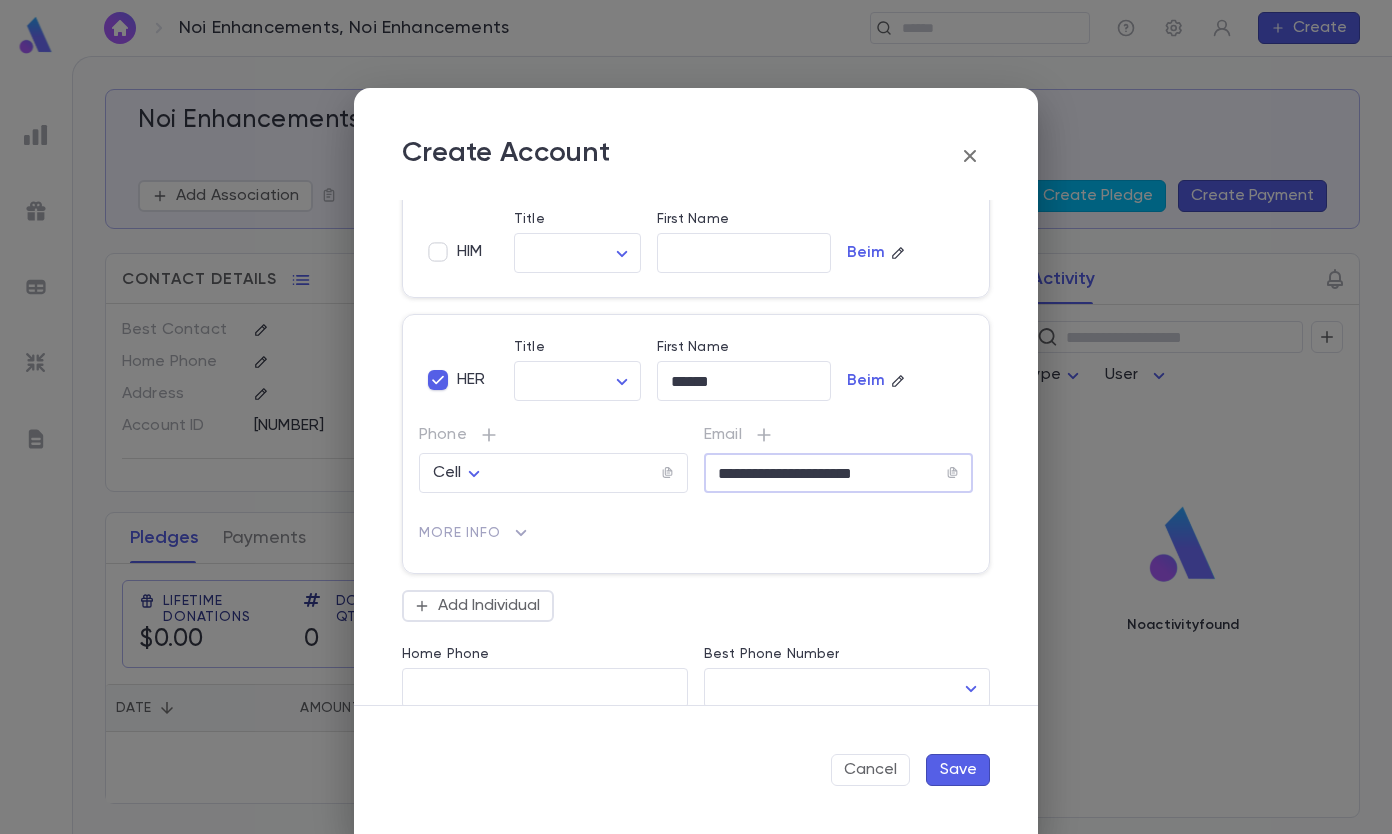 type on "**********" 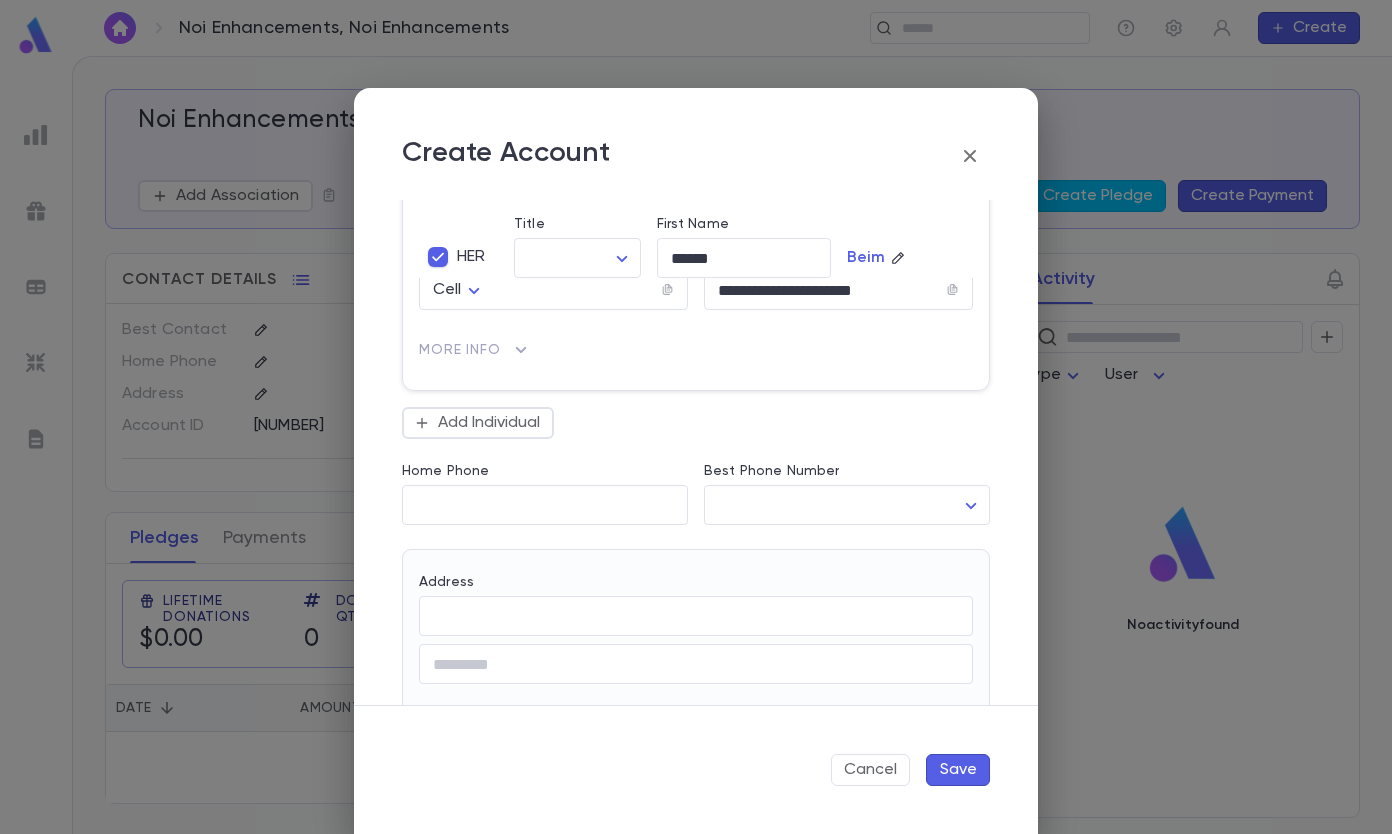 scroll, scrollTop: 500, scrollLeft: 0, axis: vertical 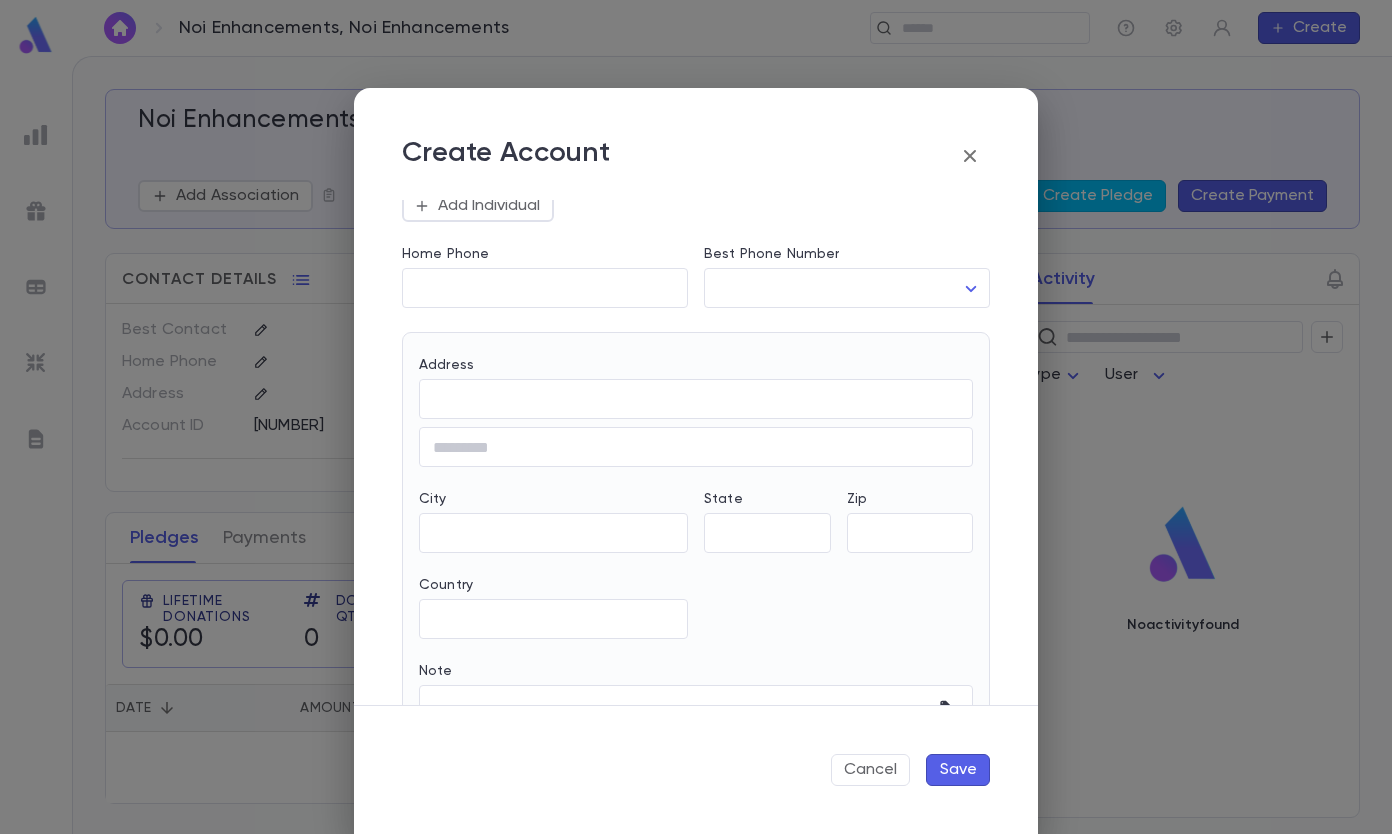 click on "Save" at bounding box center [958, 770] 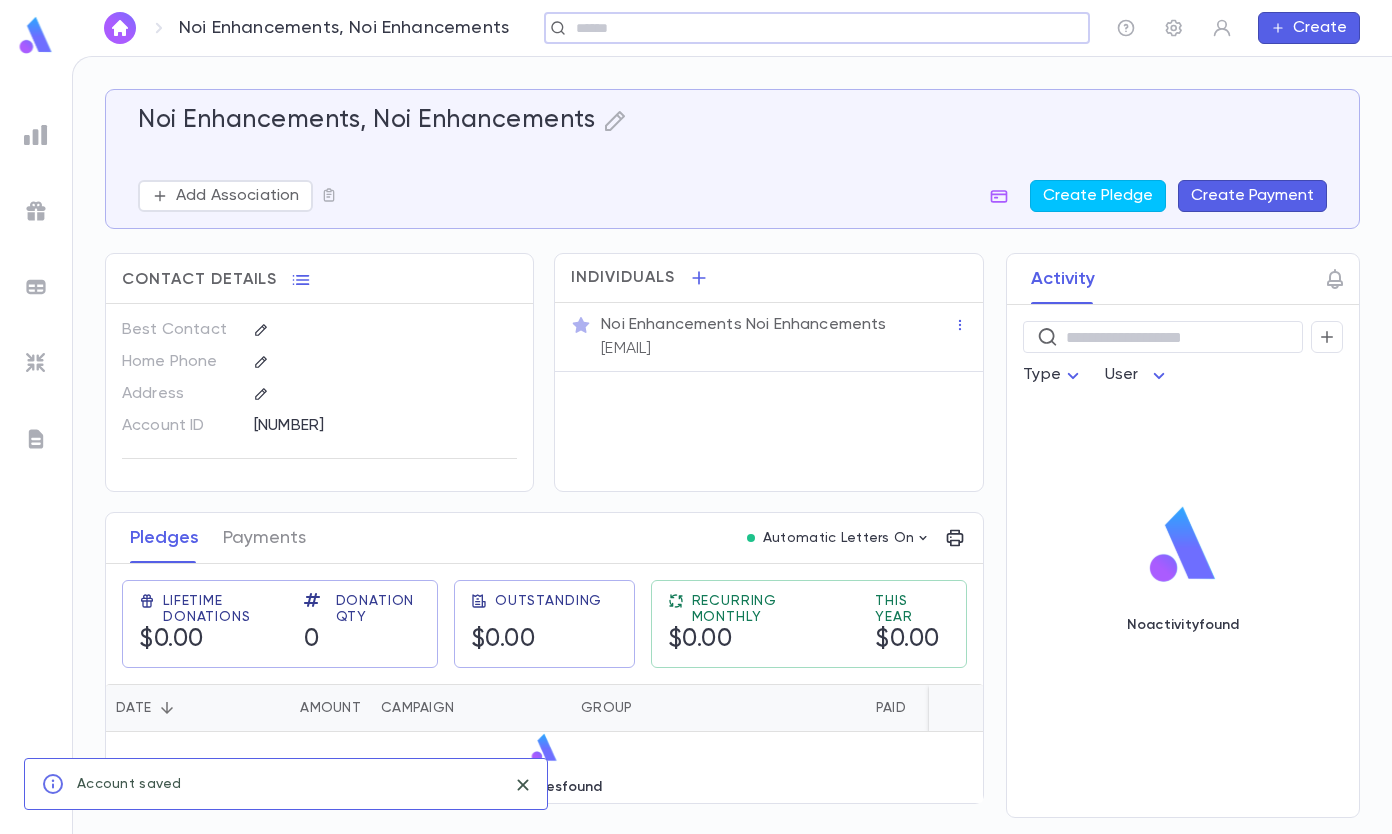 click at bounding box center [825, 28] 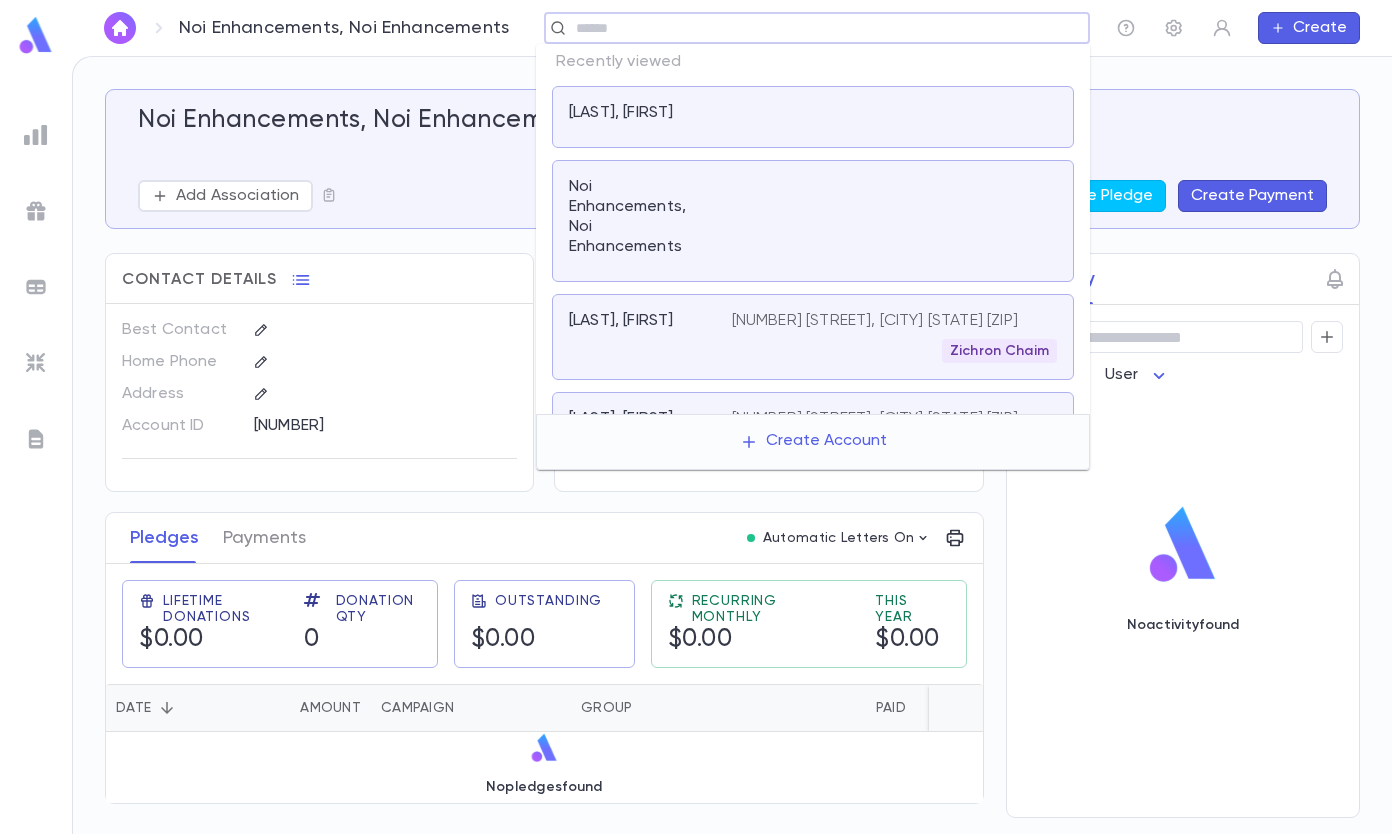 click on "[LAST], [FIRST]" at bounding box center [621, 113] 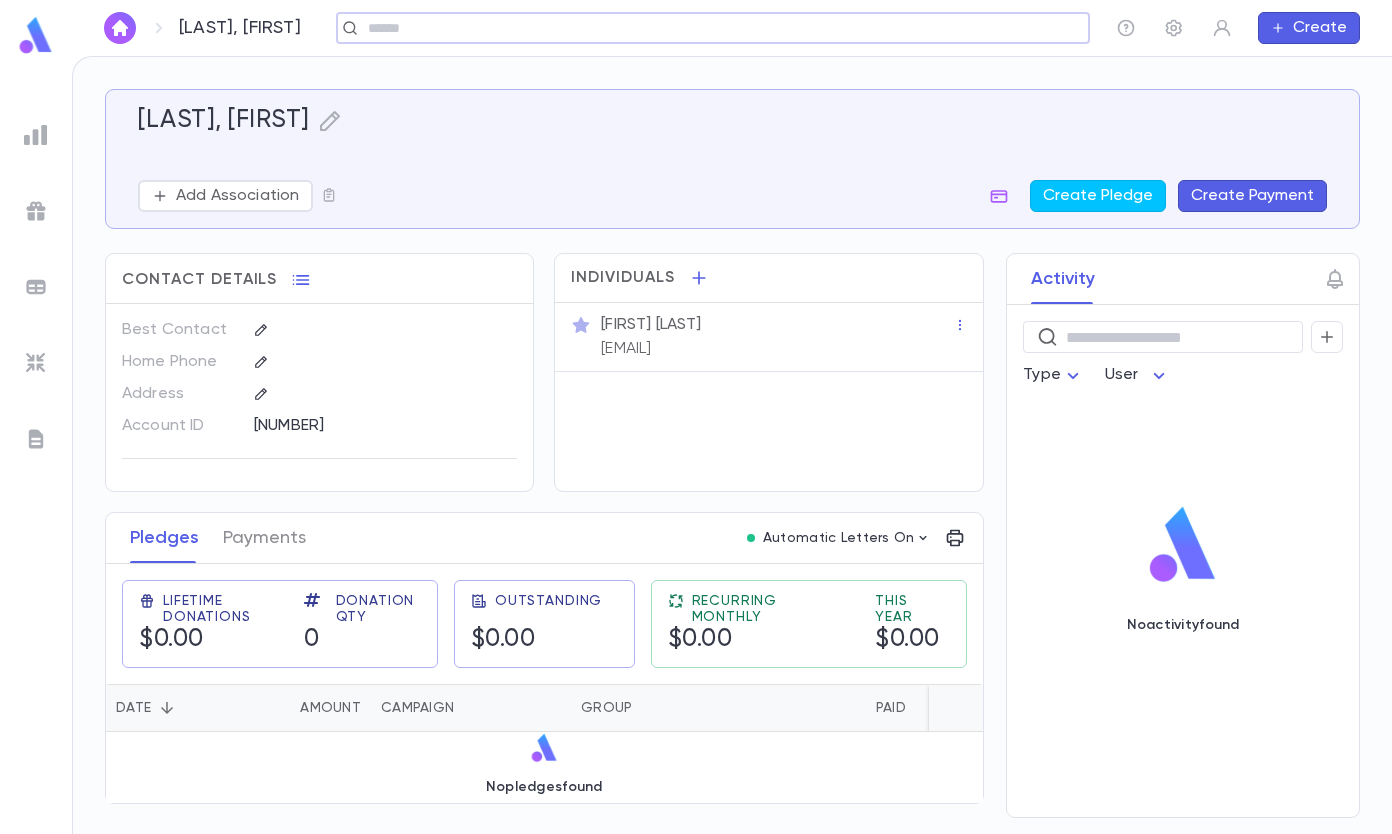 click on "Create Payment" at bounding box center [1252, 196] 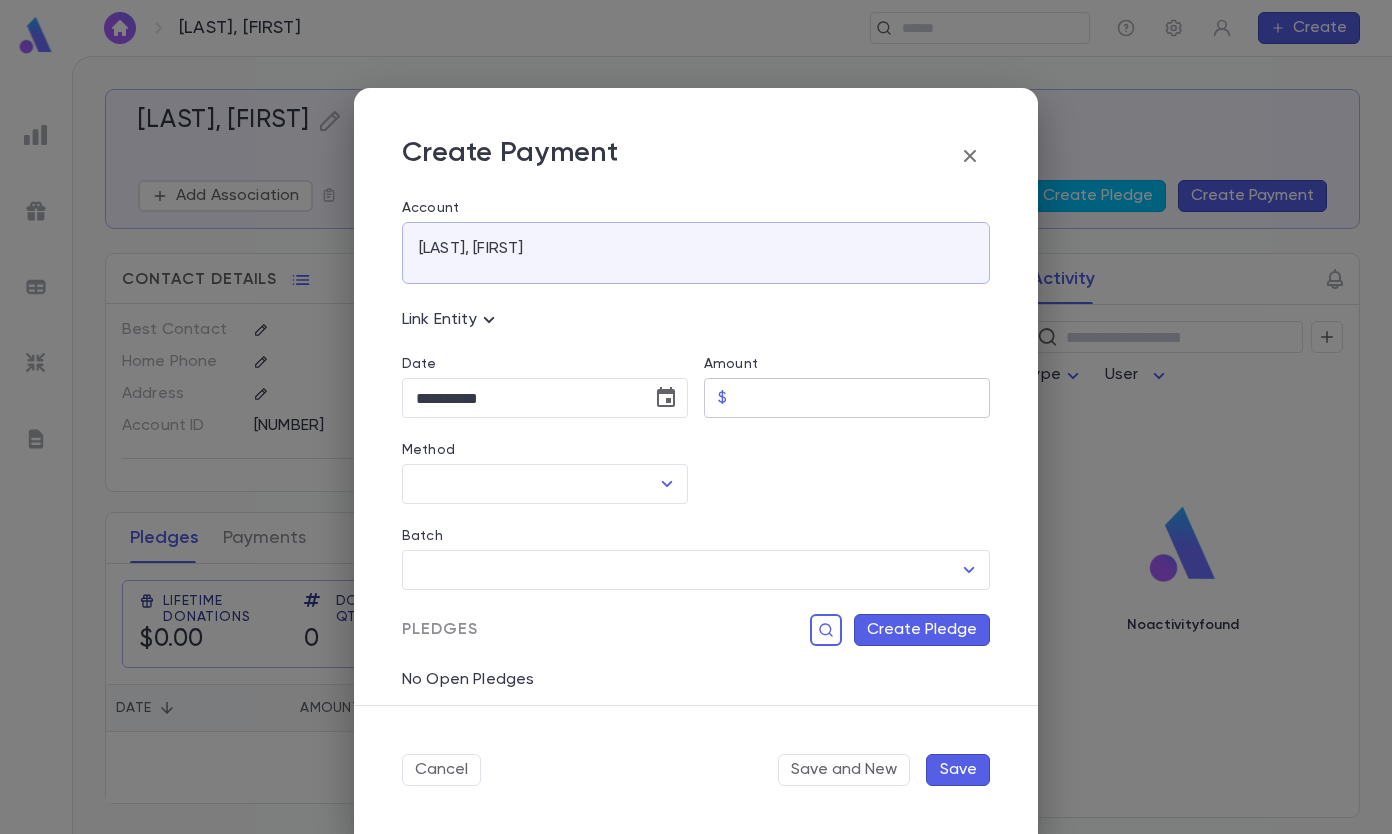 click on "Amount" at bounding box center (862, 398) 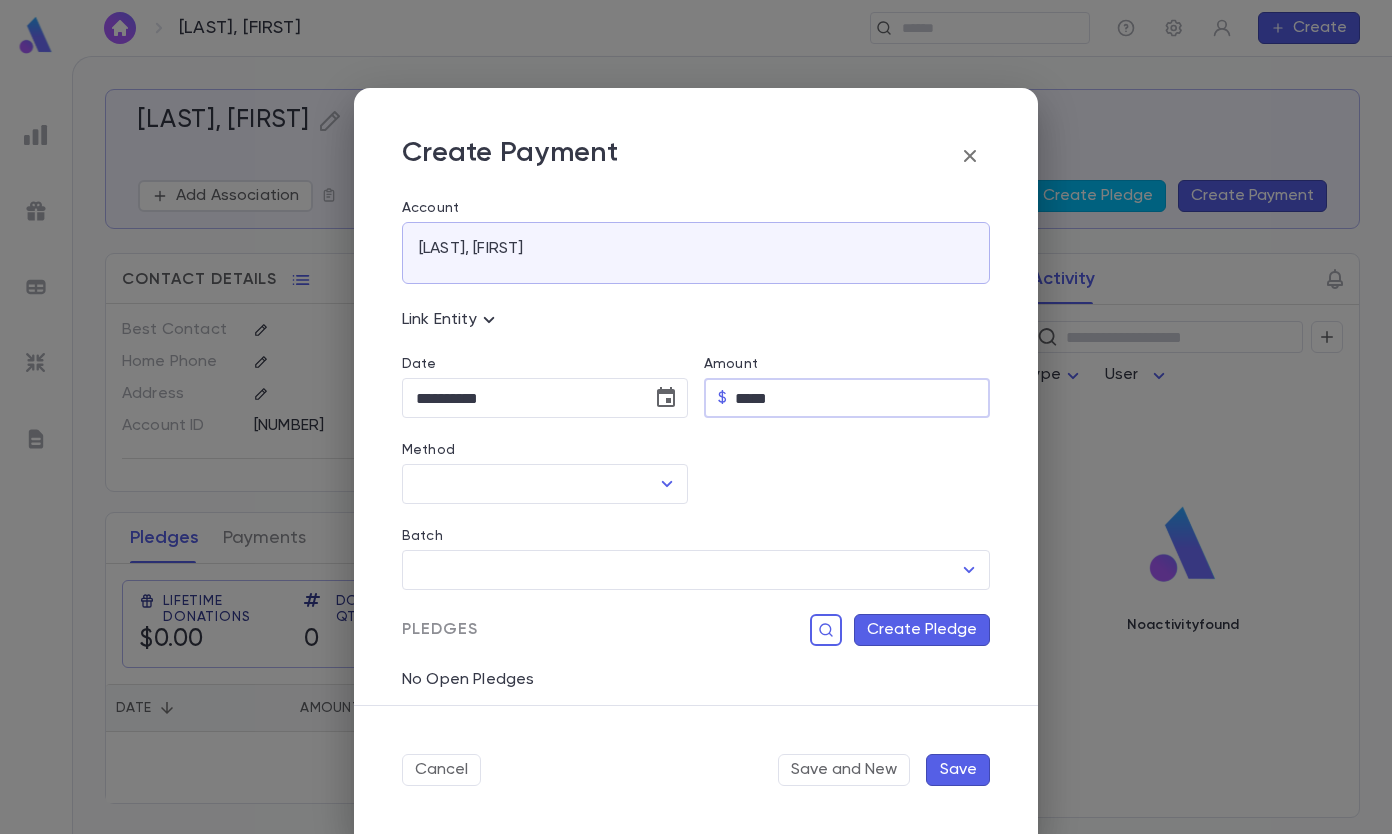 type on "*****" 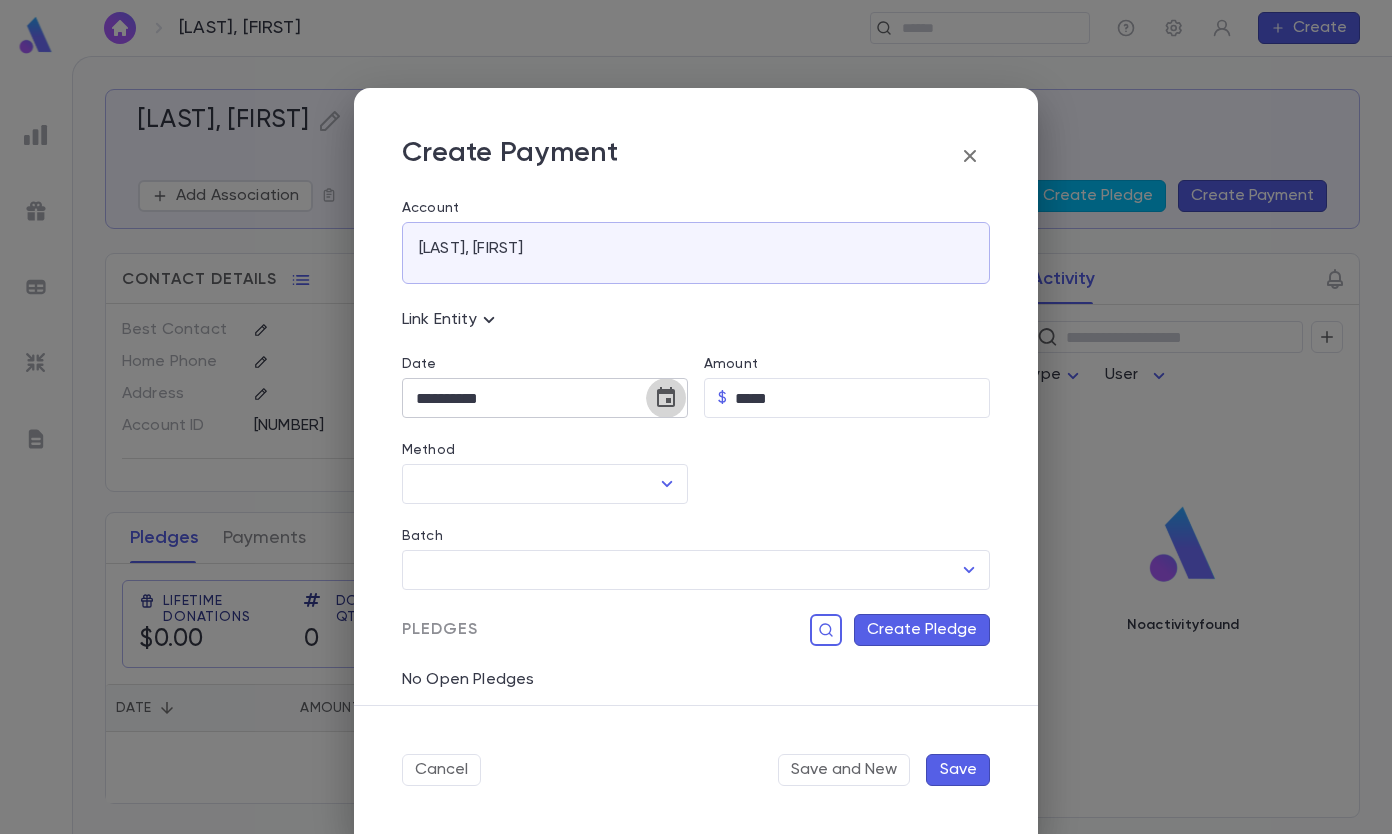 click 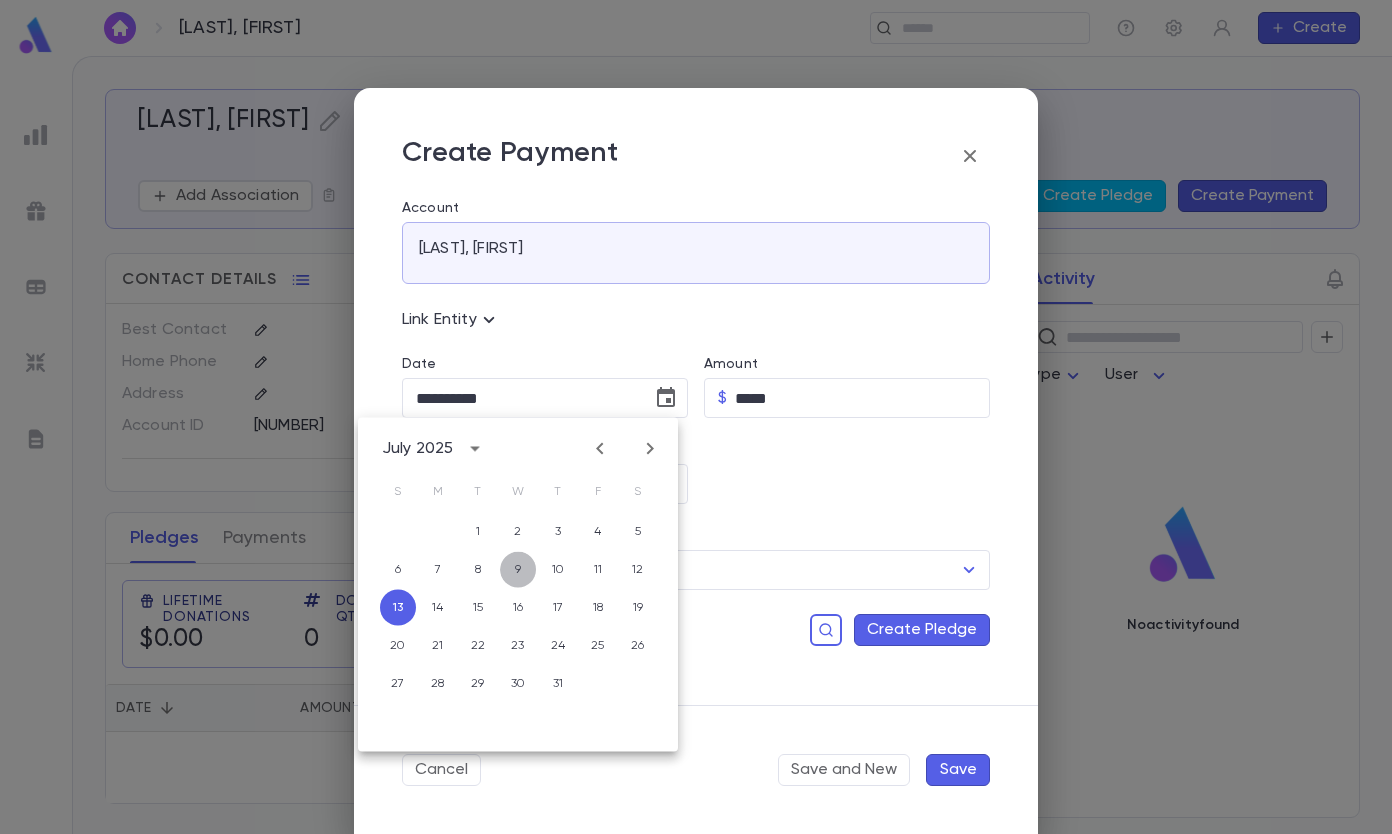 click on "9" at bounding box center (518, 570) 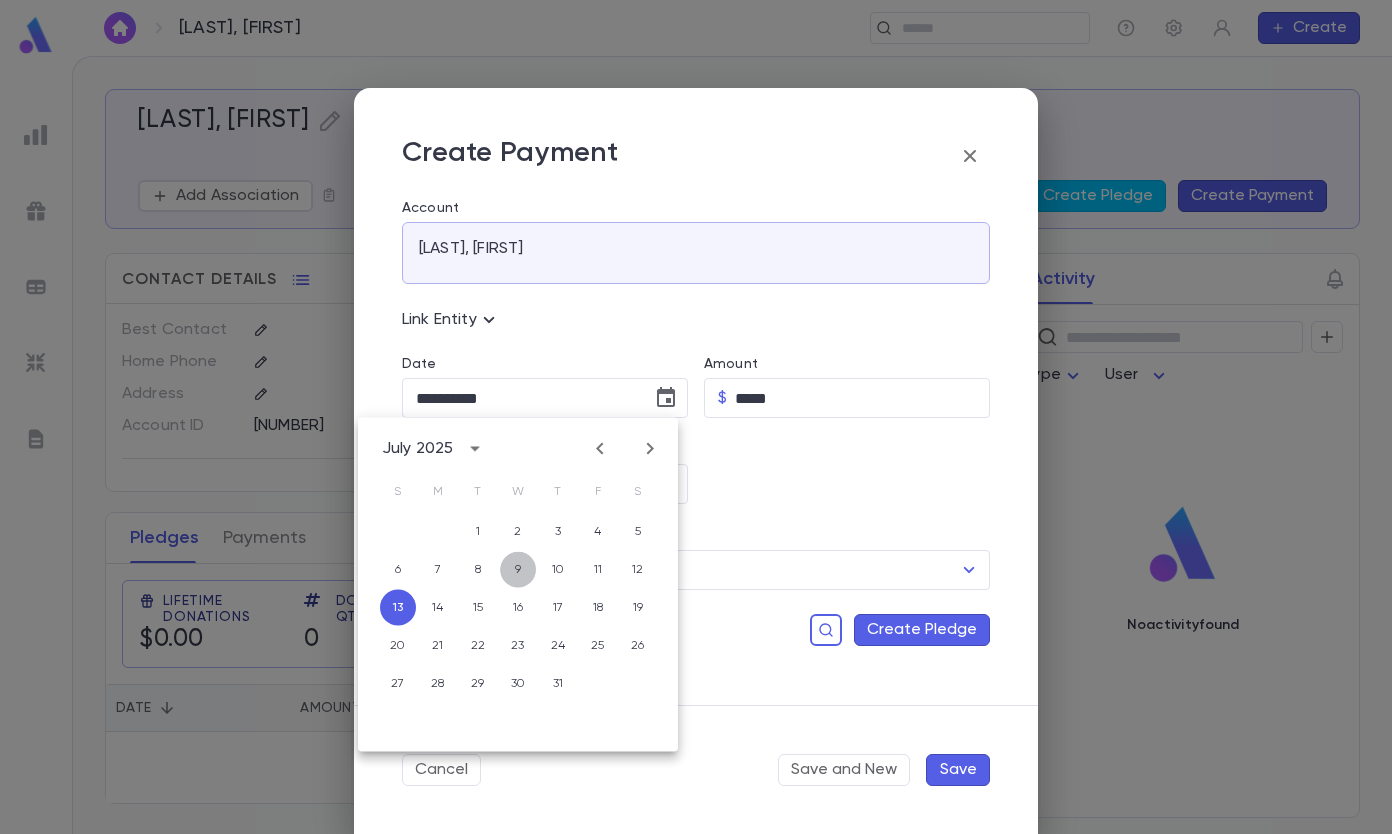type on "**********" 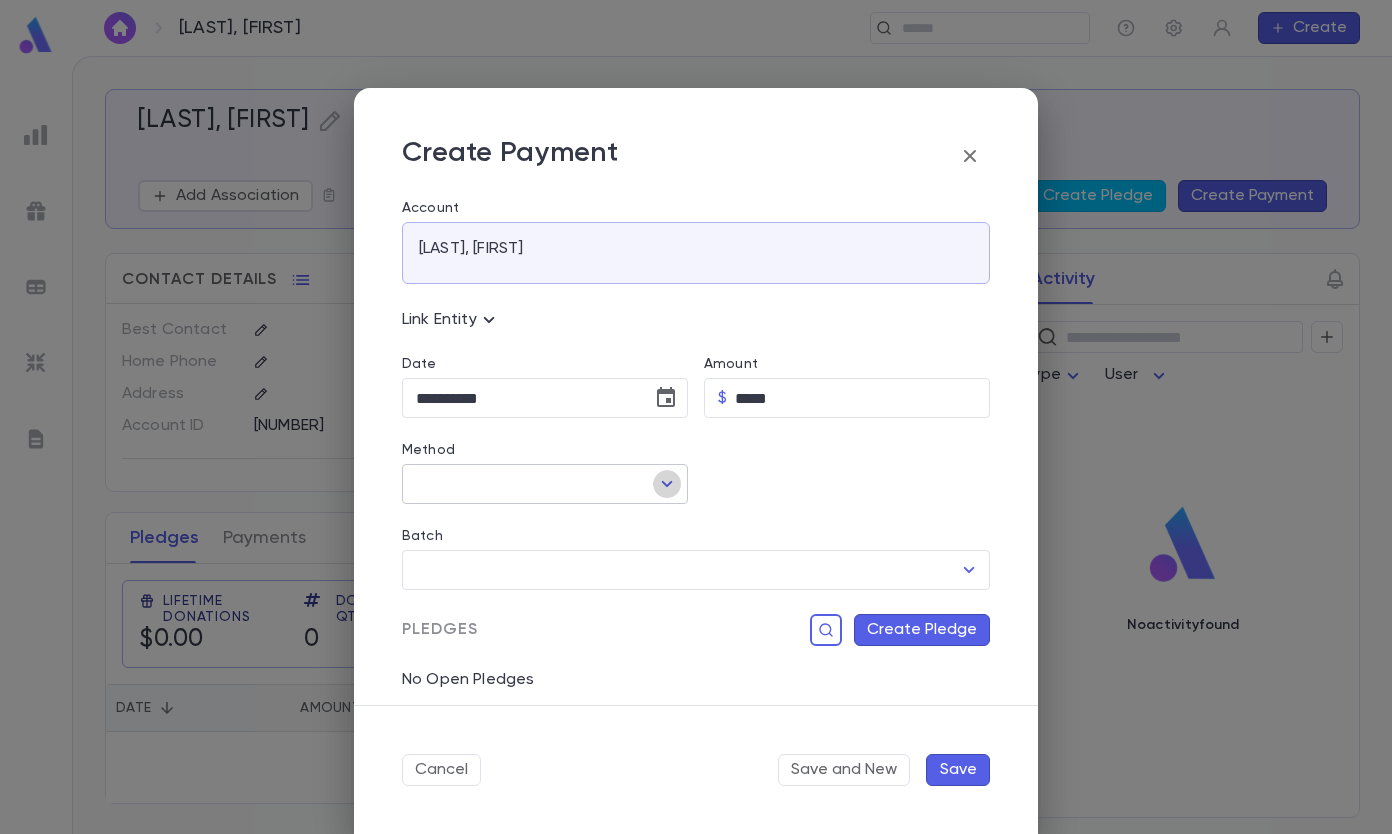click at bounding box center [667, 484] 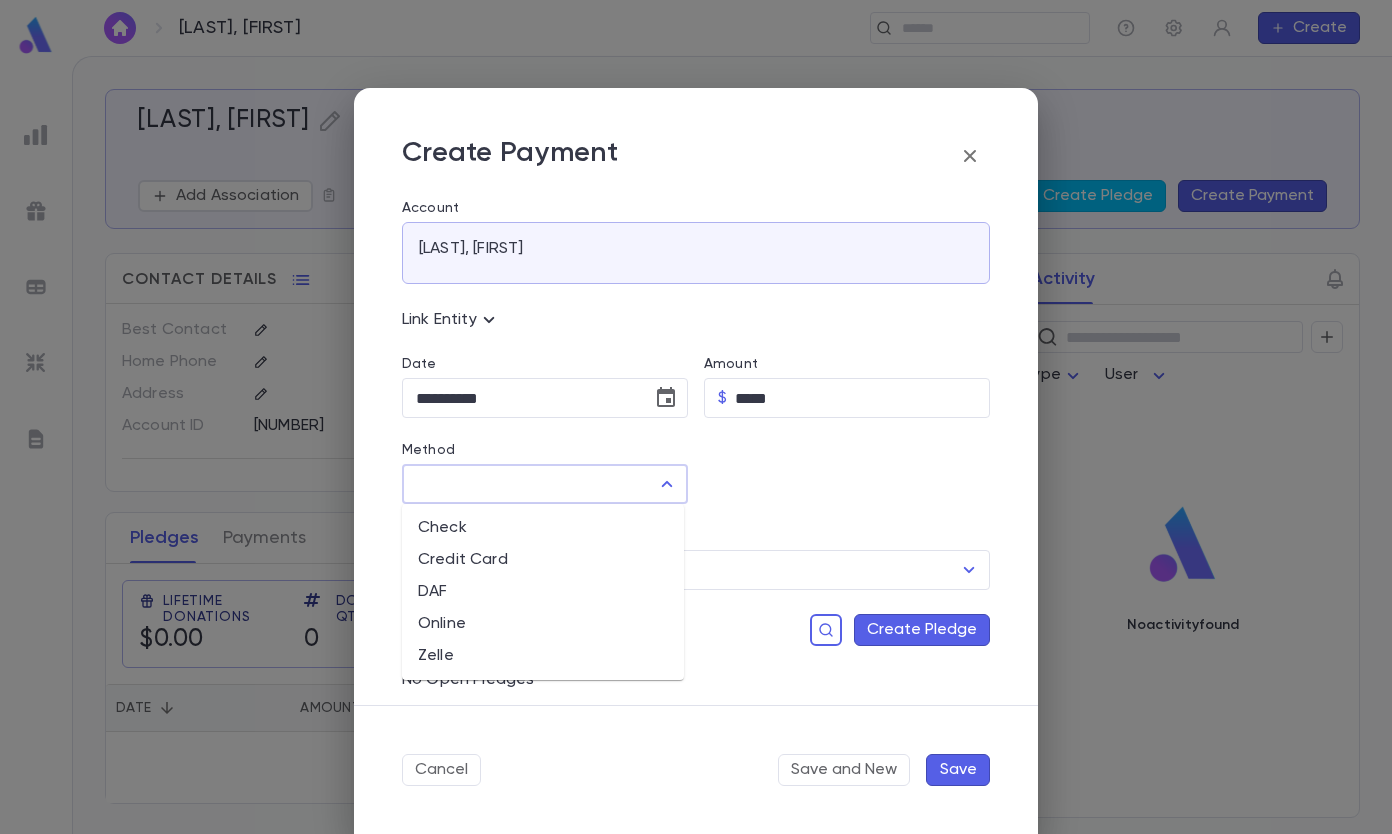 click on "Online" at bounding box center (543, 624) 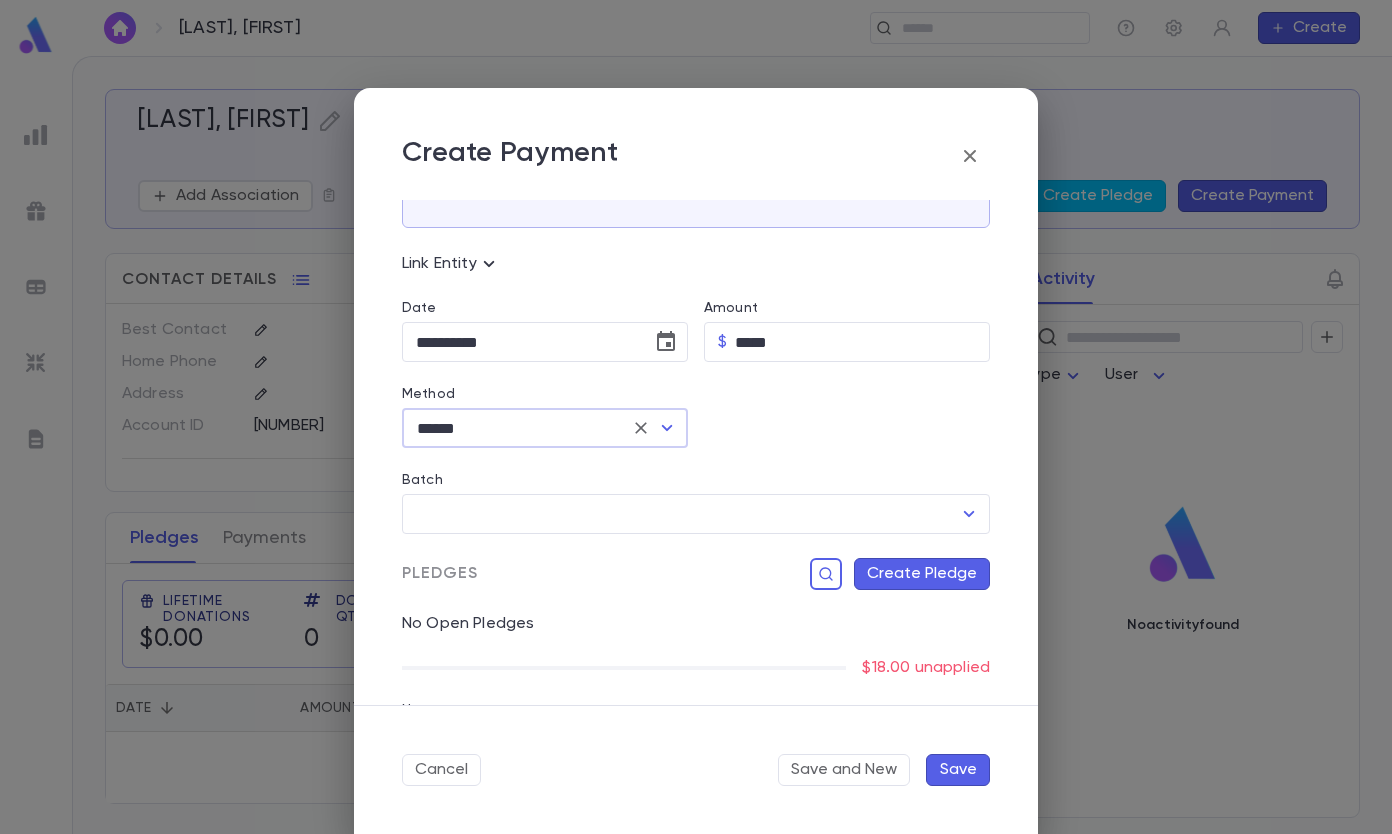 scroll, scrollTop: 184, scrollLeft: 0, axis: vertical 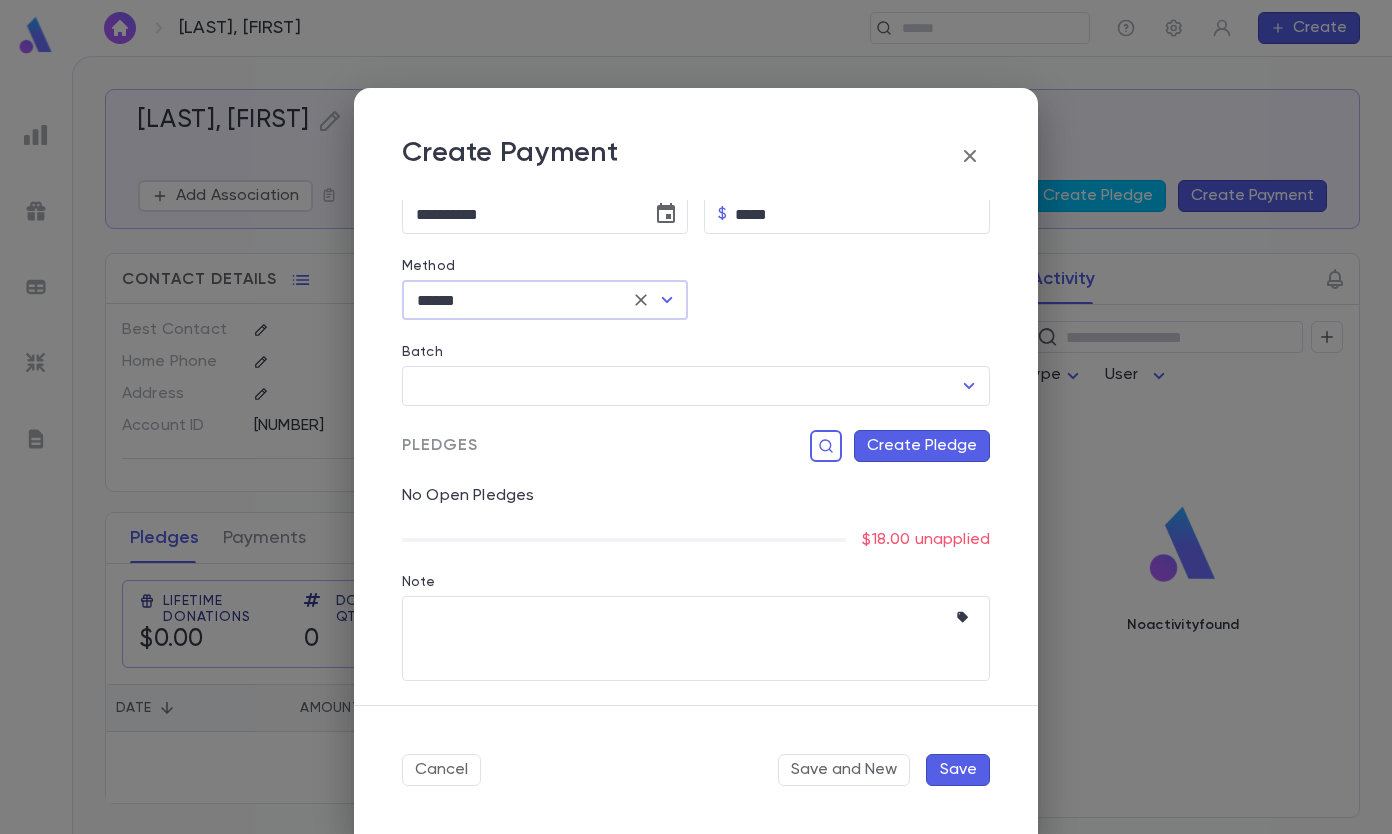 click on "Create Pledge" at bounding box center (922, 446) 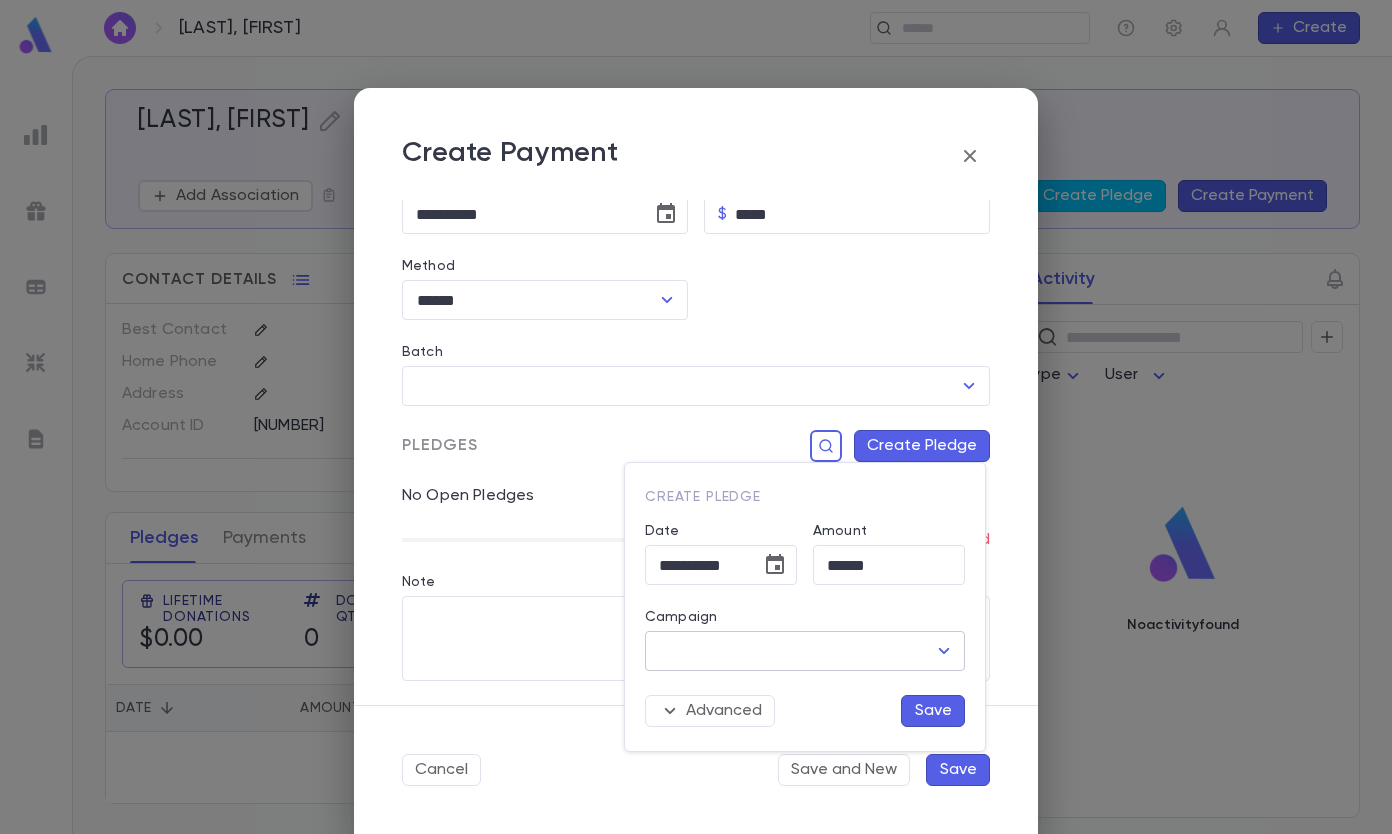 click on "Campaign" at bounding box center (790, 651) 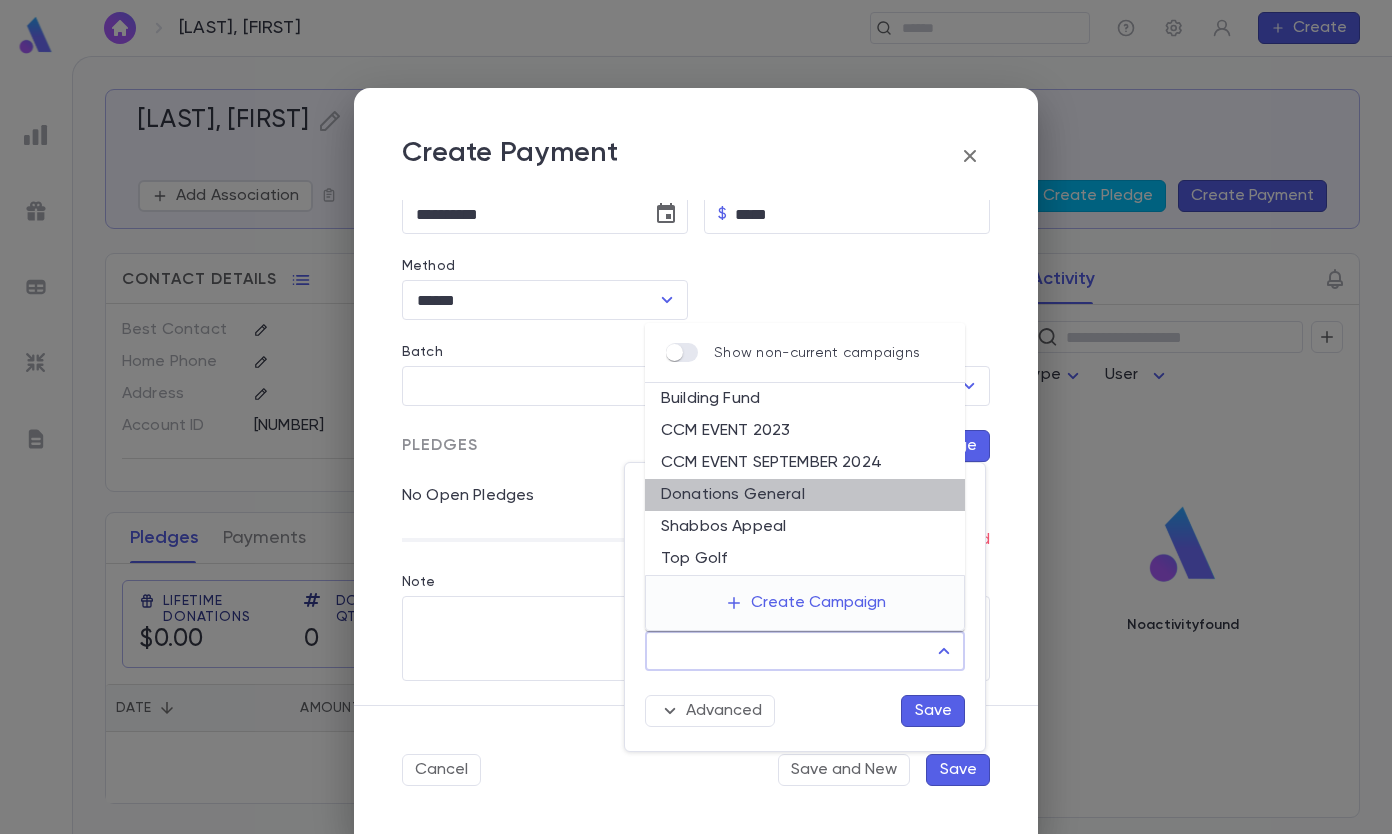 click on "Donations General" at bounding box center (805, 495) 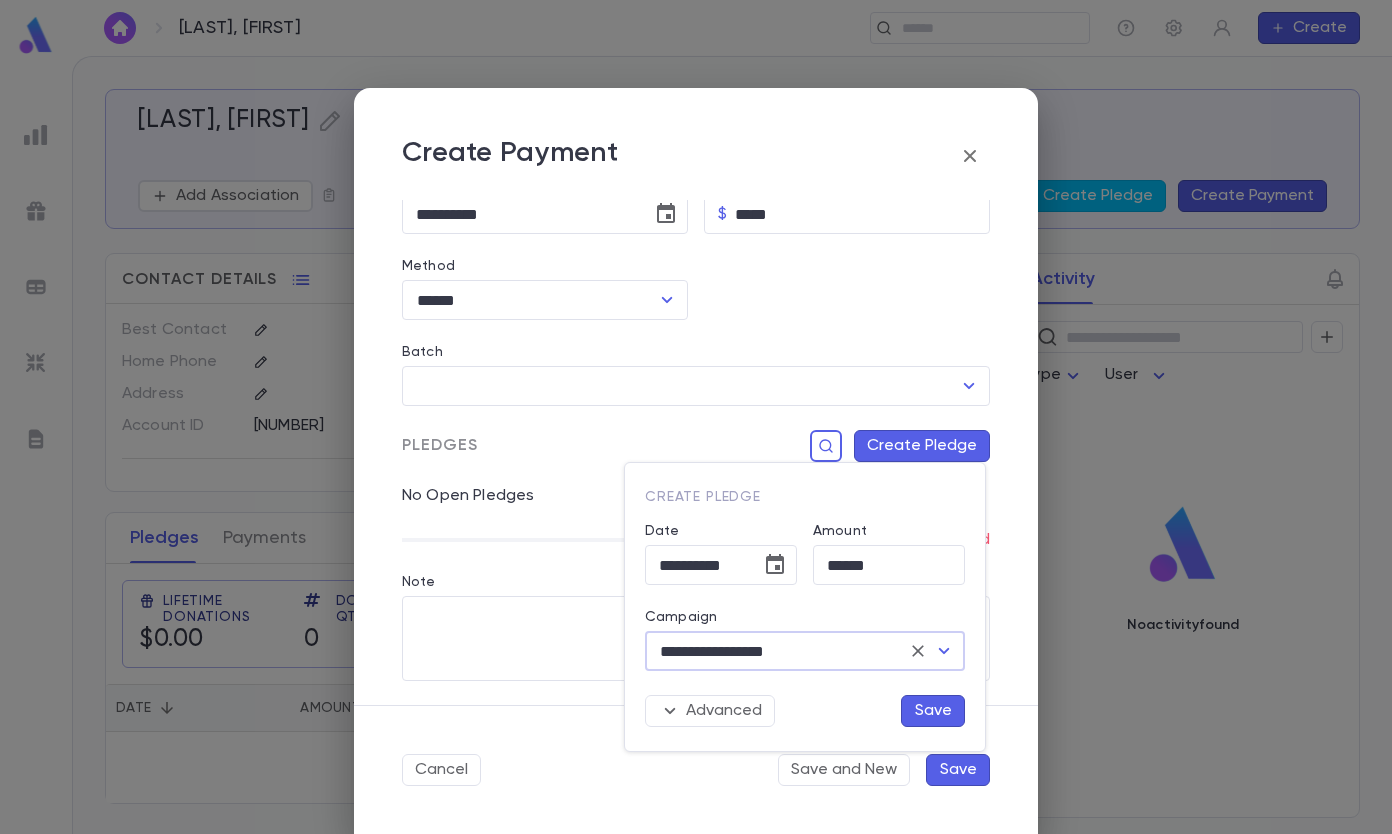 click on "Save" at bounding box center (933, 711) 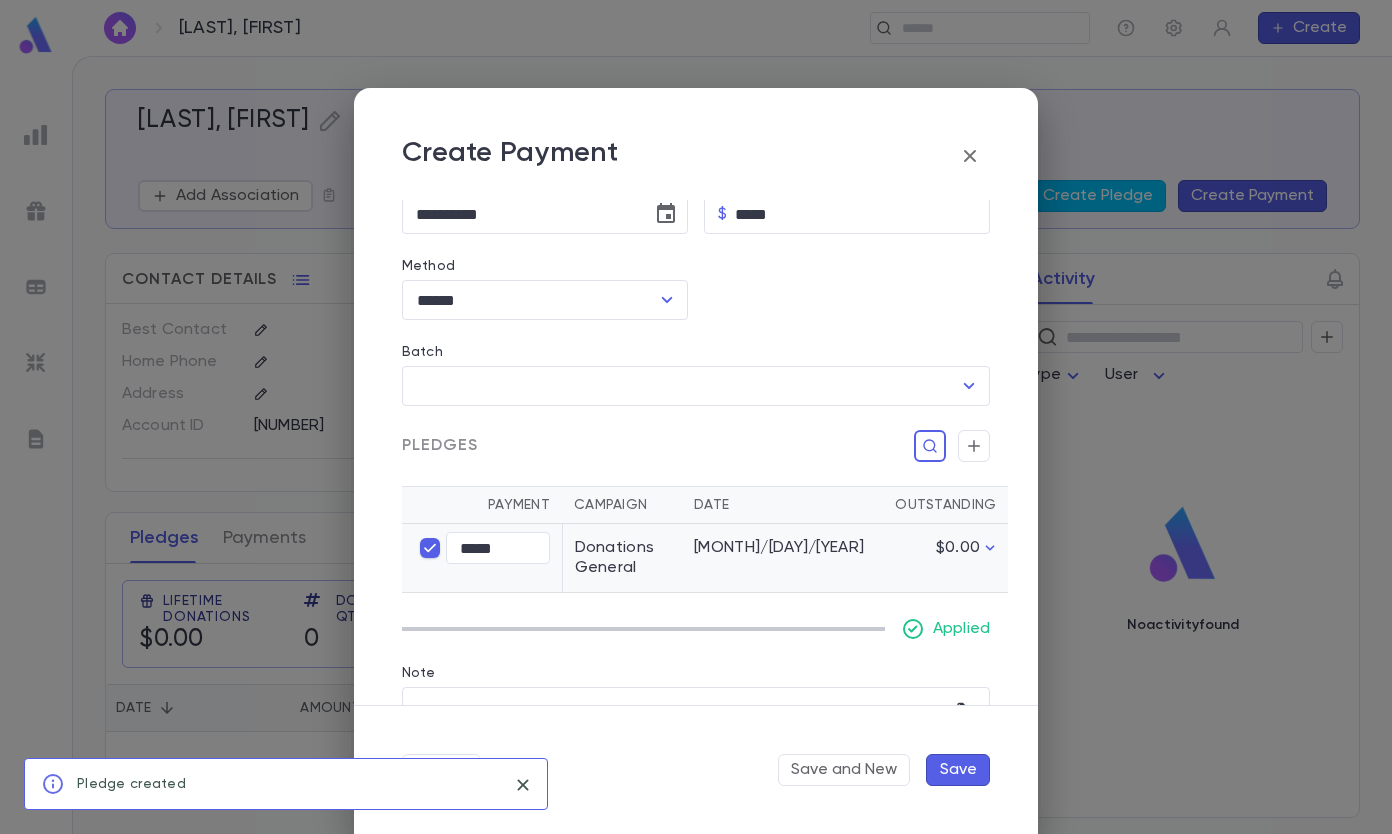 click on "Save" at bounding box center [958, 770] 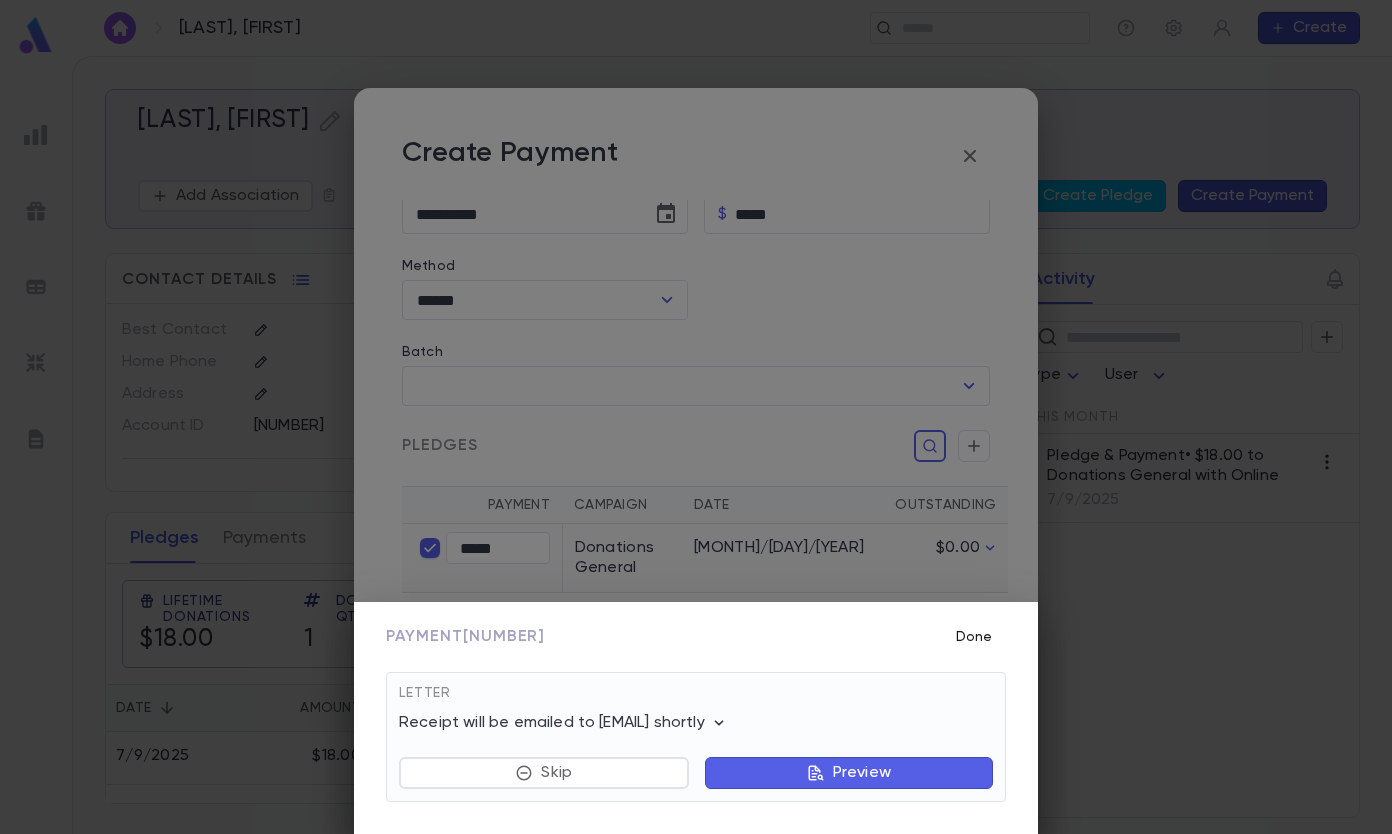 click on "Done" at bounding box center (974, 637) 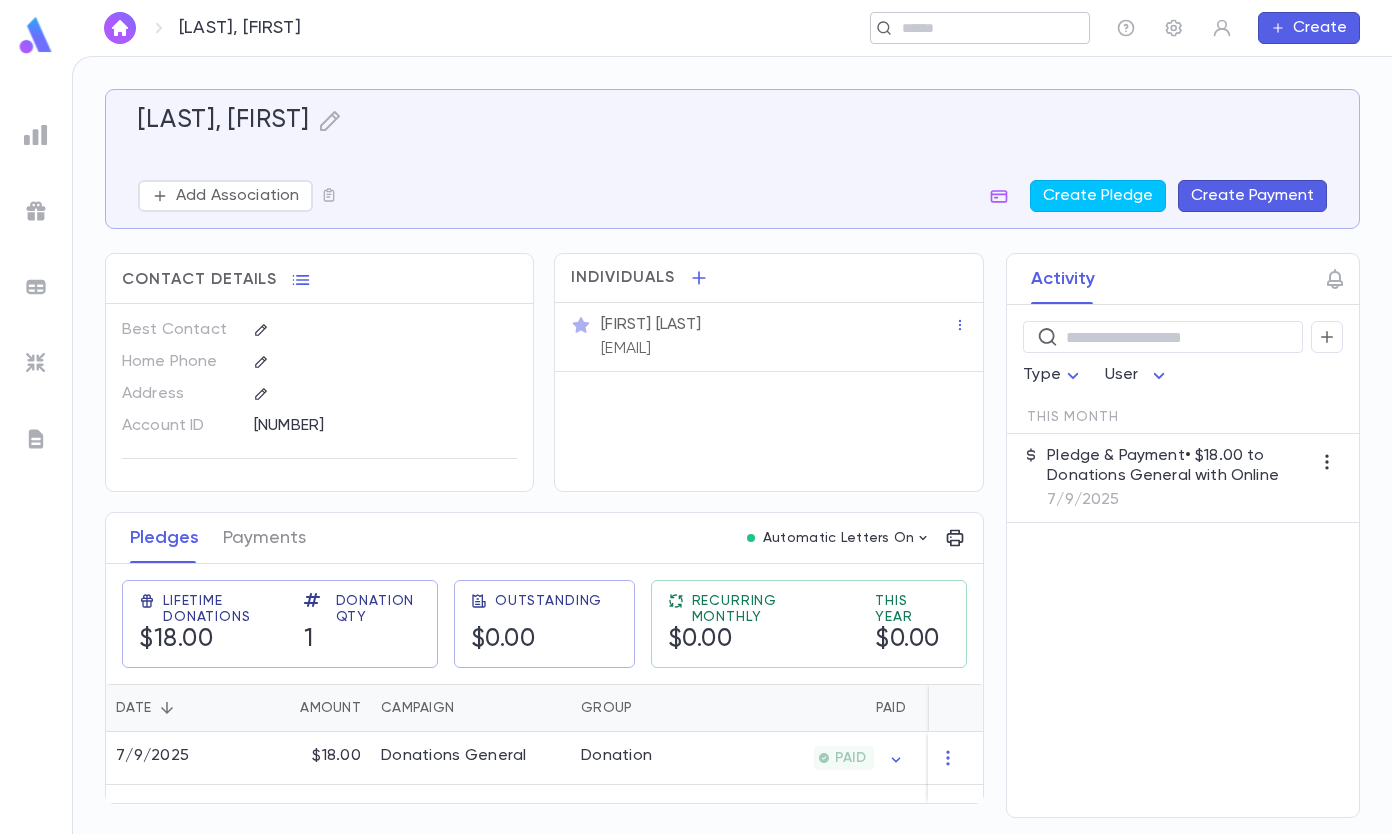 click at bounding box center [973, 28] 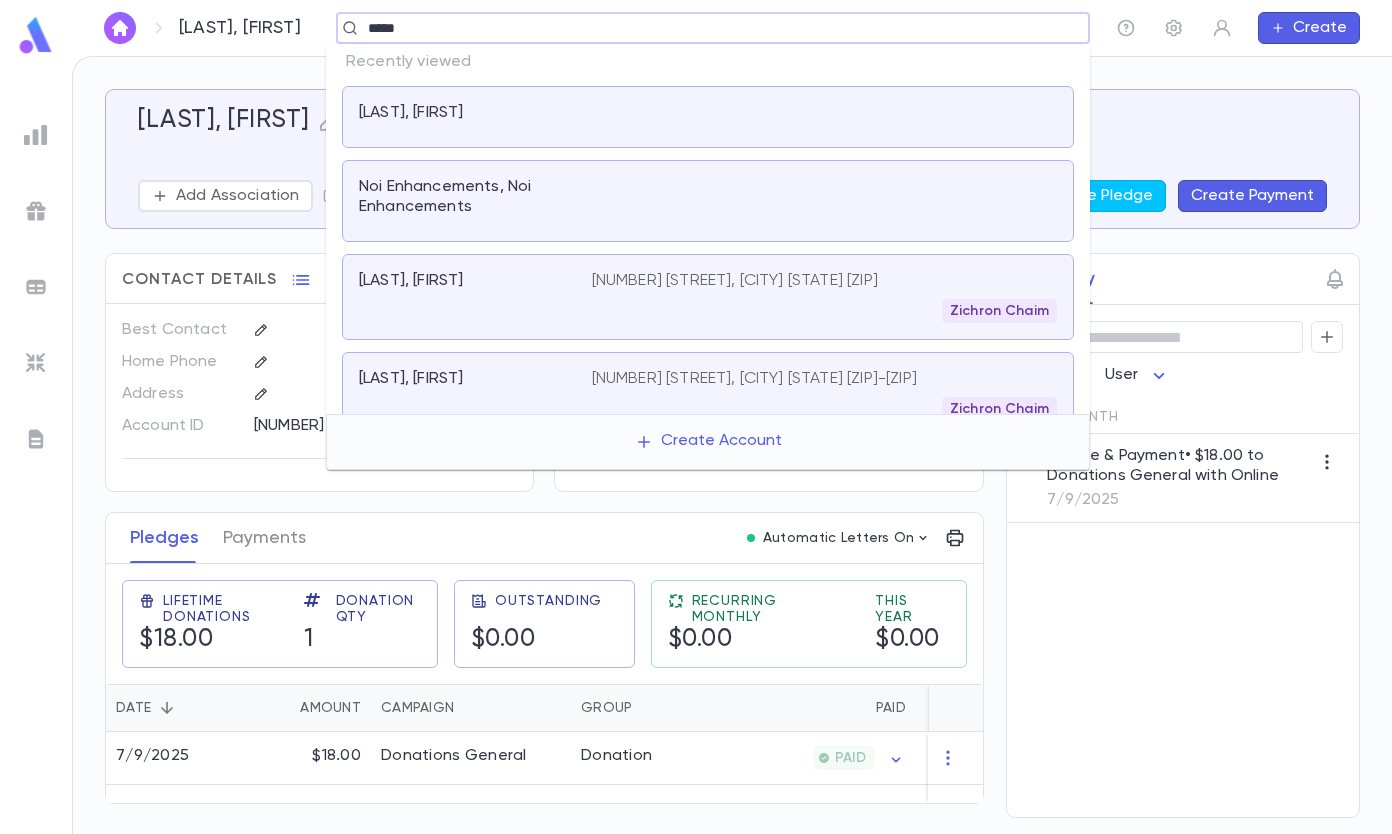 type on "*****" 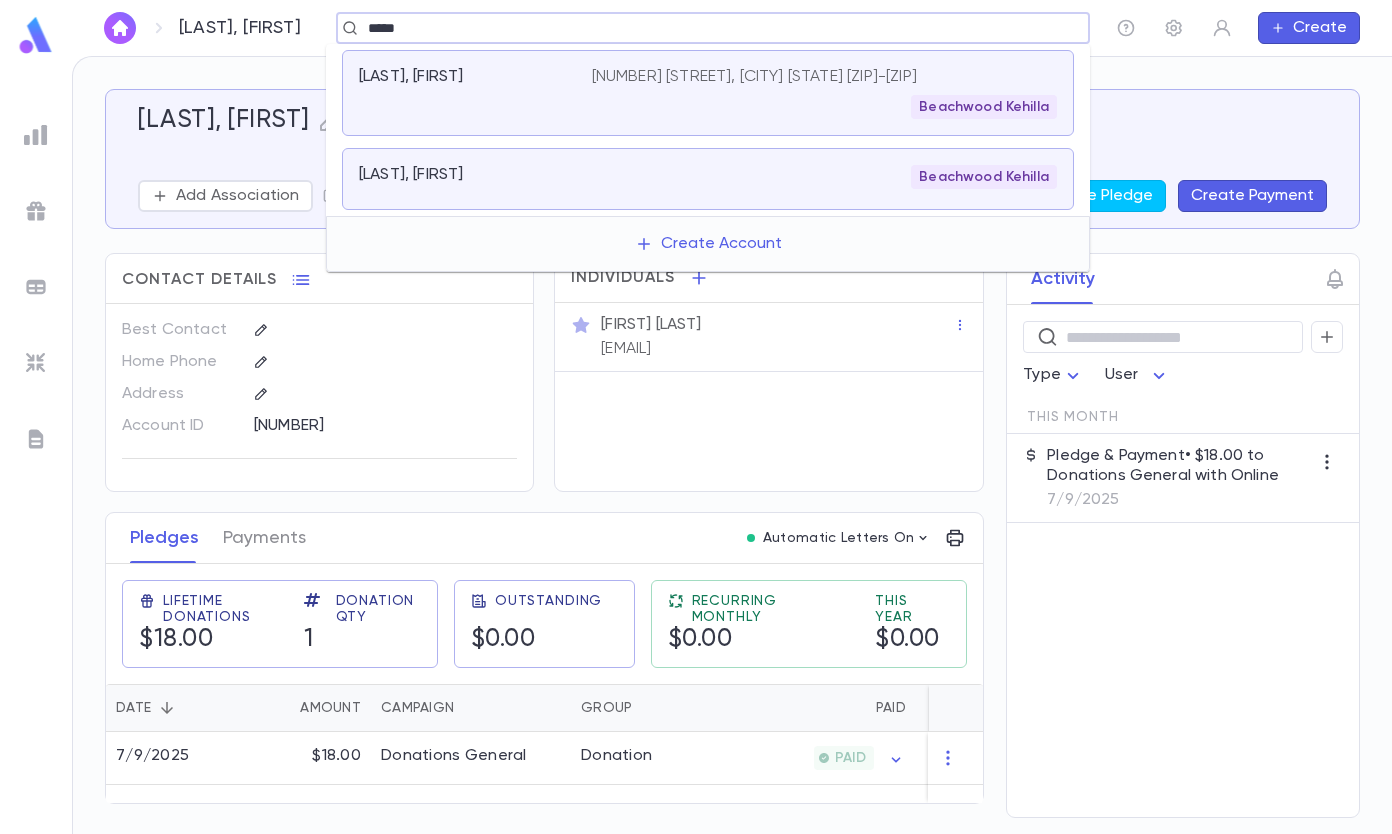 click on "Beachwood Kehilla" at bounding box center (824, 177) 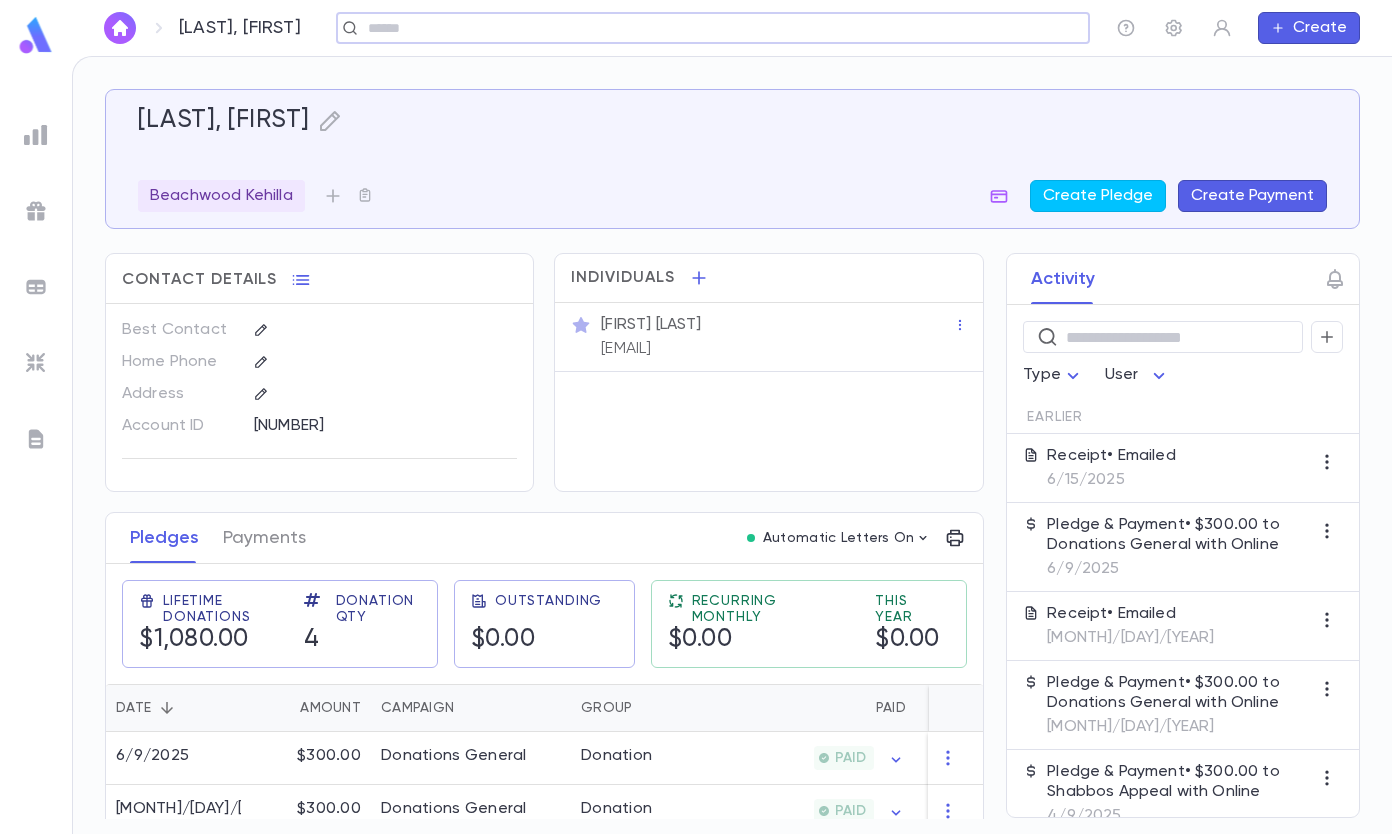 click on "Create Payment" at bounding box center (1252, 196) 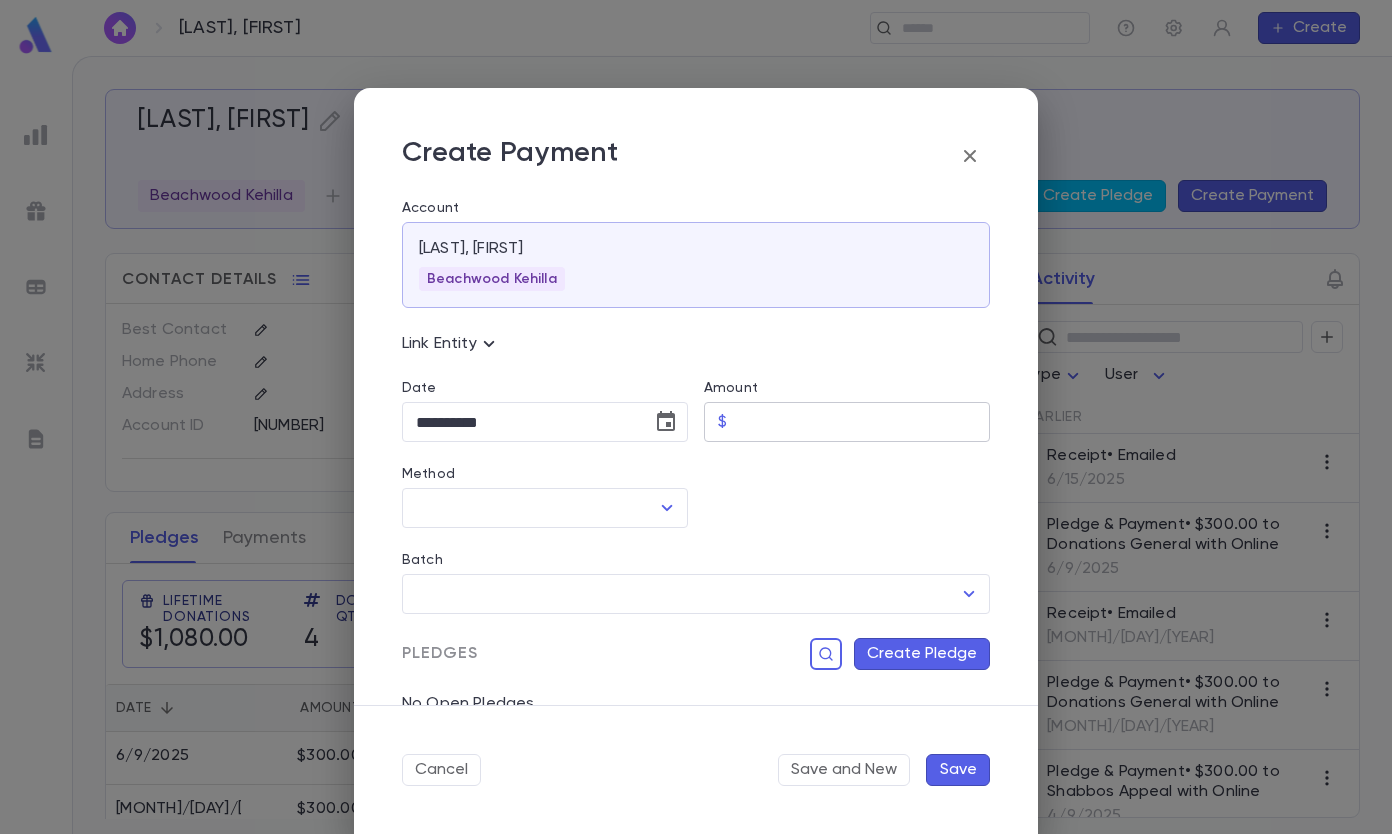 click on "Amount" at bounding box center [862, 422] 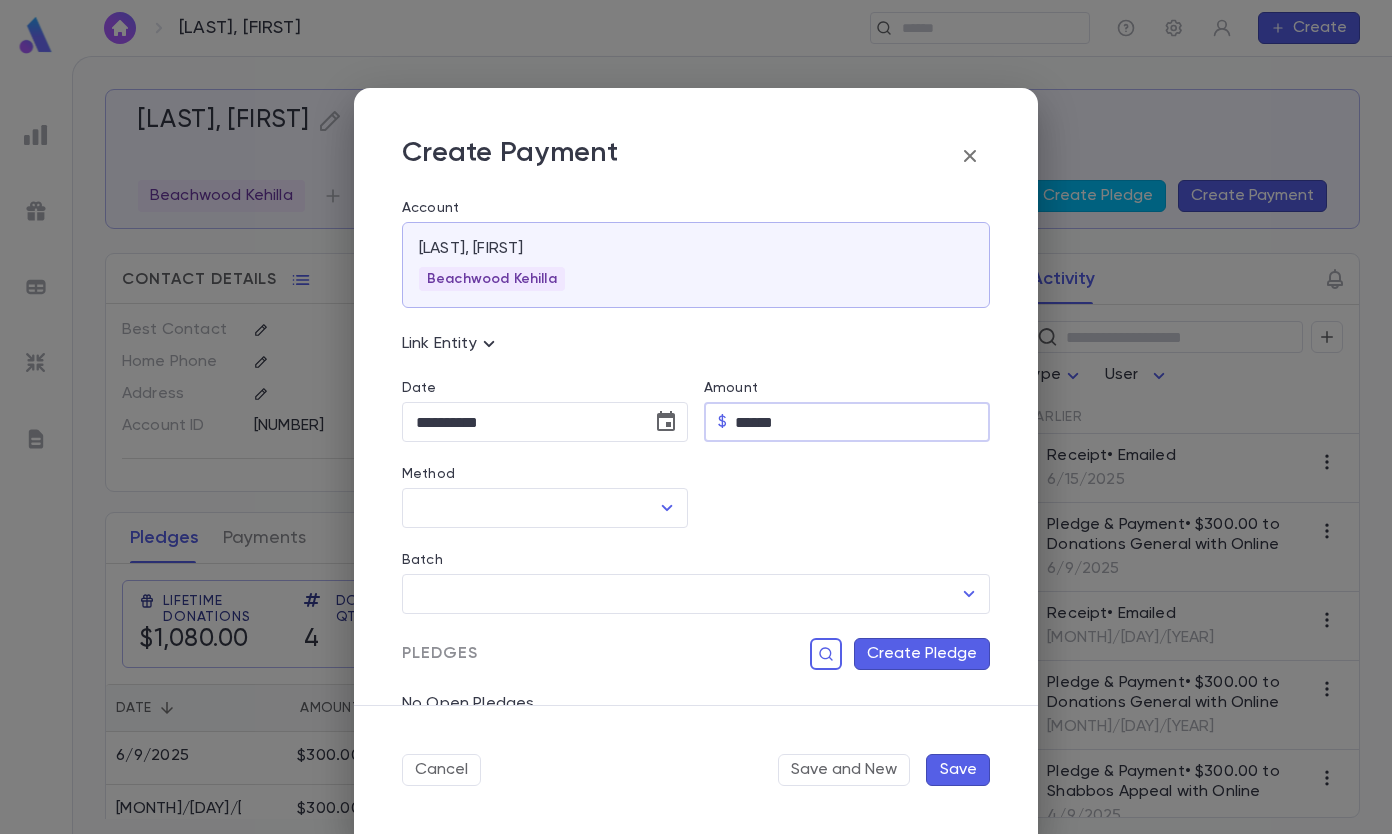 type on "******" 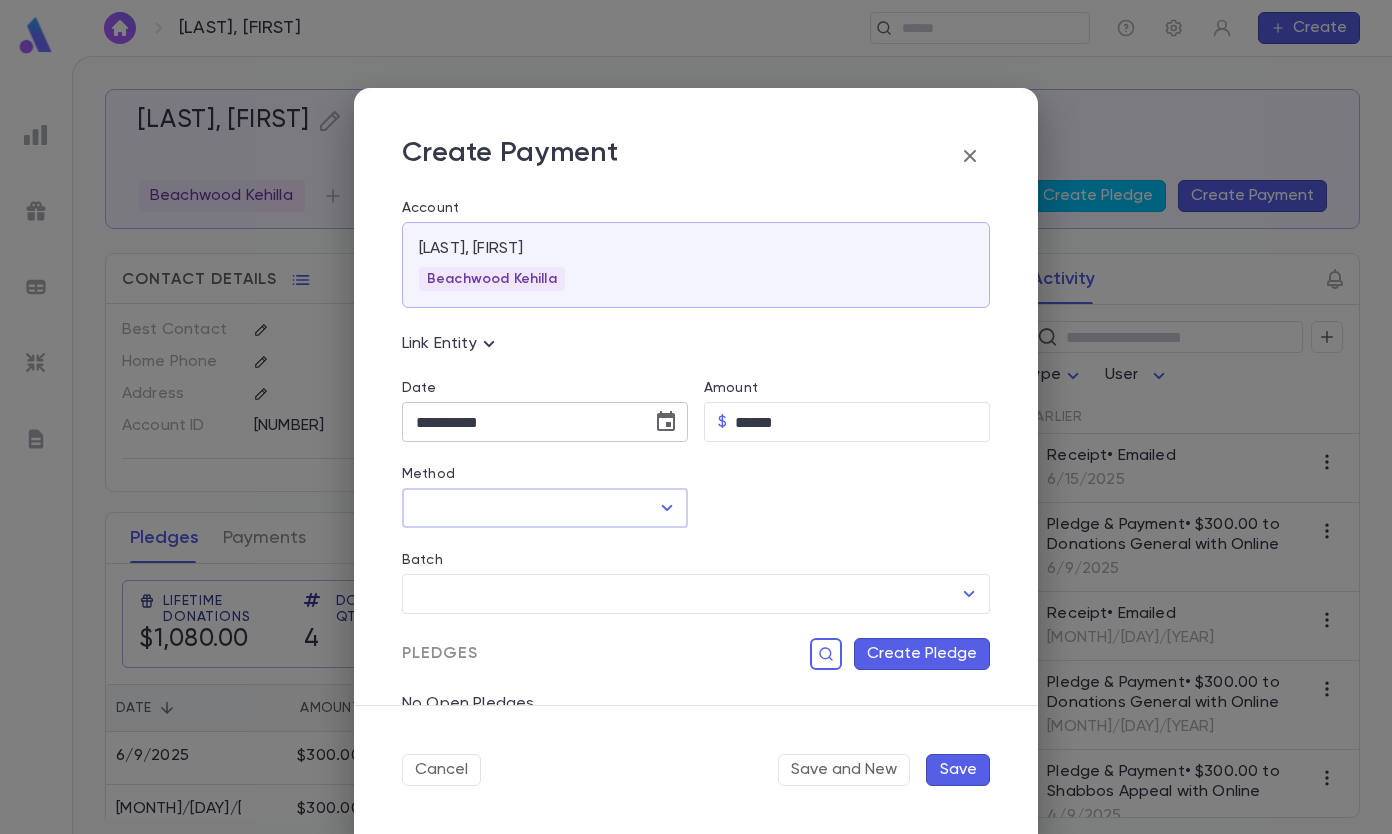 click 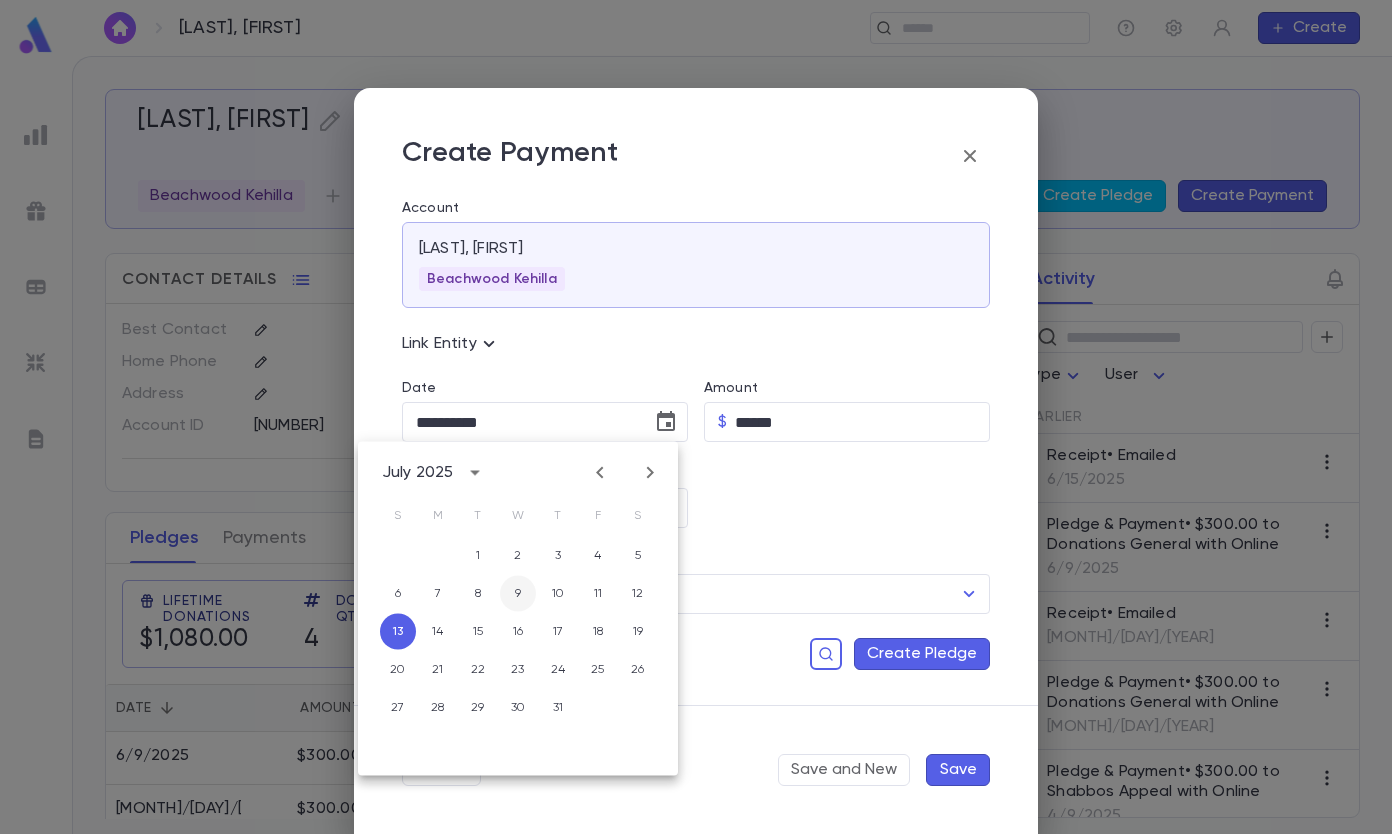 click on "9" at bounding box center (518, 594) 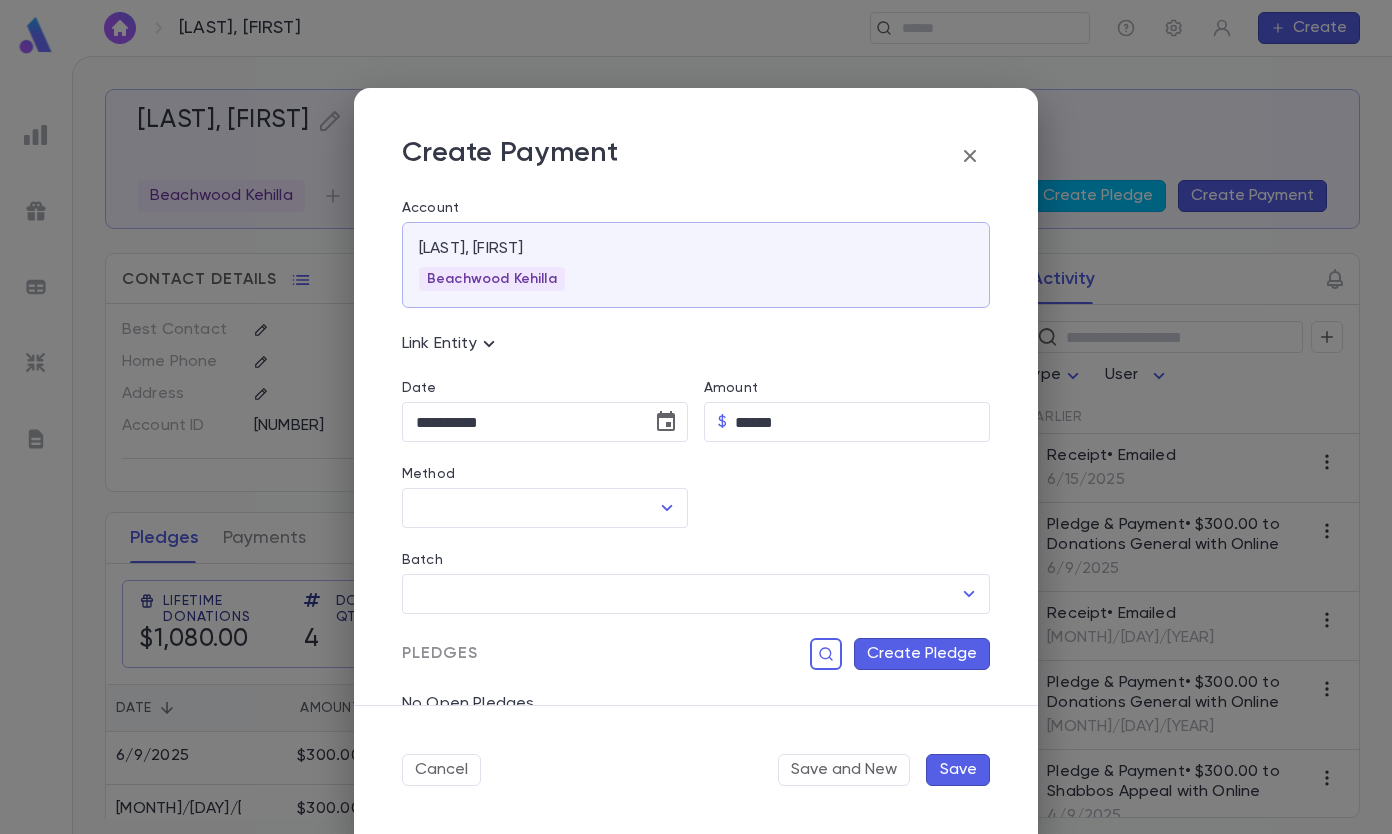 type on "**********" 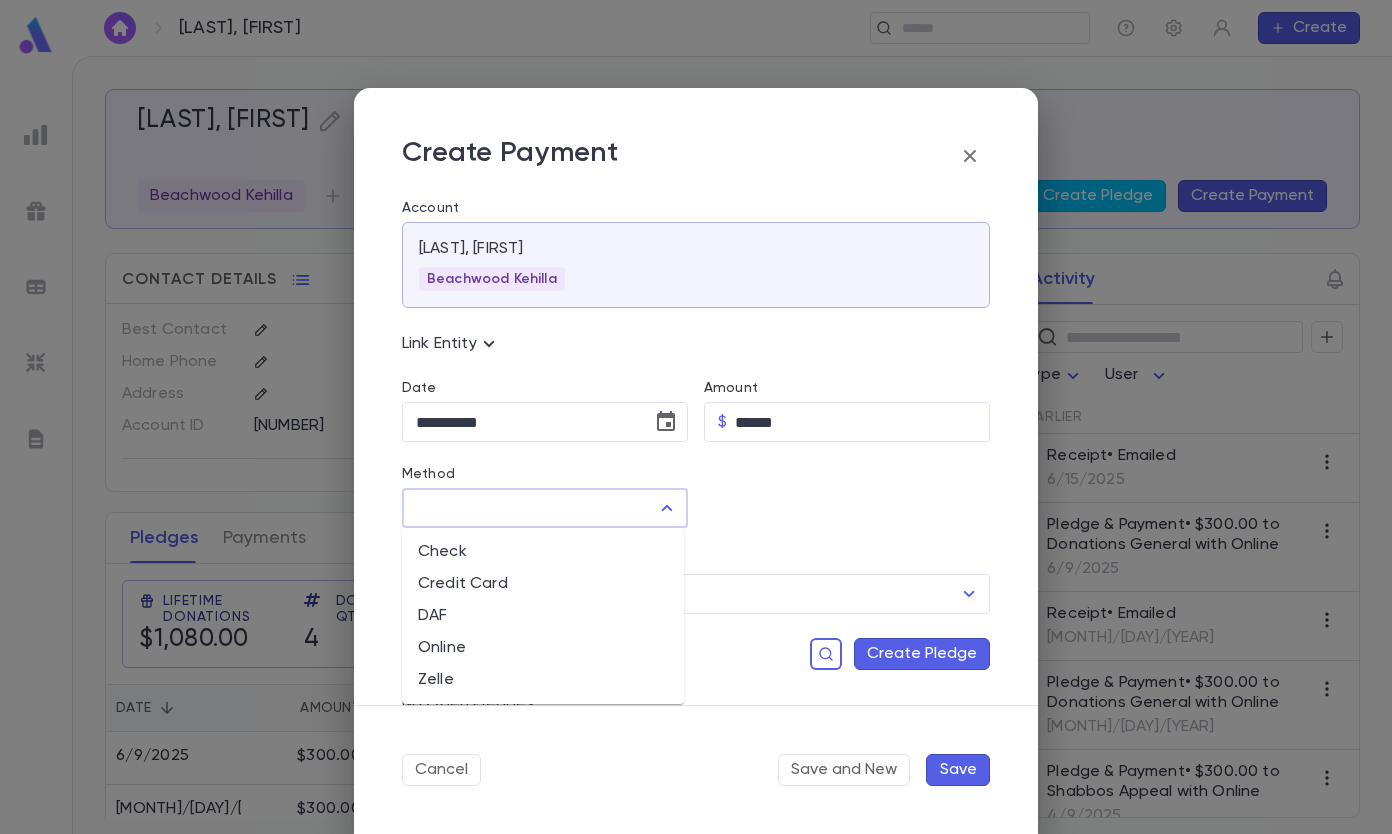 click on "Method" at bounding box center (530, 508) 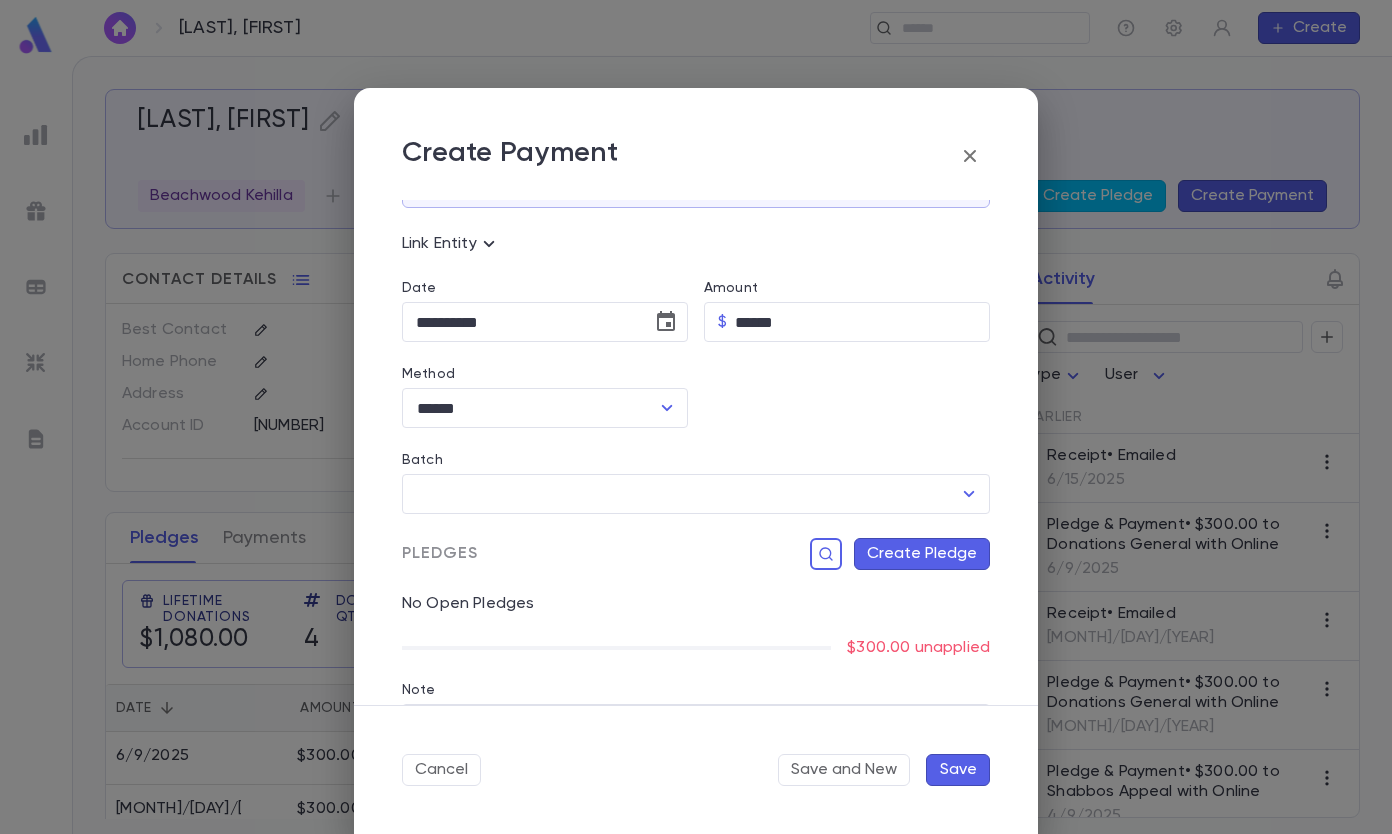 scroll, scrollTop: 98, scrollLeft: 0, axis: vertical 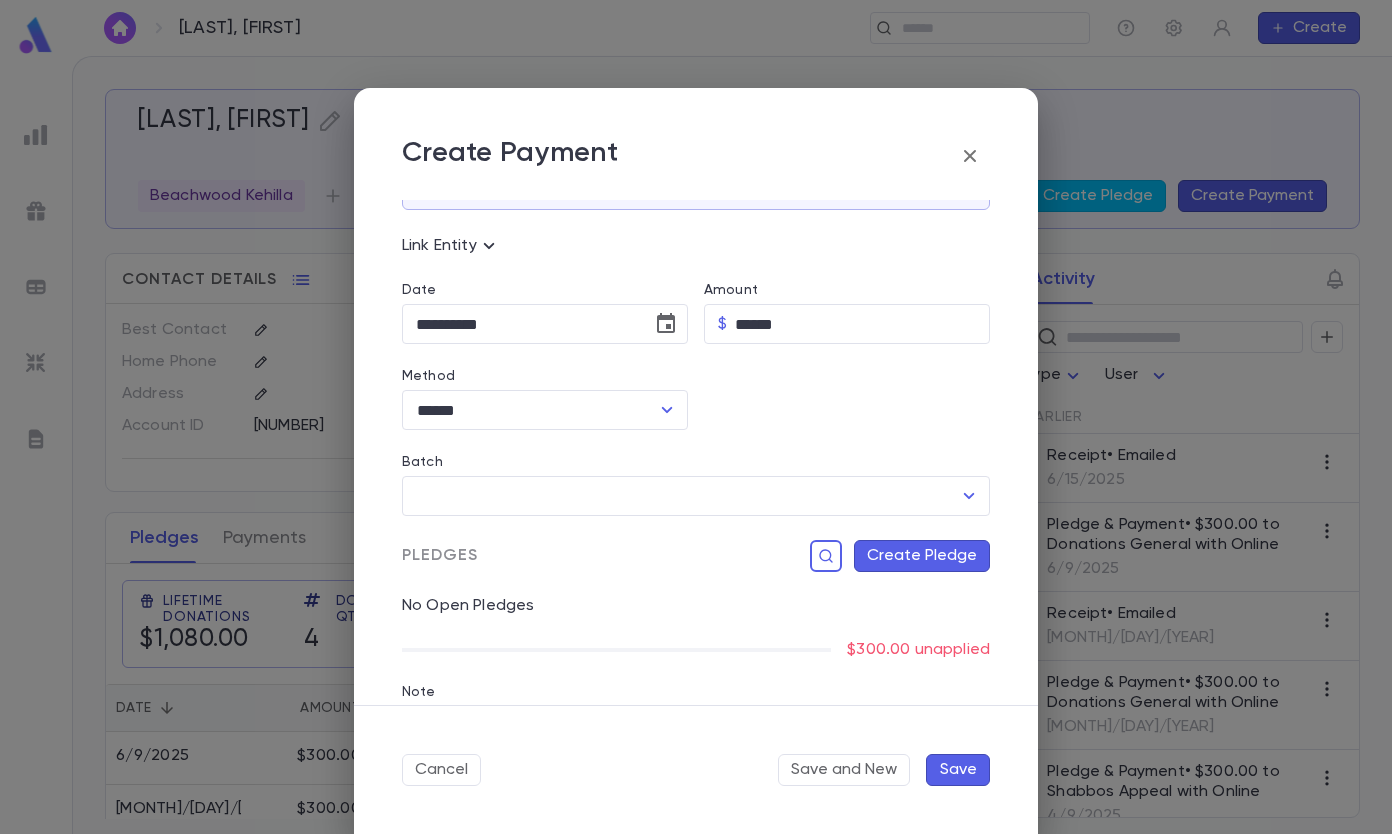 click on "Create Pledge" at bounding box center (922, 556) 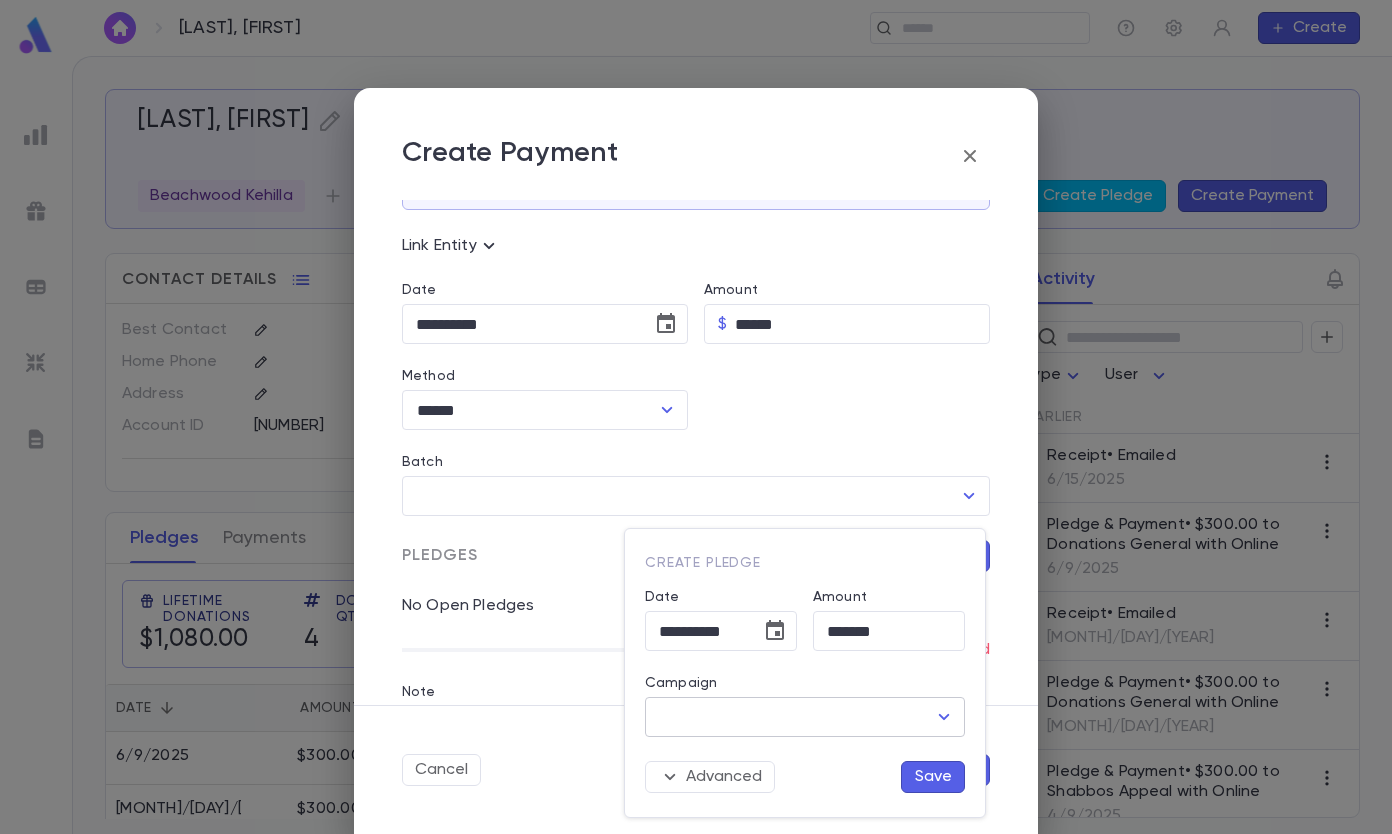 click on "Campaign" at bounding box center [790, 717] 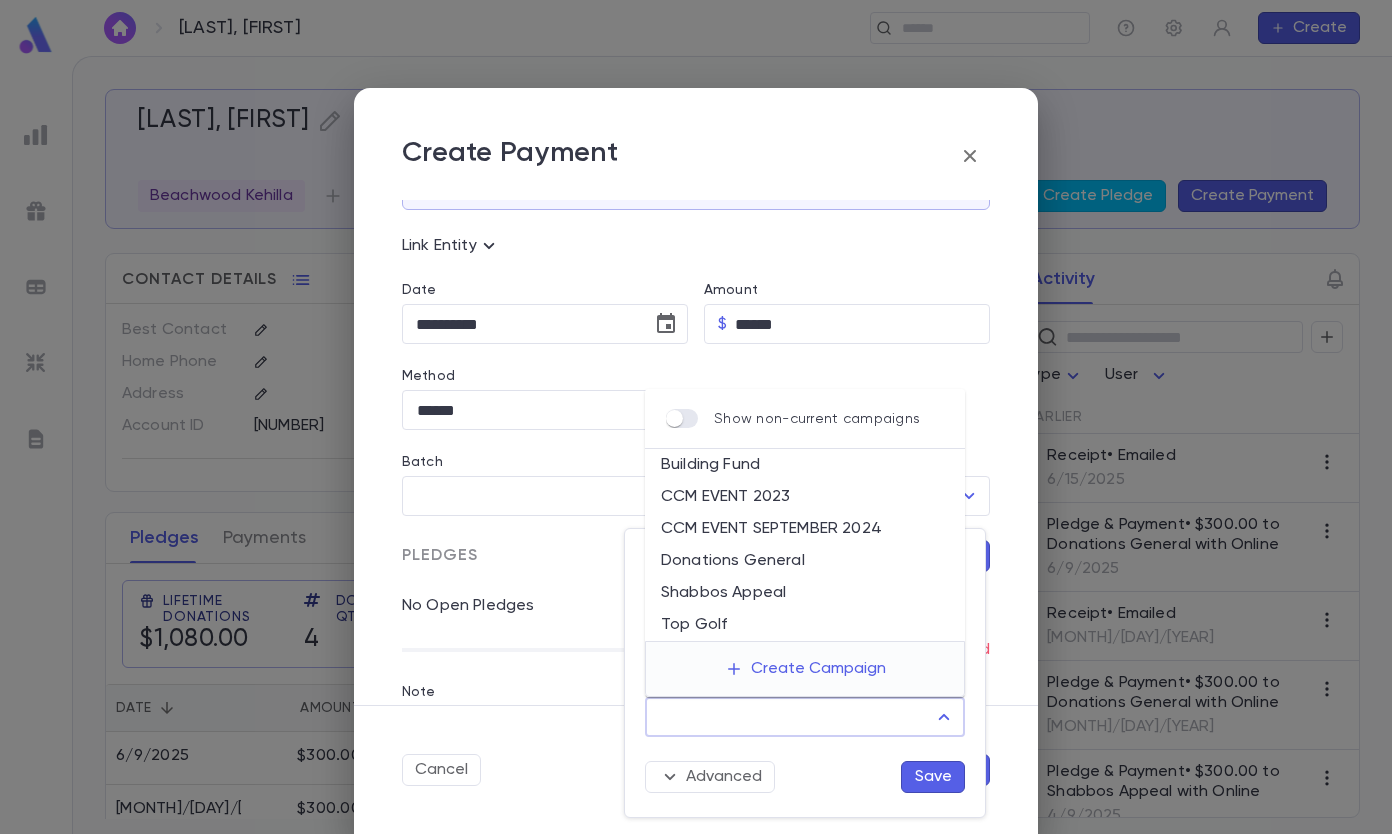 click on "Donations General" at bounding box center [805, 561] 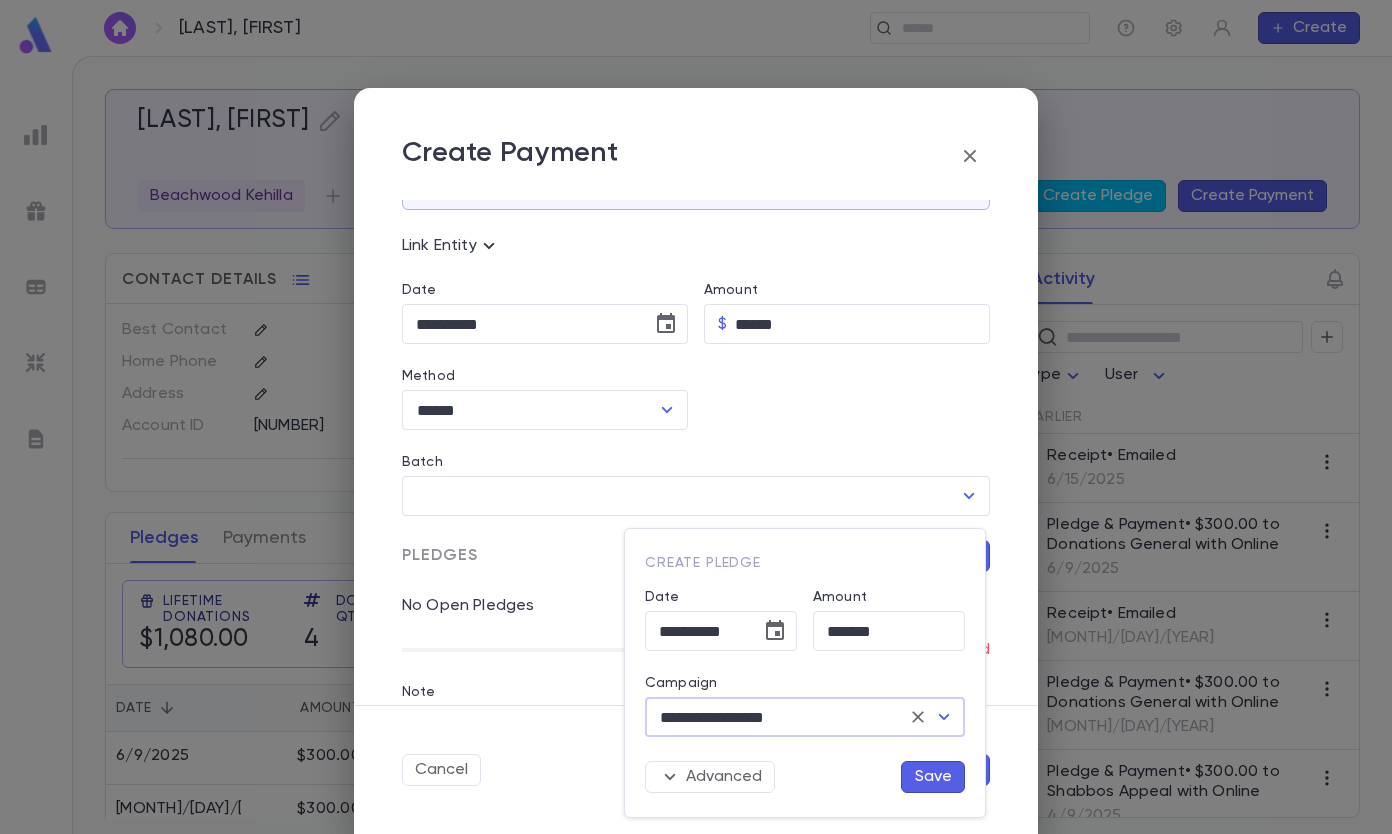 click on "Save" at bounding box center [933, 777] 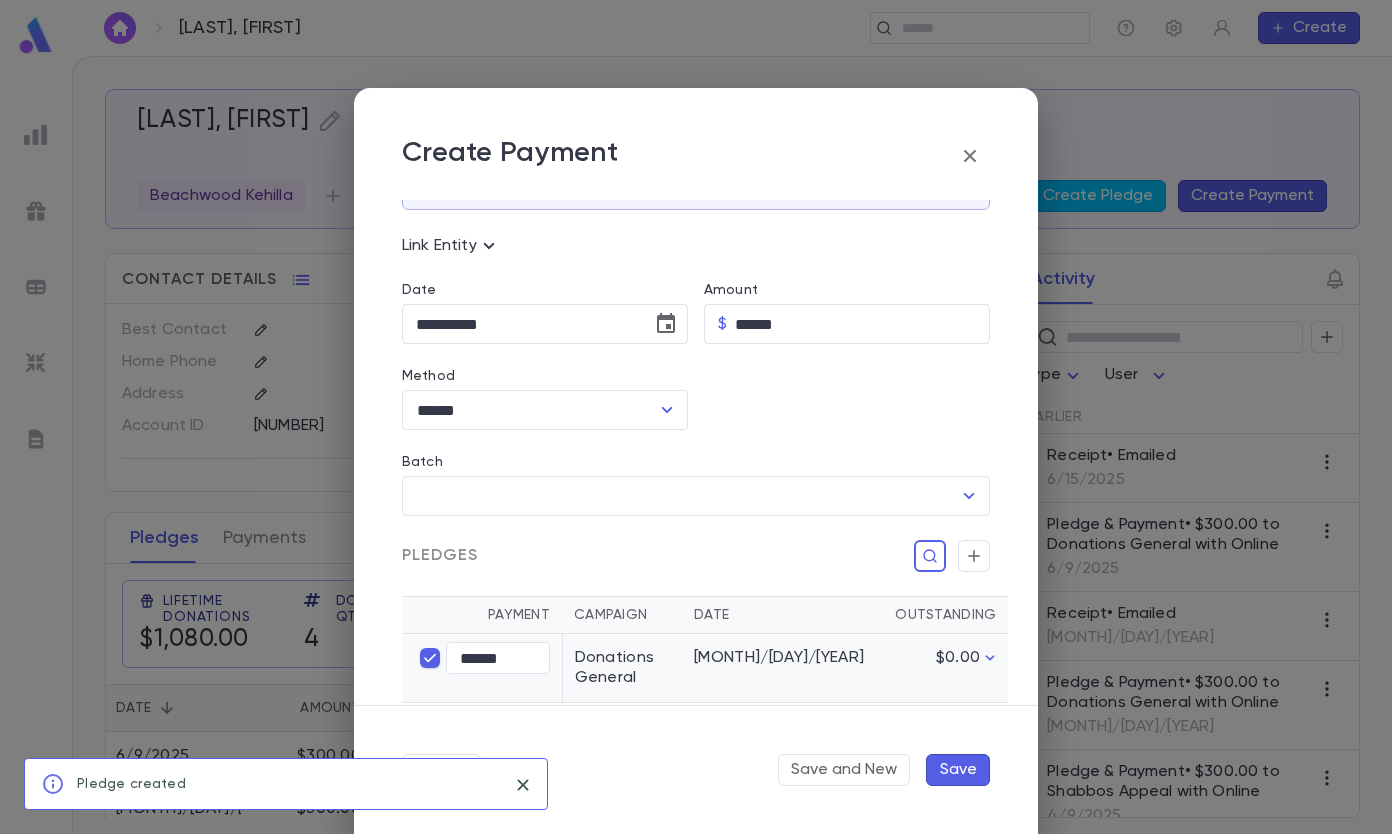 click on "Save" at bounding box center [958, 770] 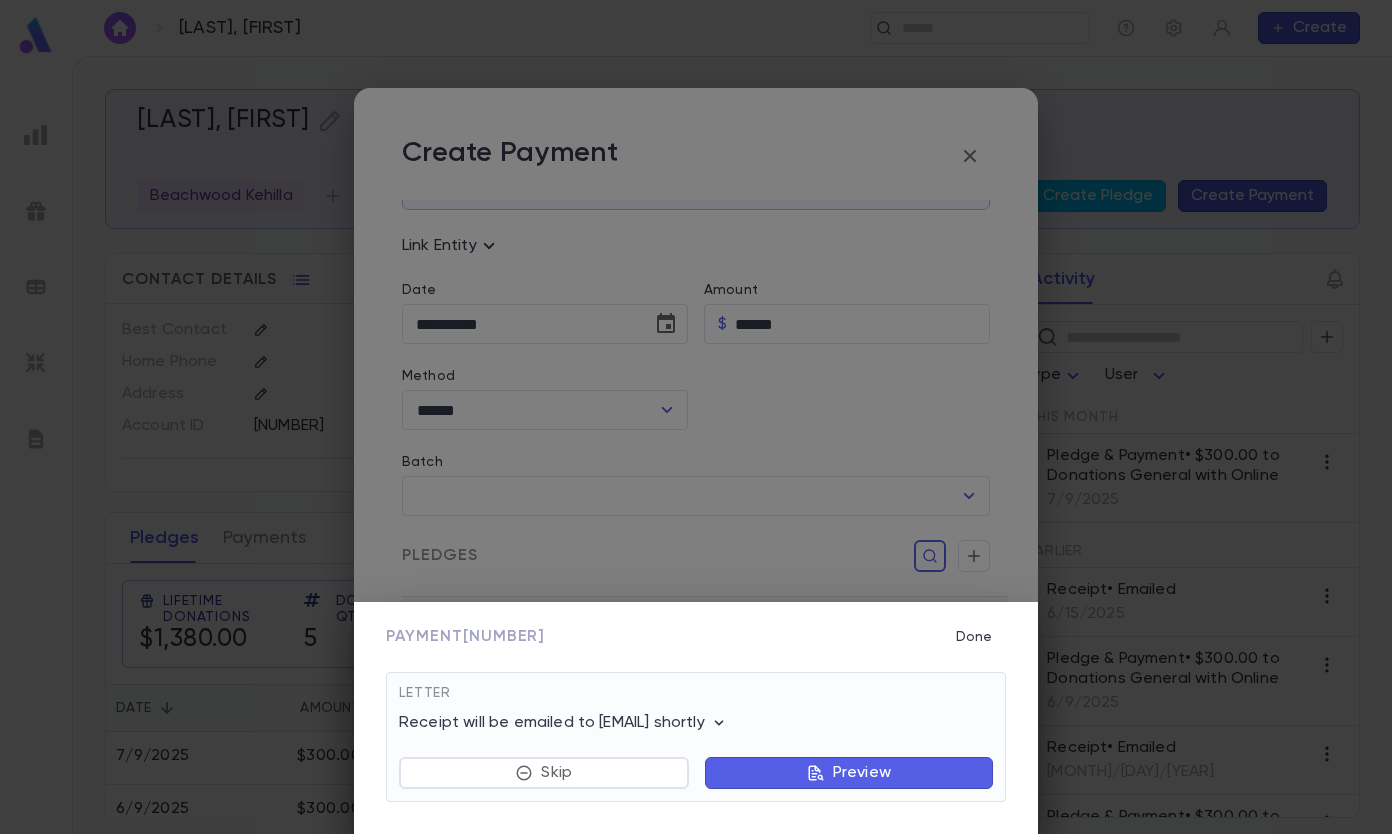 click on "Done" at bounding box center (974, 637) 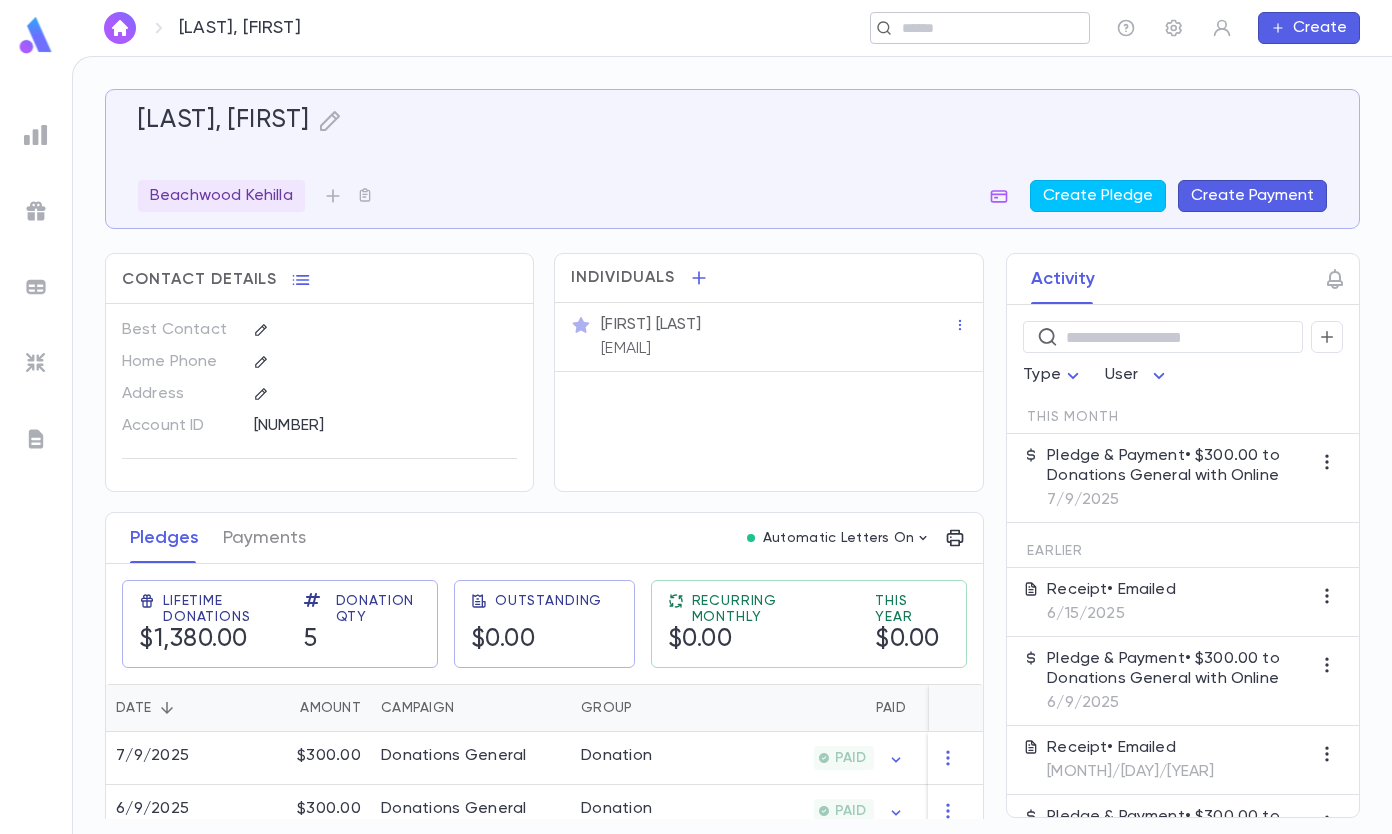 click at bounding box center [973, 28] 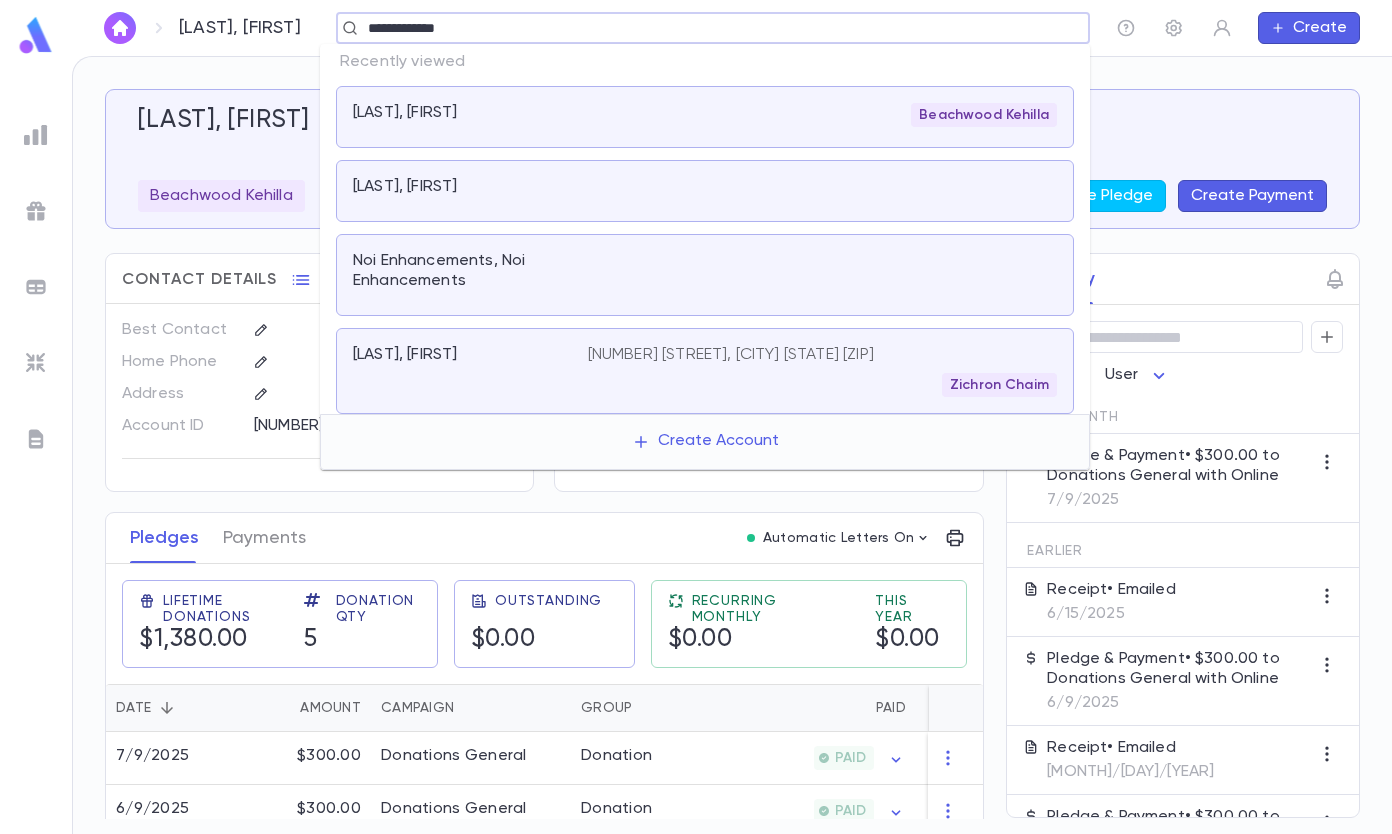 type on "**********" 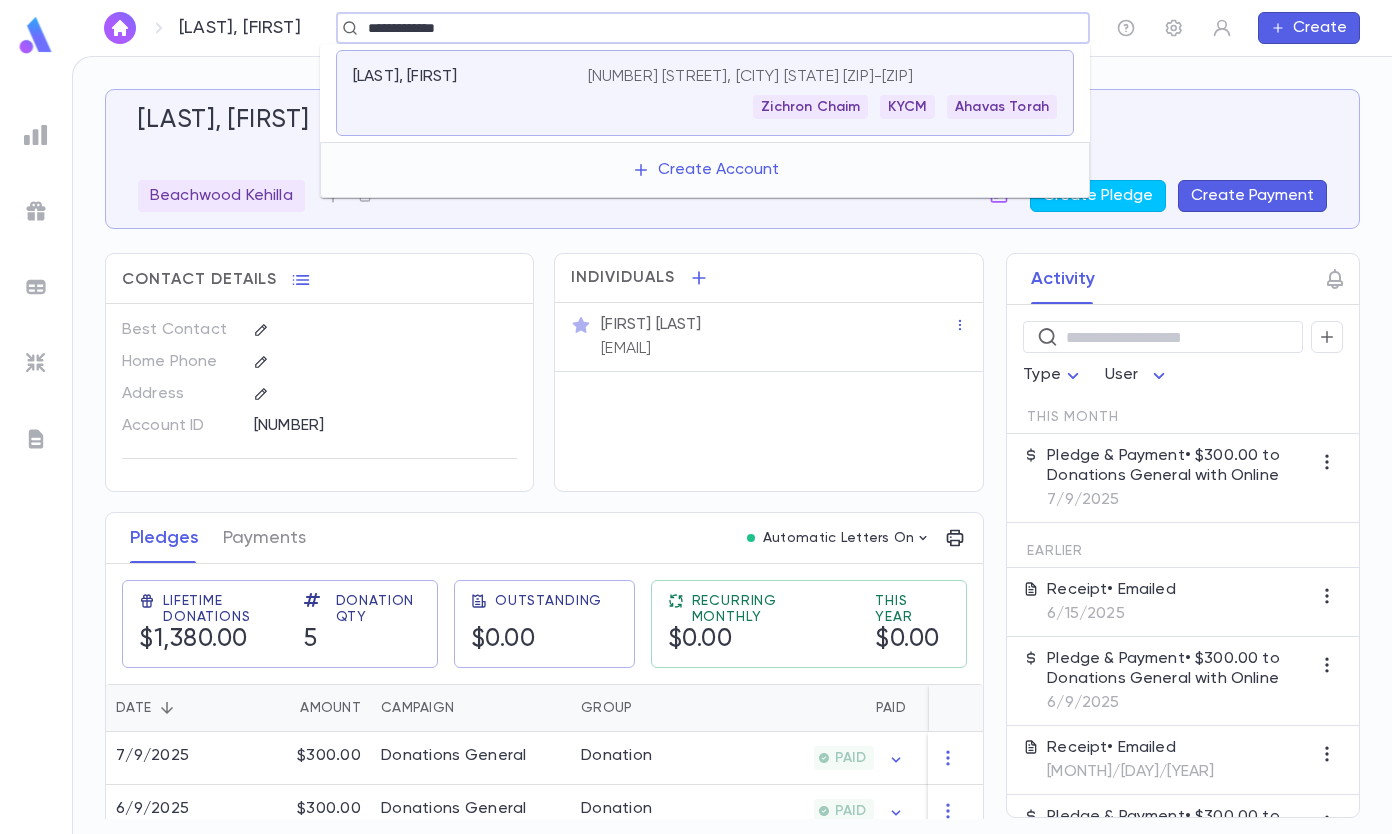 click on "[LAST], [FIRST]" at bounding box center (405, 77) 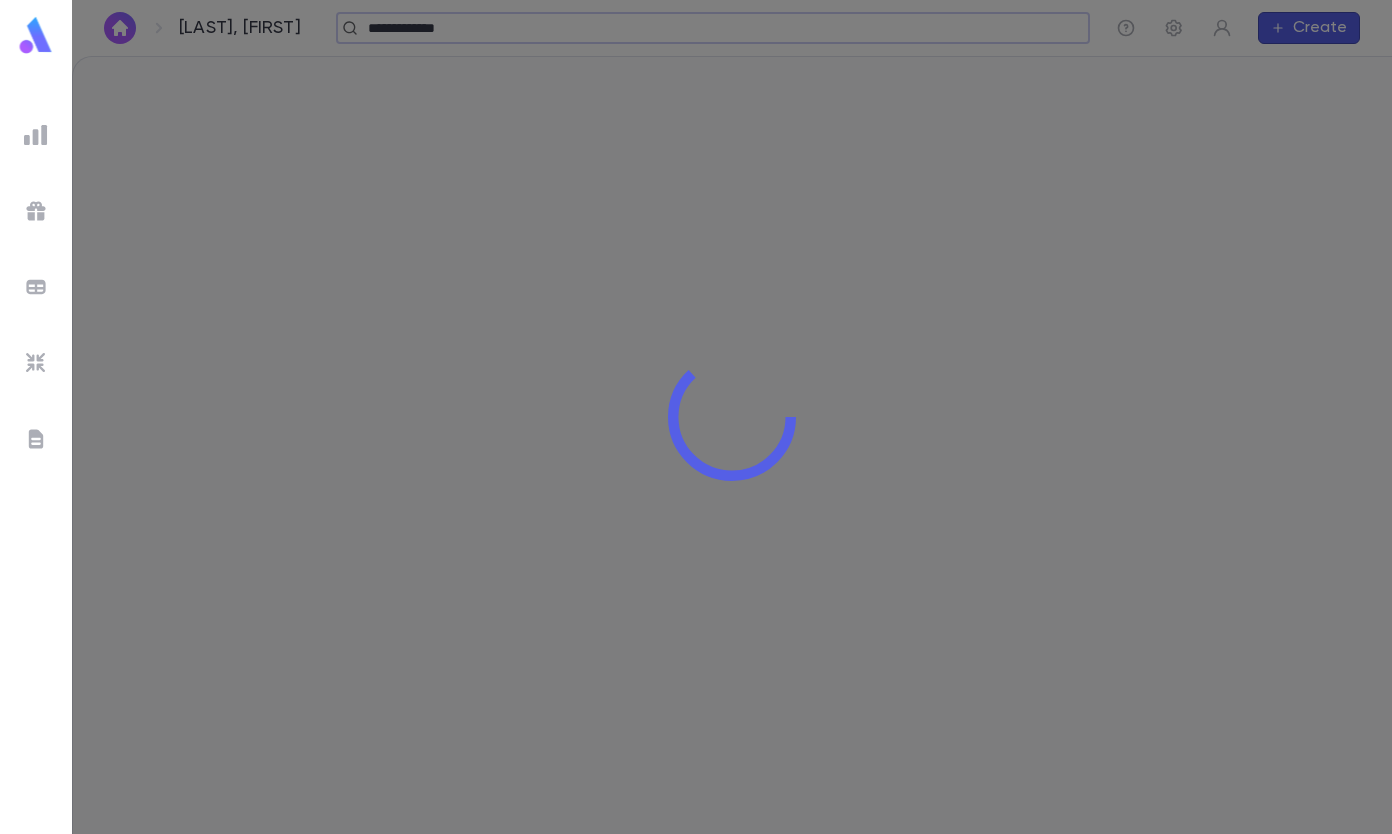 type 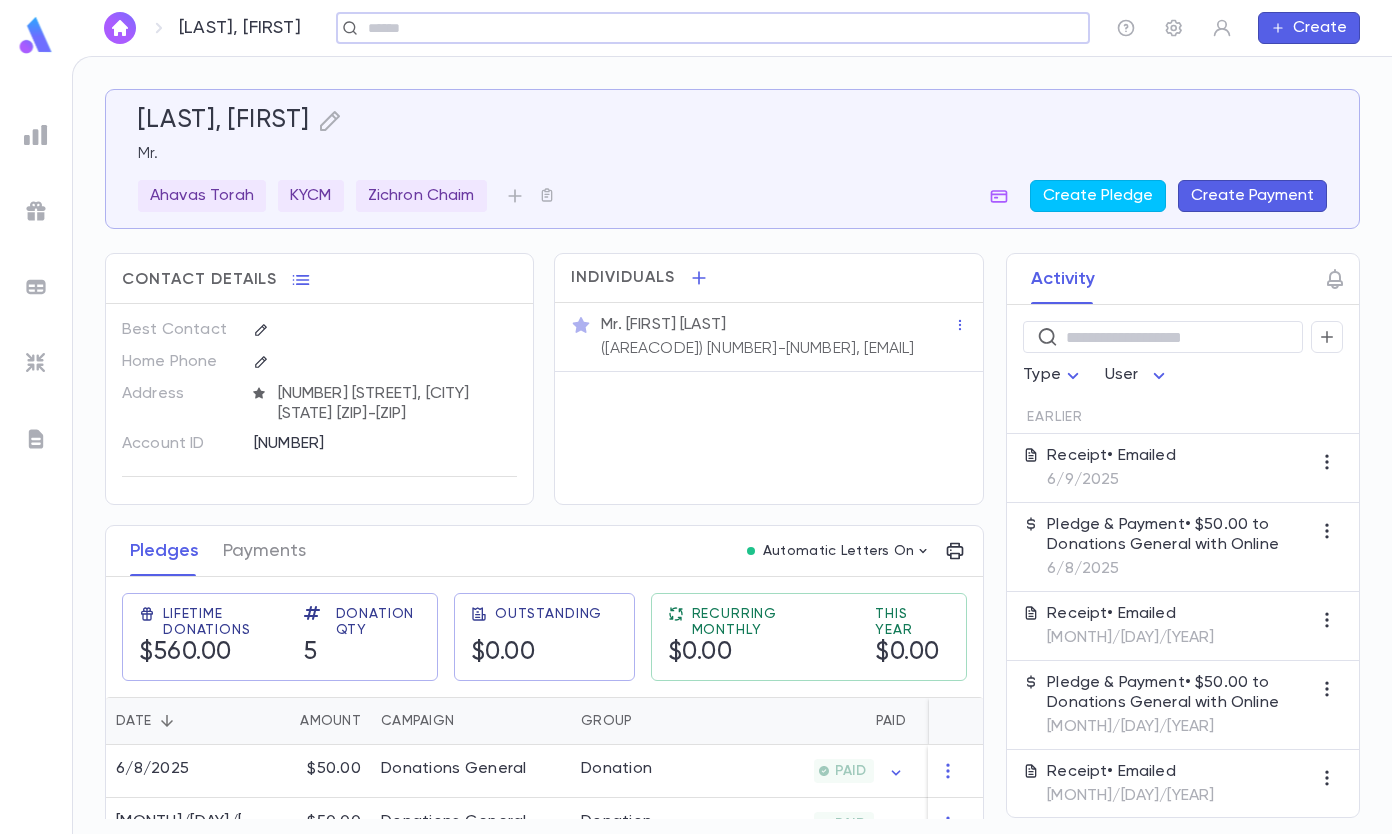 click on "Create Payment" at bounding box center (1252, 196) 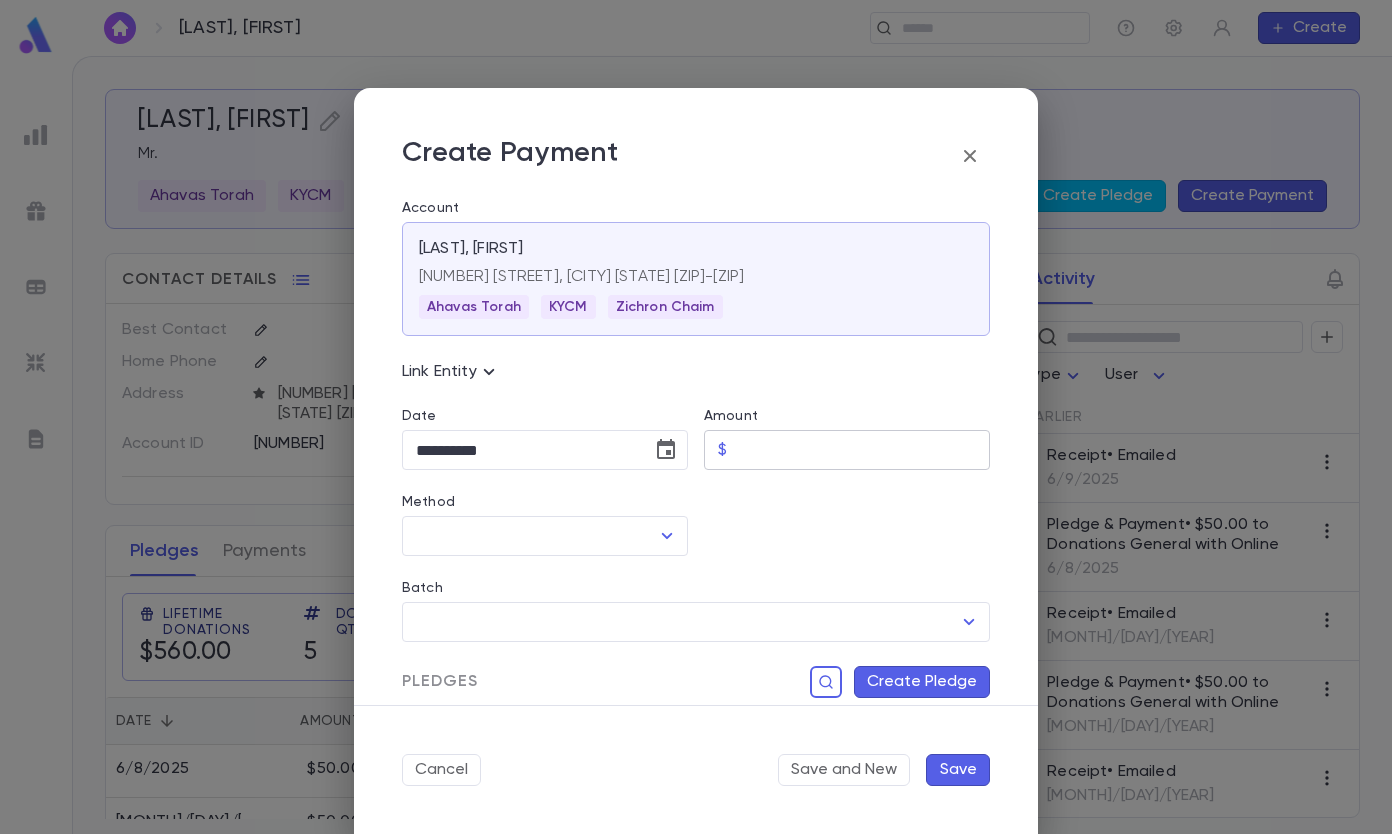 click on "Amount" at bounding box center [862, 450] 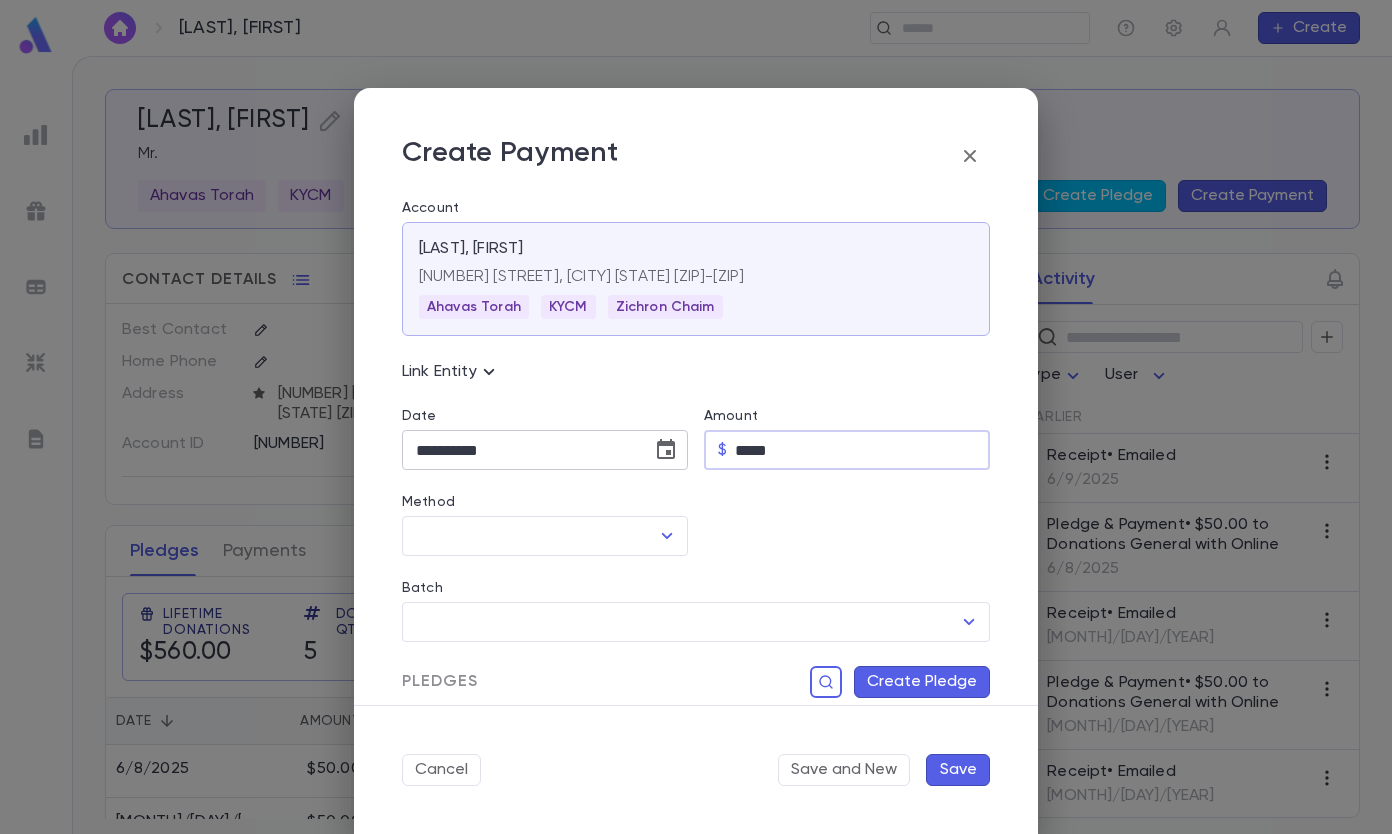 type on "*****" 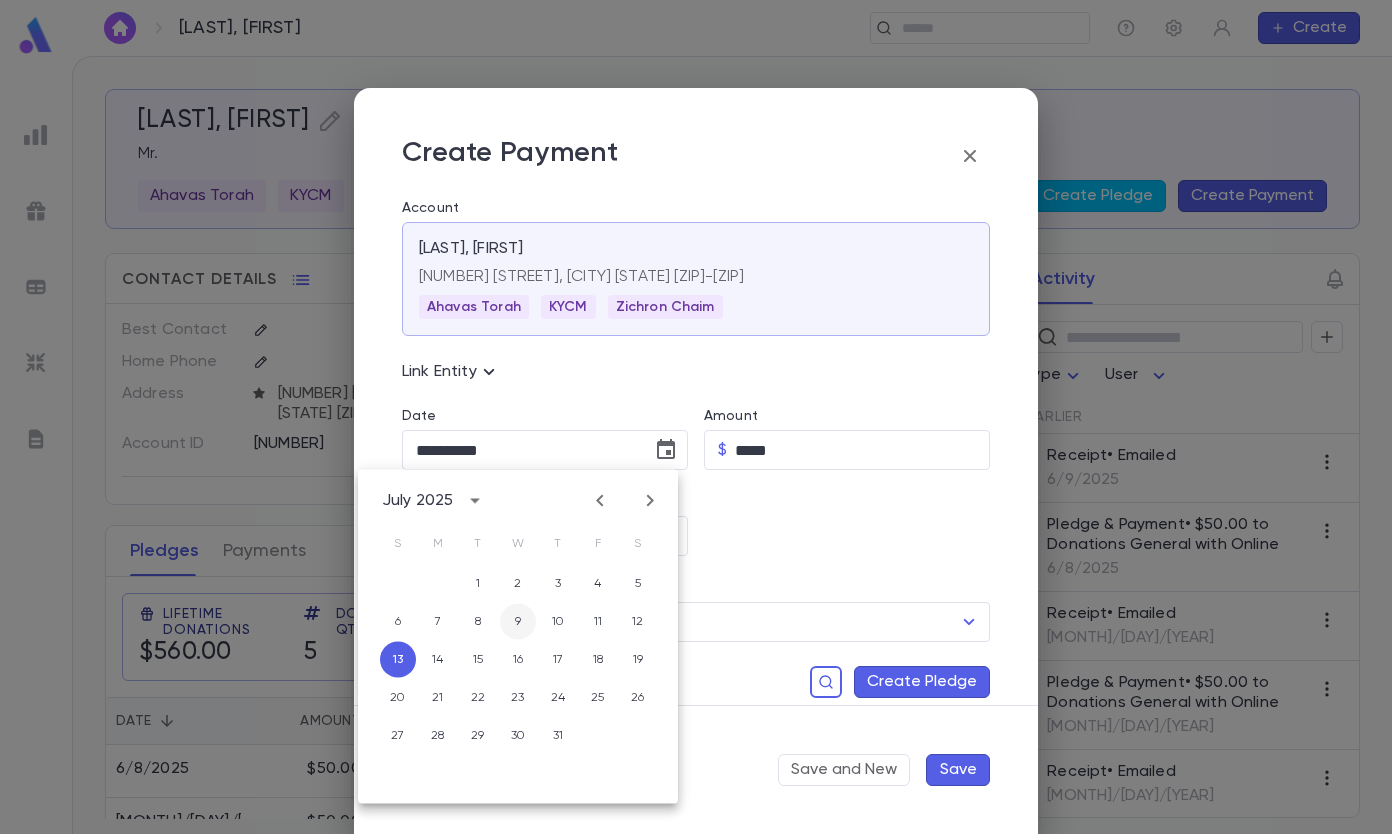 click on "9" at bounding box center [518, 622] 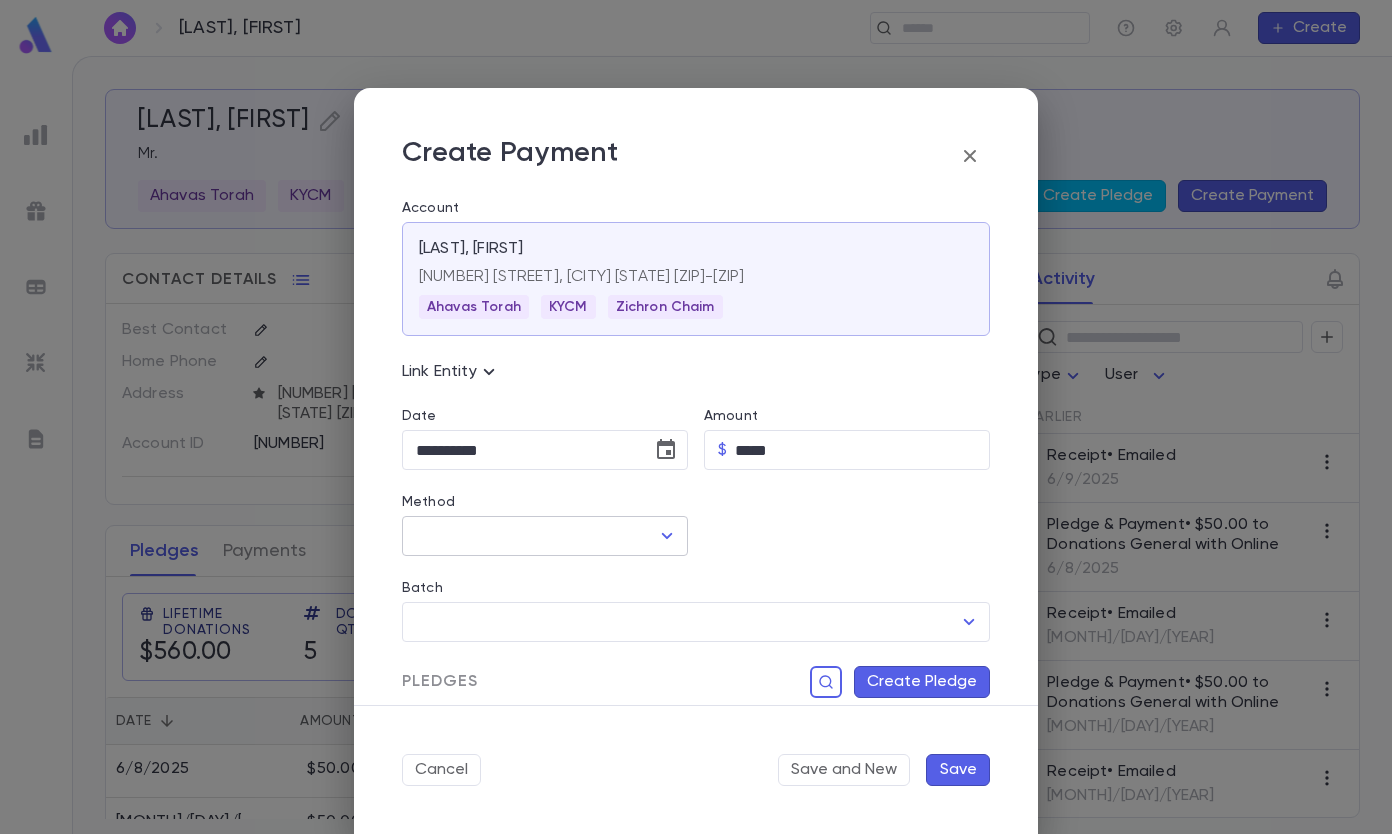 click on "Method" at bounding box center (530, 536) 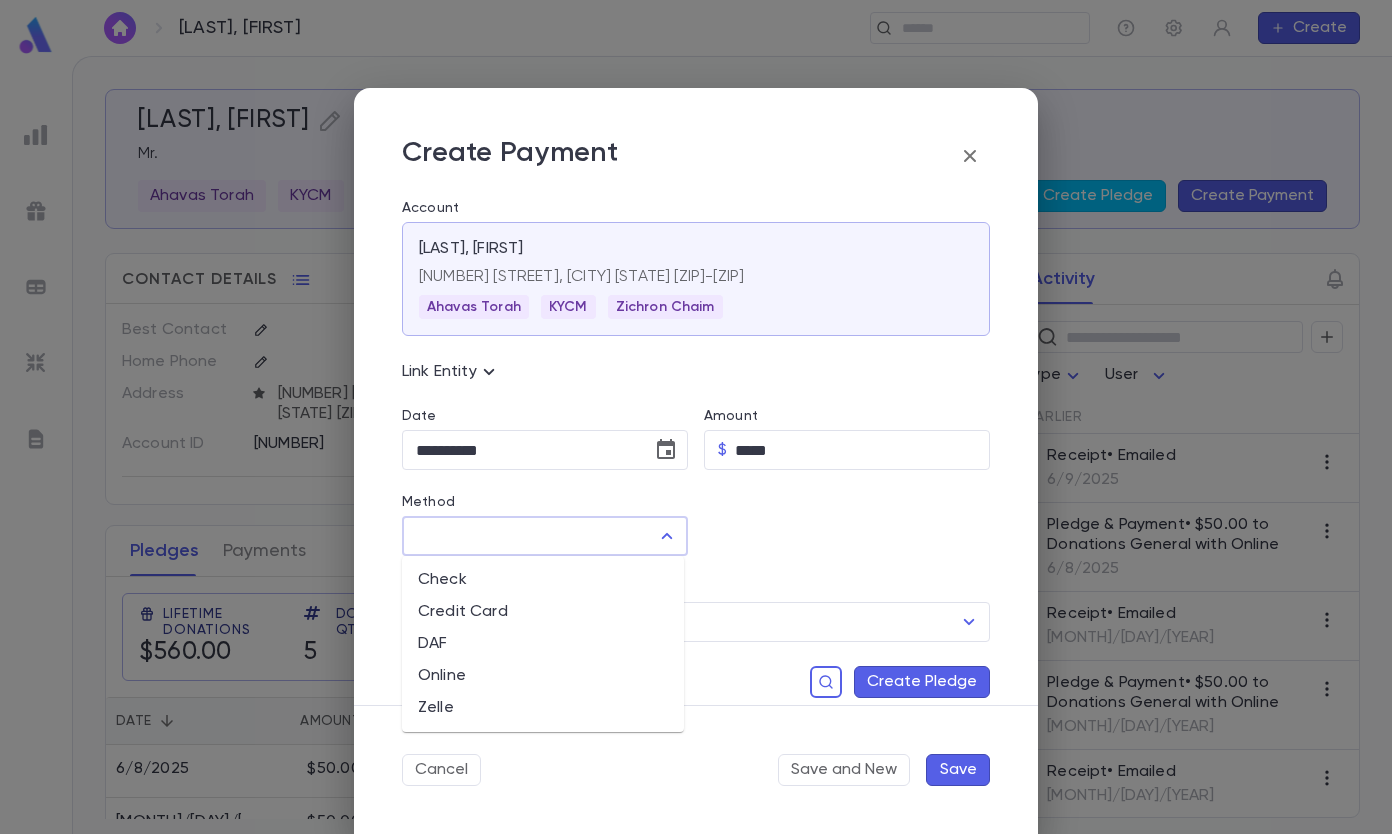 click on "Online" at bounding box center [543, 676] 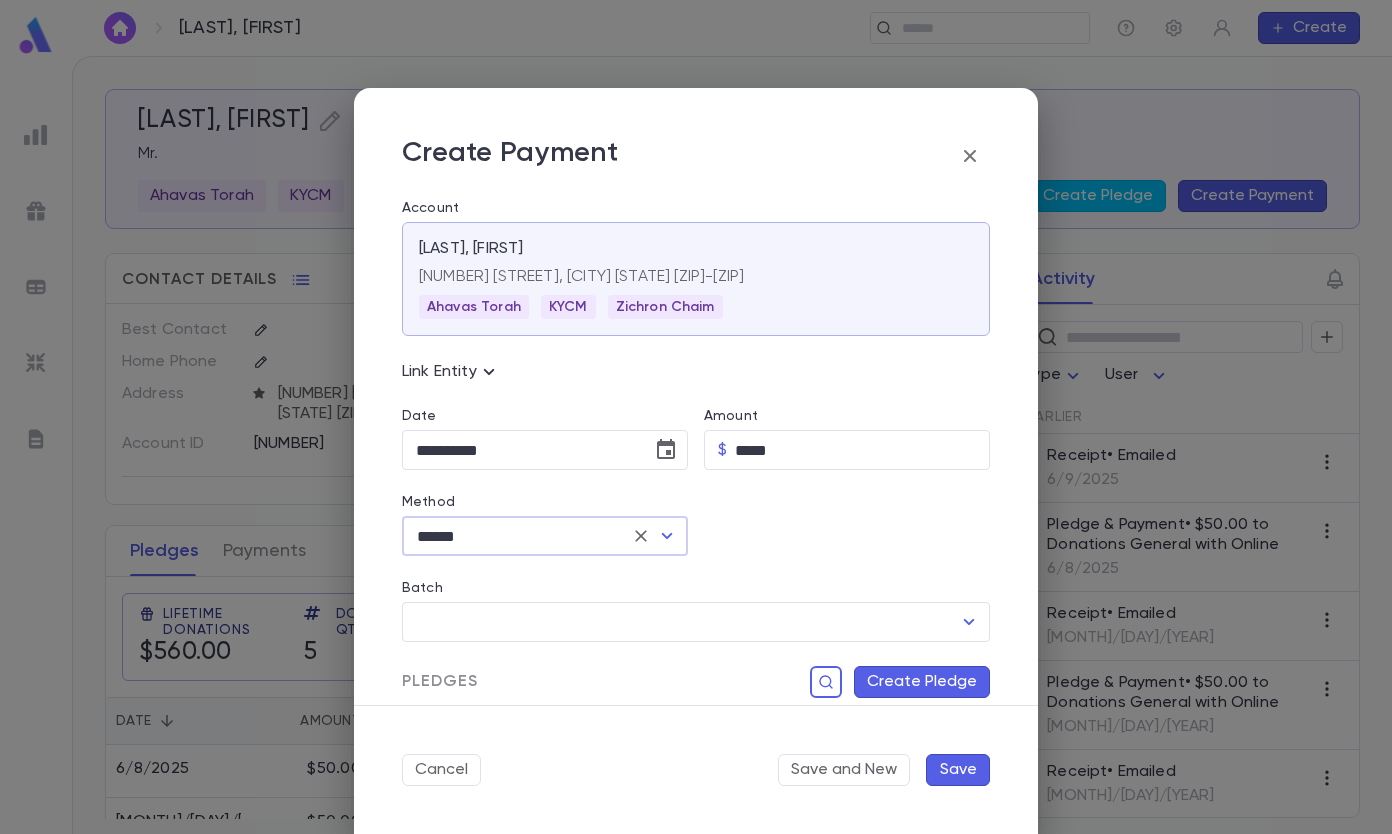 scroll, scrollTop: 236, scrollLeft: 0, axis: vertical 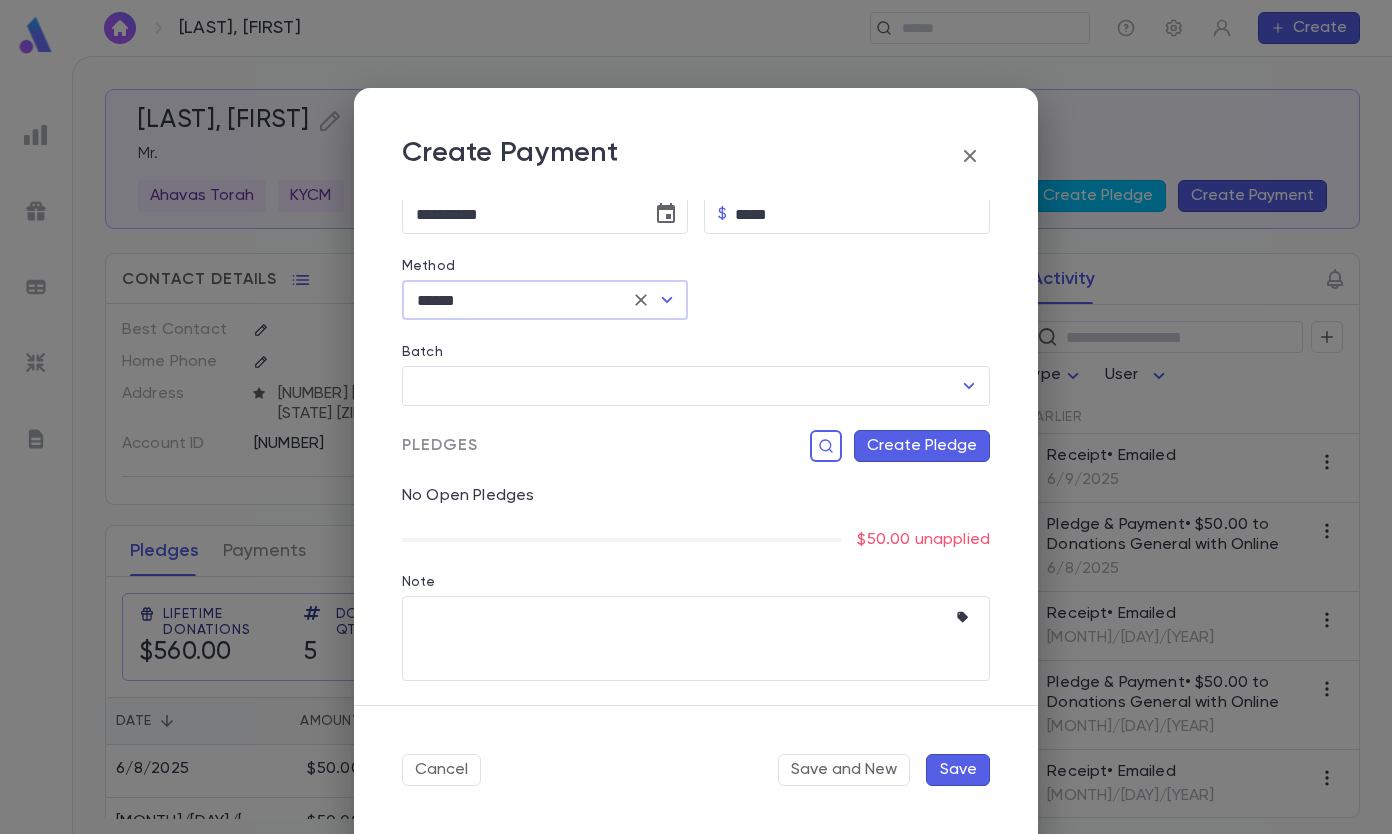 click on "Create Pledge" at bounding box center (922, 446) 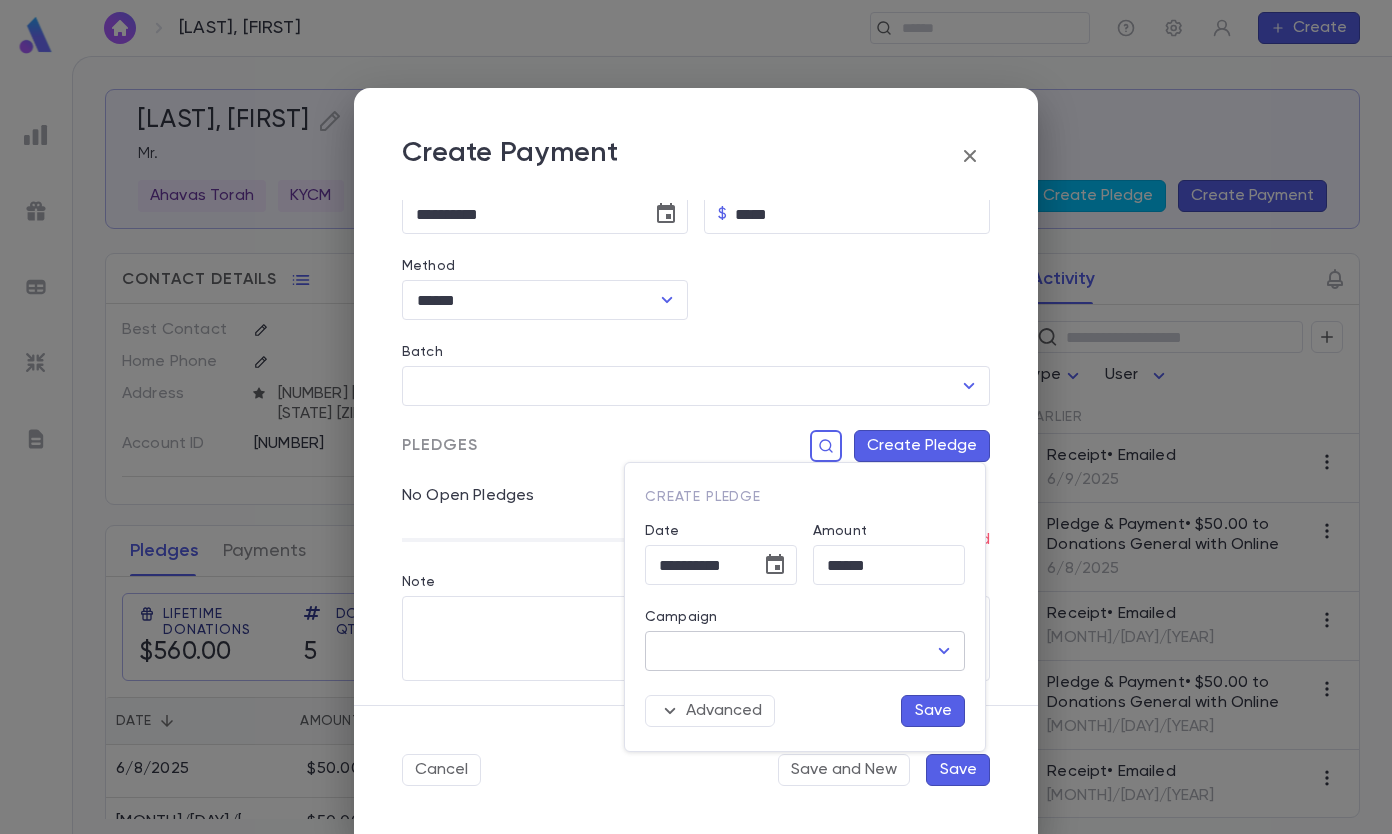 click on "Campaign" at bounding box center (790, 651) 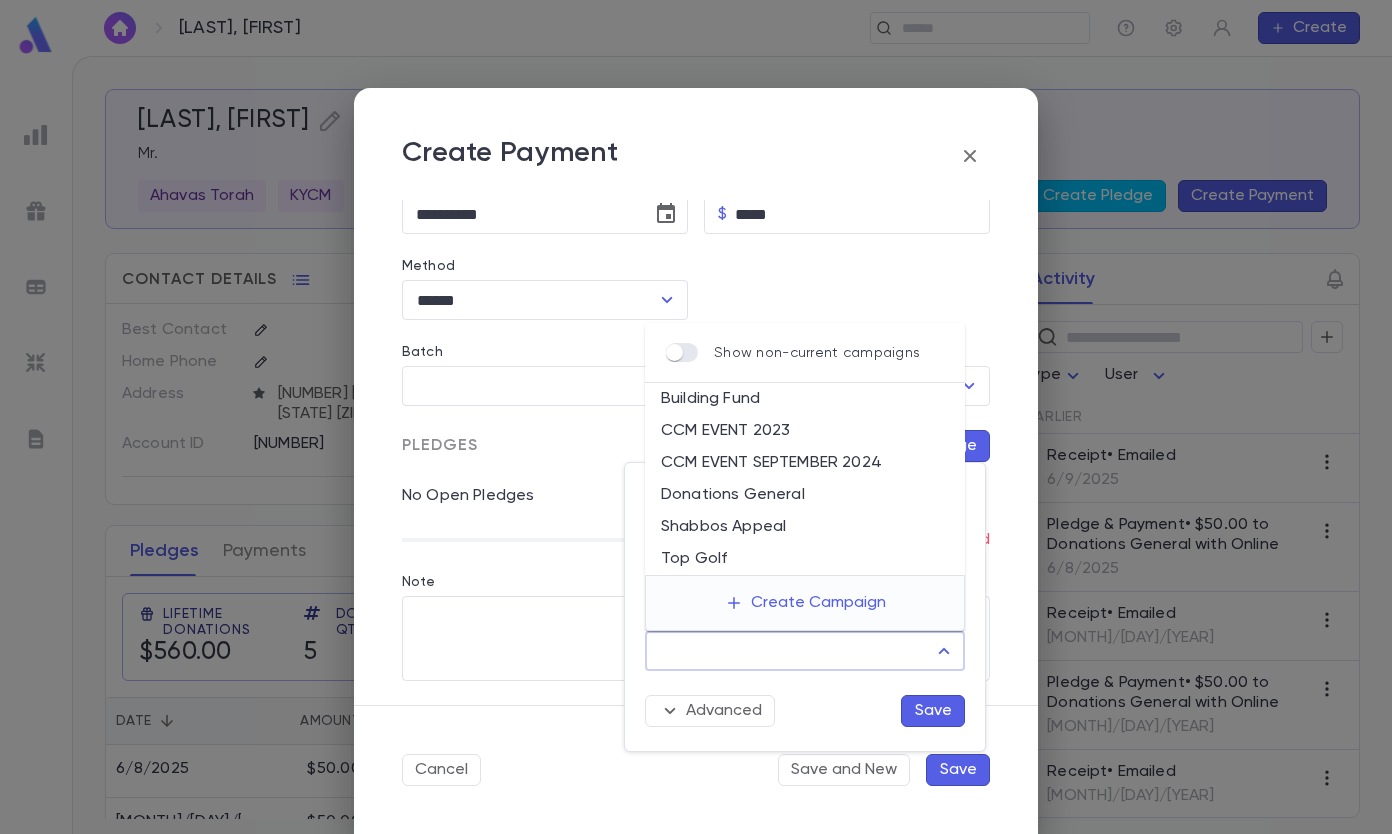 click on "Donations General" at bounding box center [805, 495] 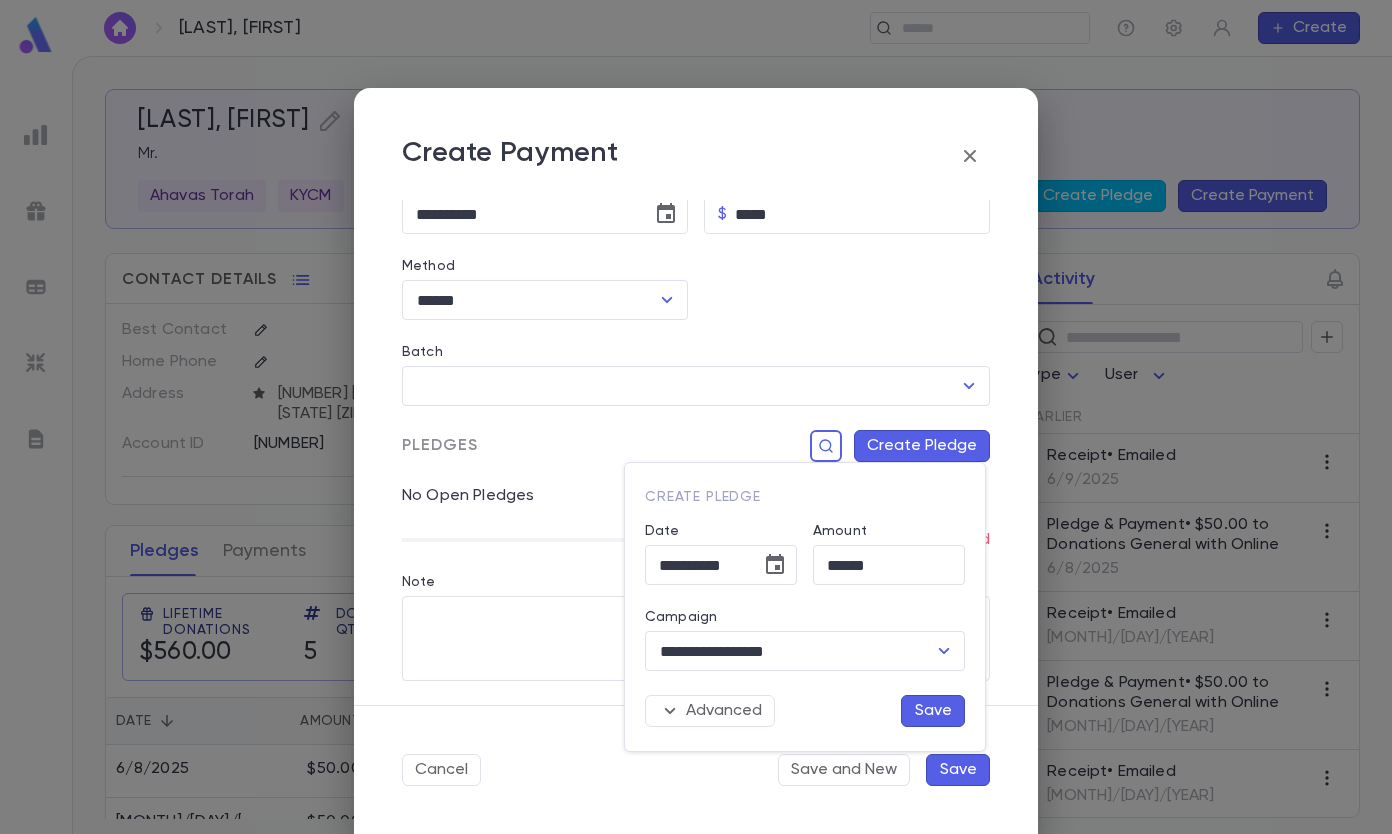 click on "Save" at bounding box center (933, 711) 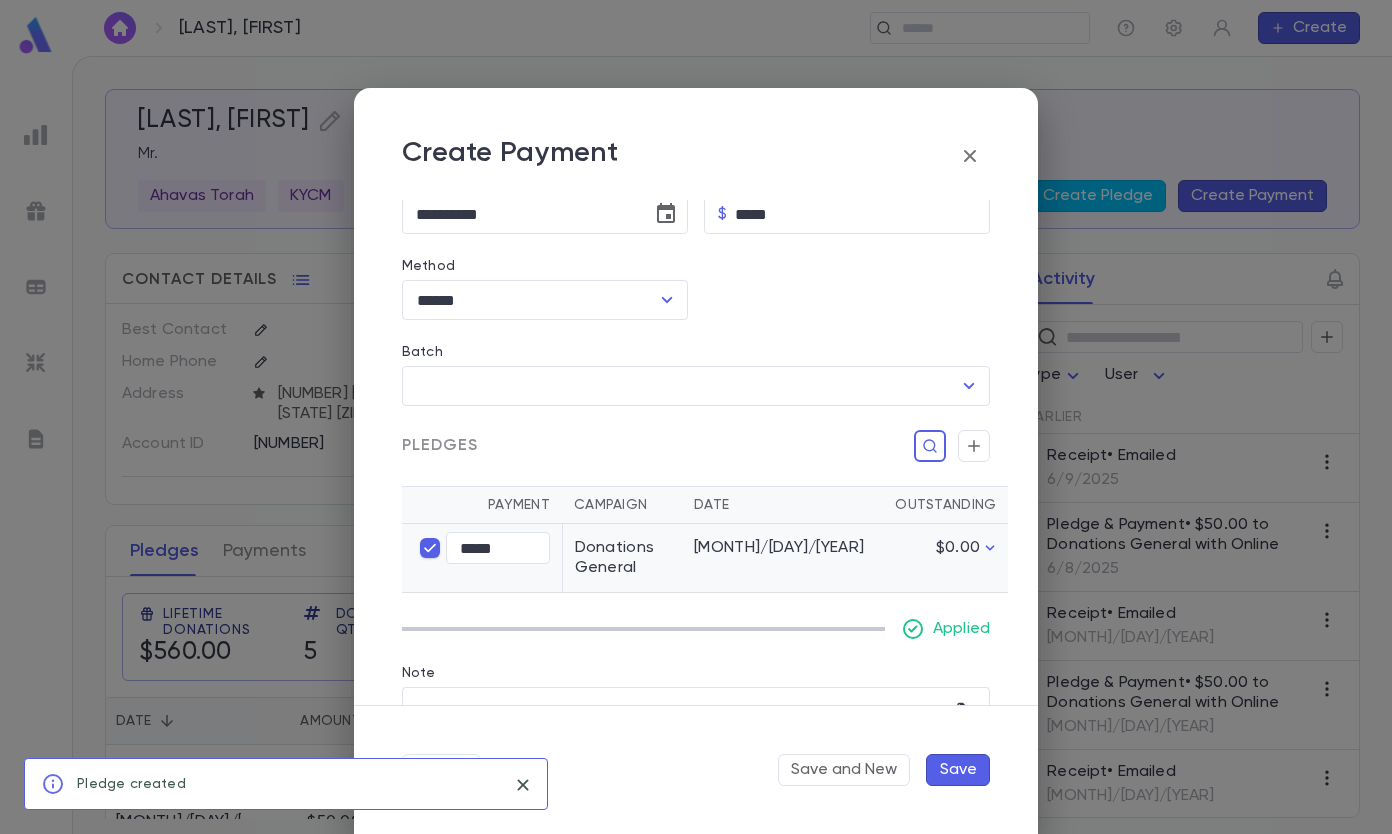 click on "Save" at bounding box center (958, 770) 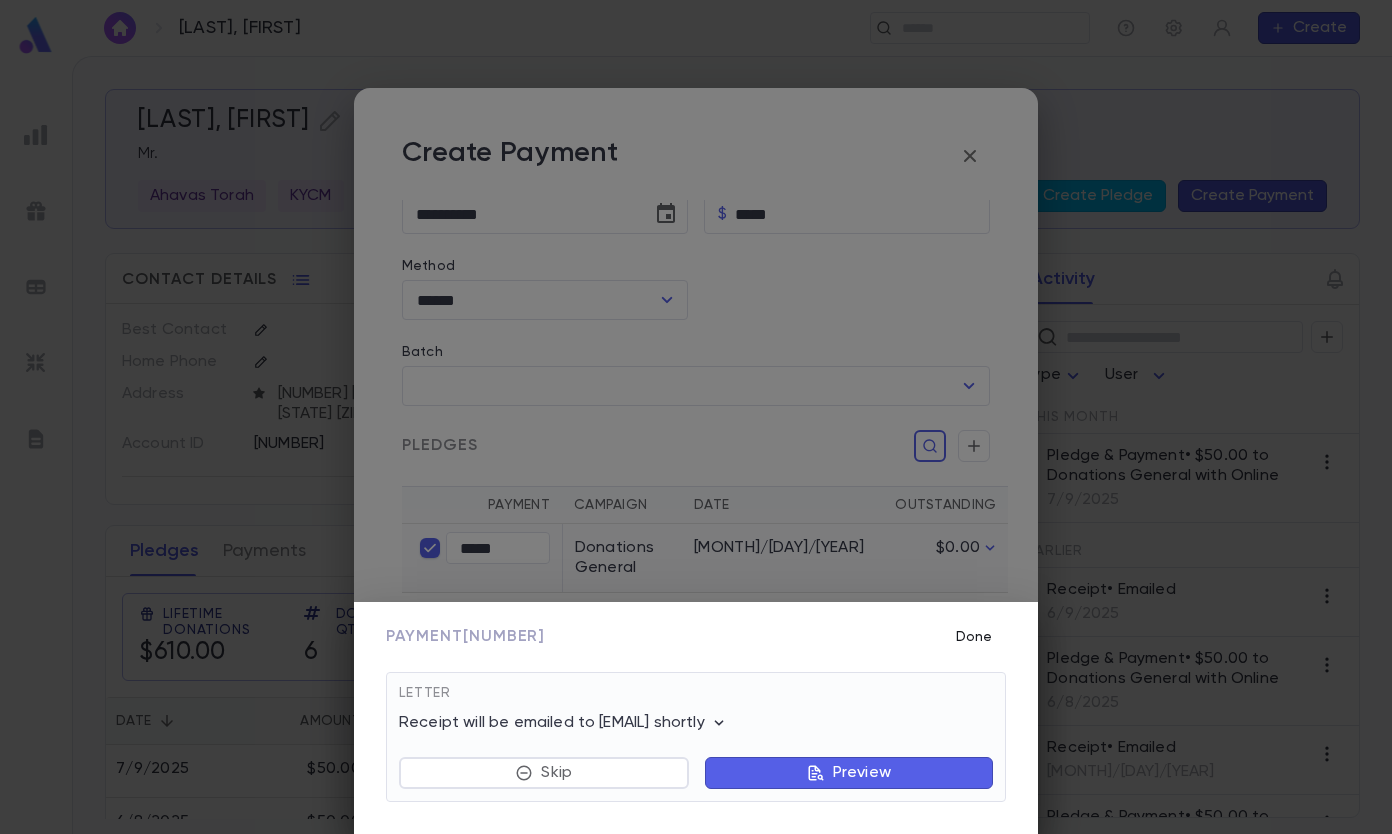 click on "Done" at bounding box center [974, 637] 